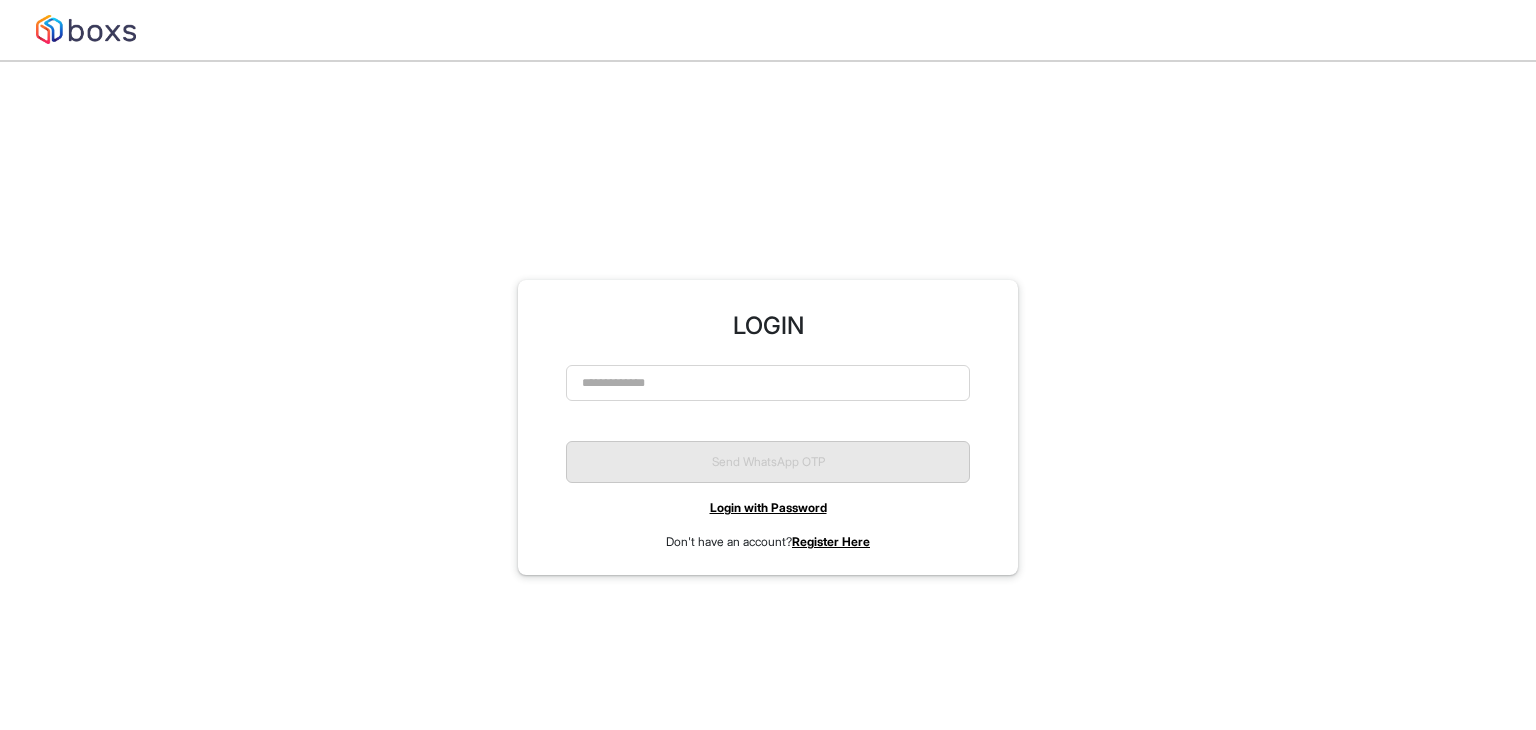 scroll, scrollTop: 0, scrollLeft: 0, axis: both 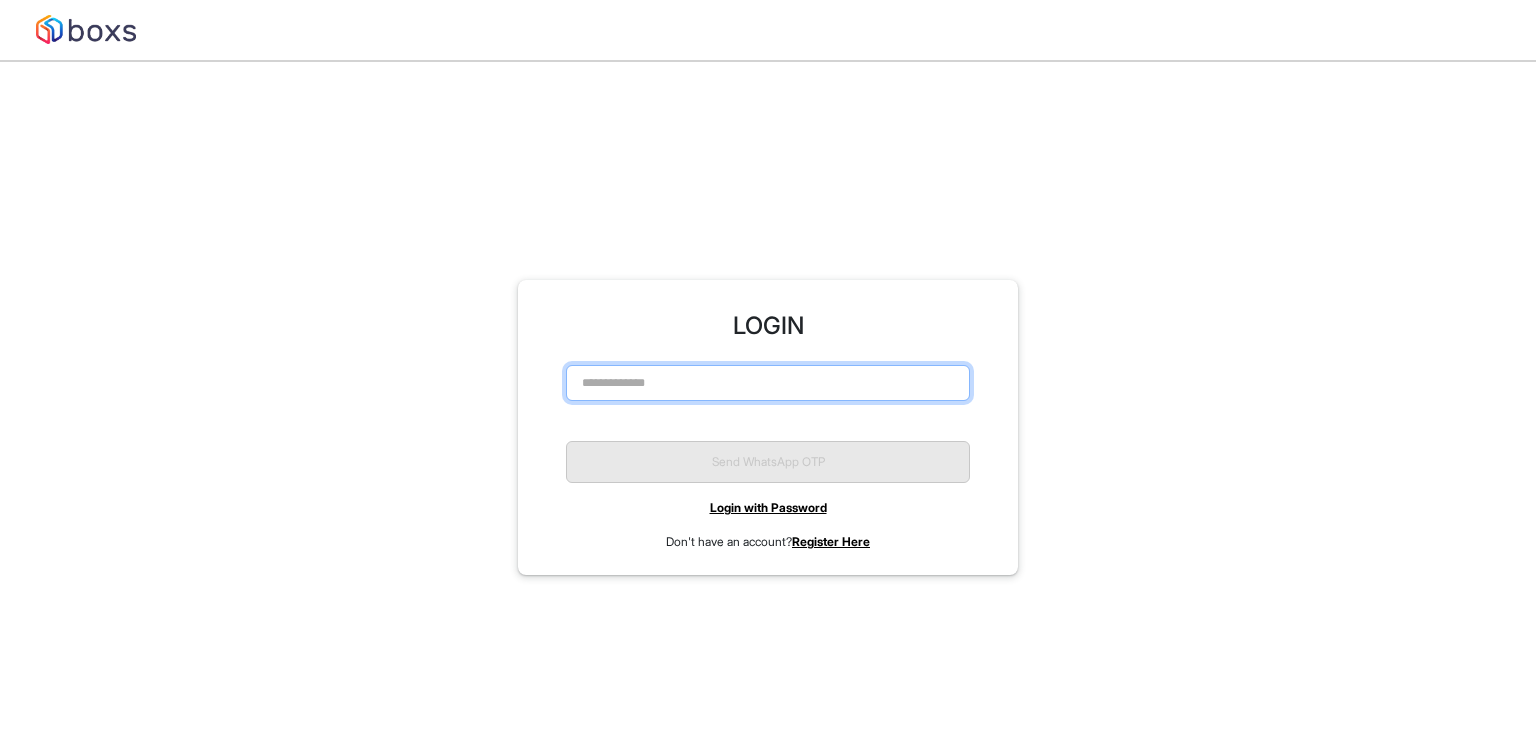 click at bounding box center [768, 383] 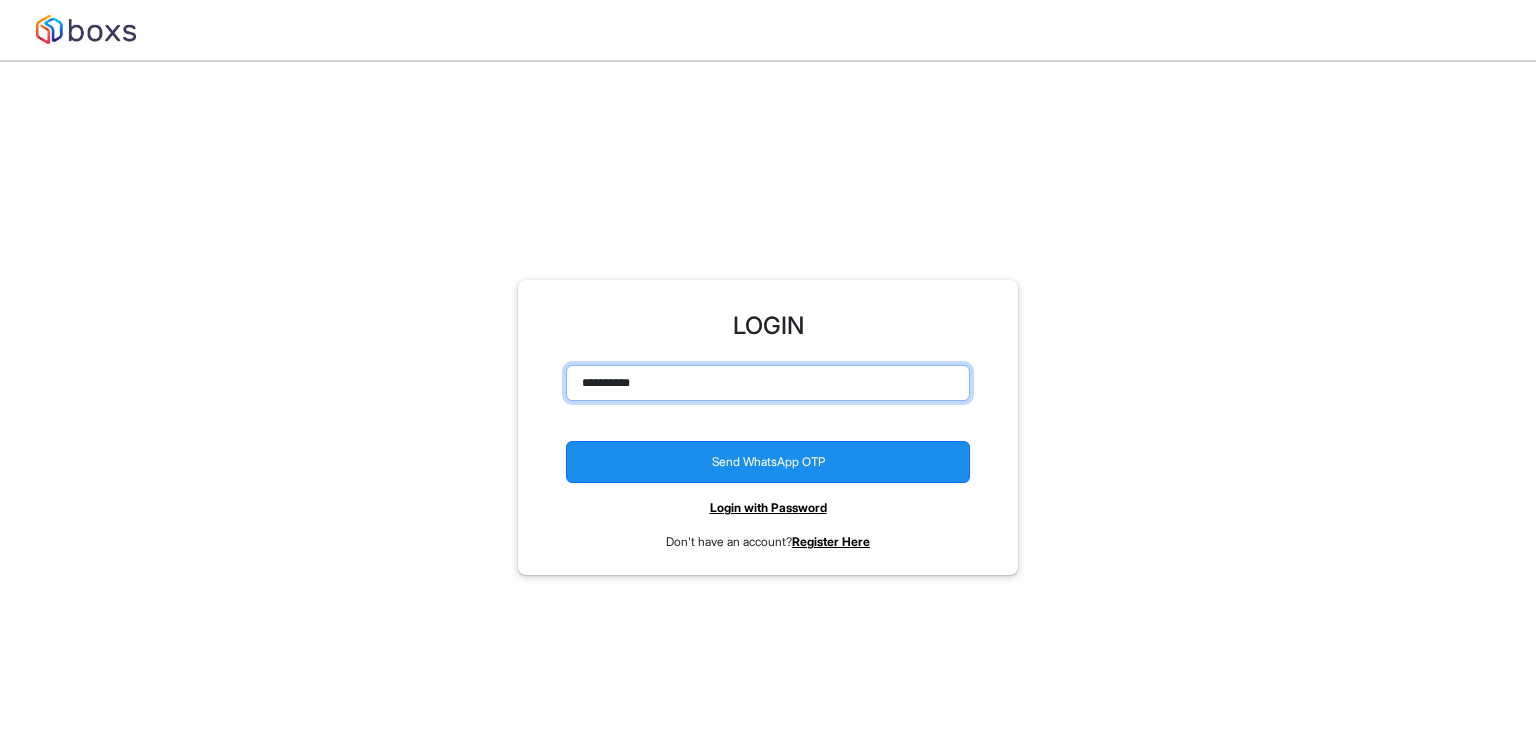 type on "**********" 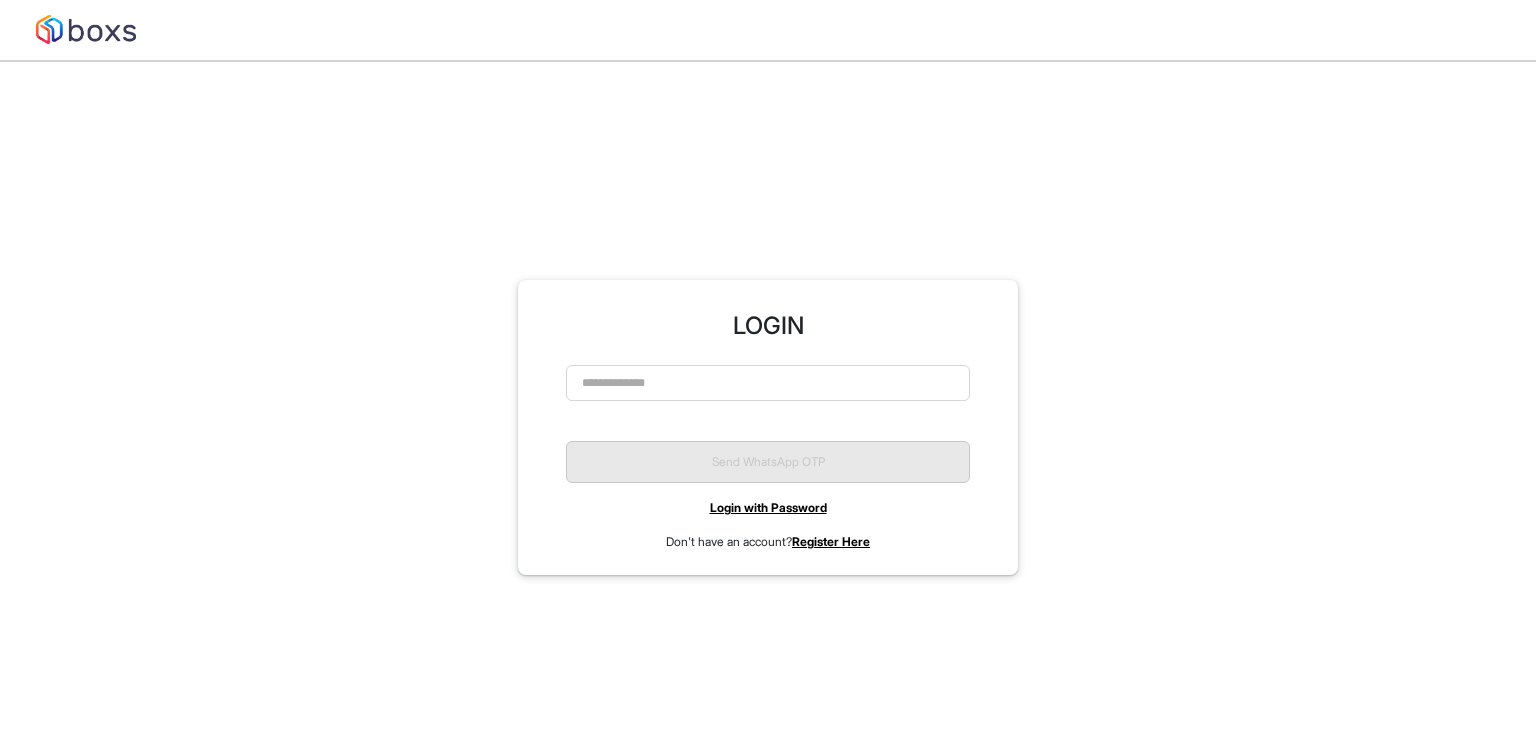 scroll, scrollTop: 0, scrollLeft: 0, axis: both 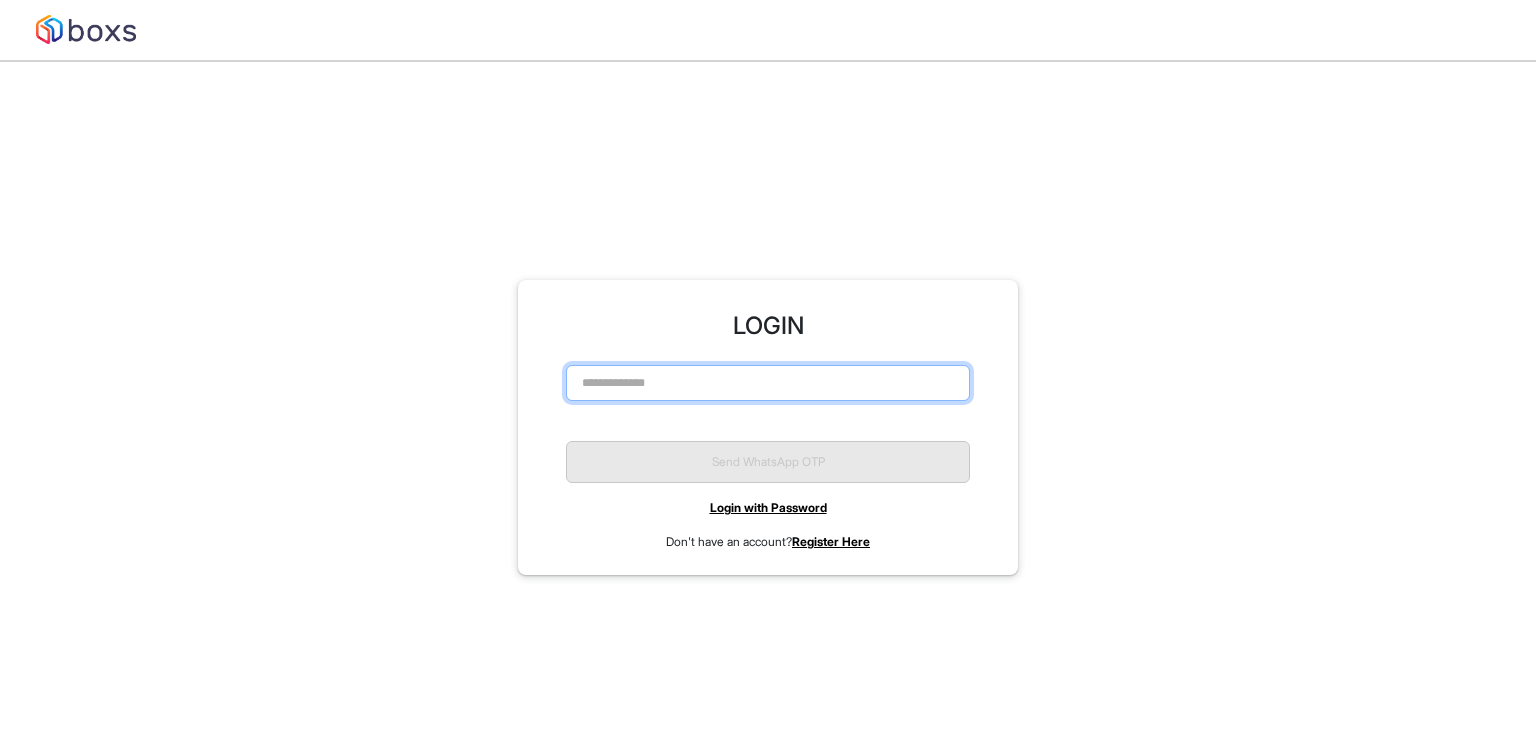 click at bounding box center (768, 383) 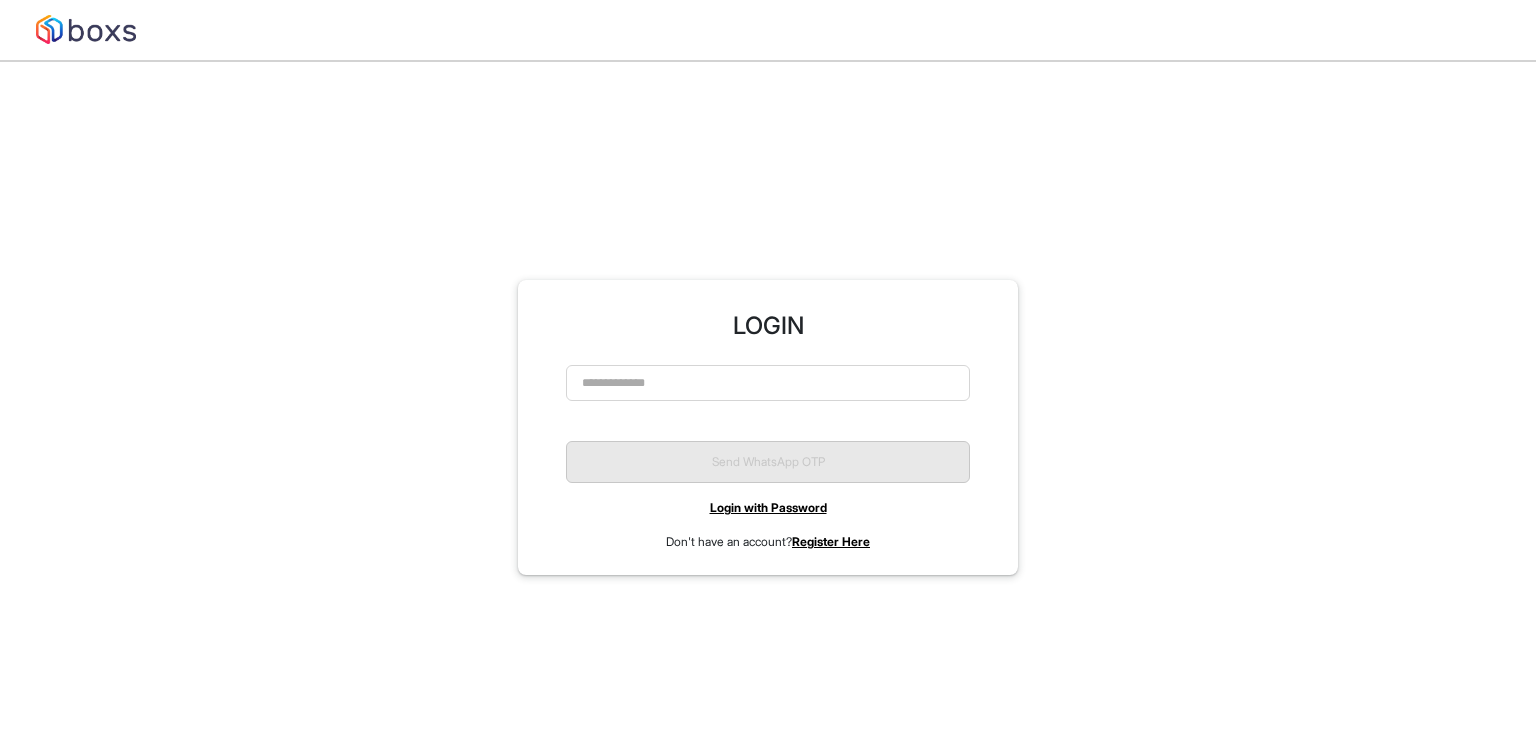 click on "Login with Password" at bounding box center [768, 507] 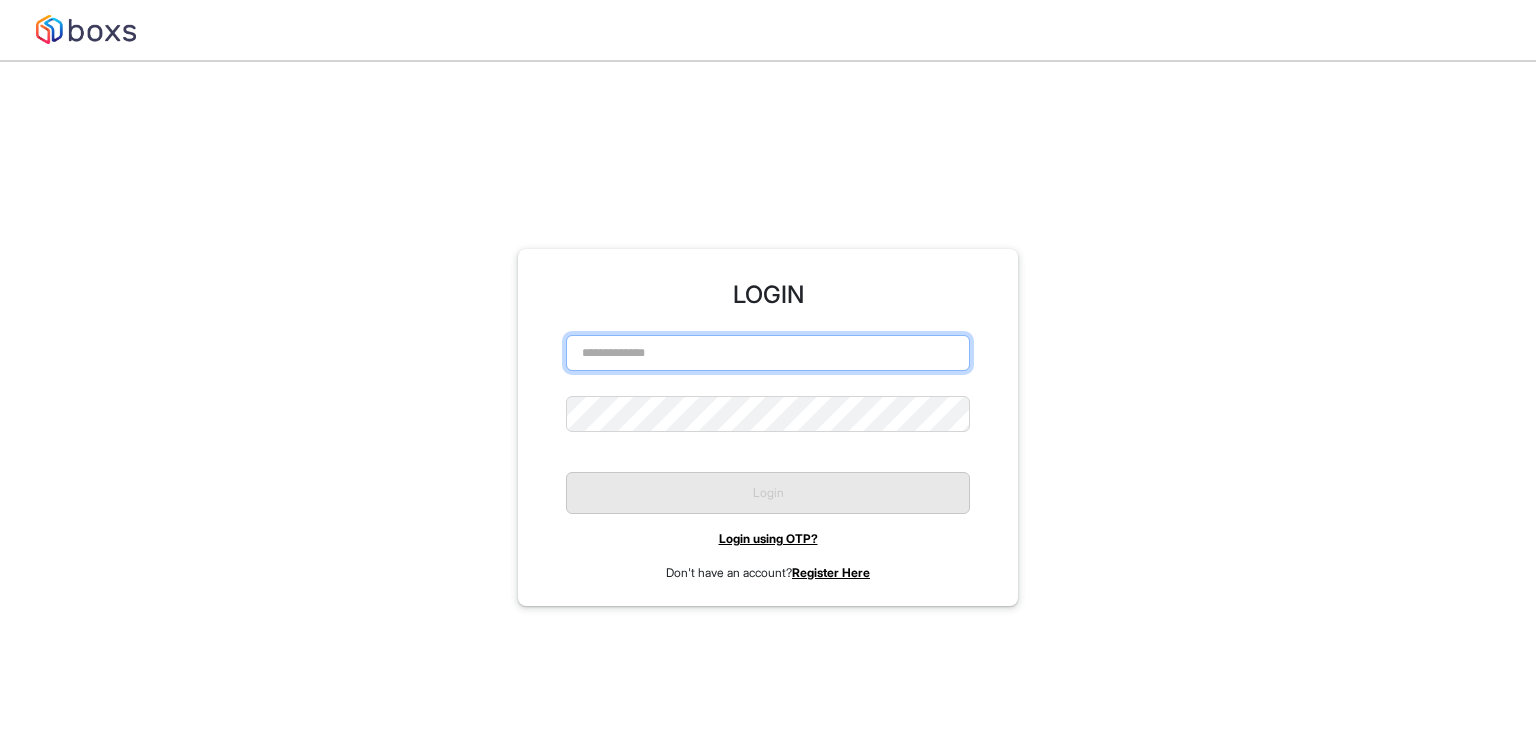 click at bounding box center (768, 353) 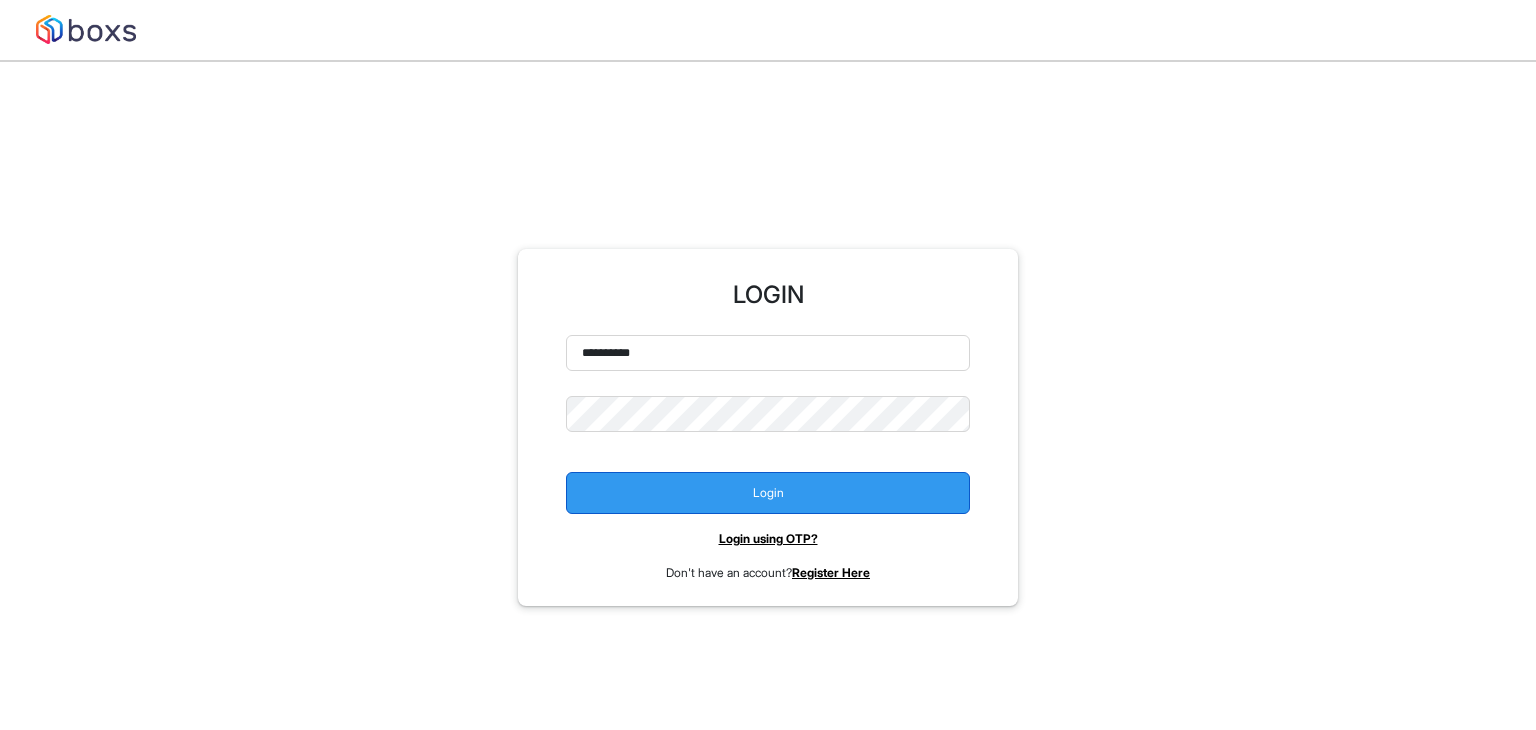 click on "Login" at bounding box center (768, 493) 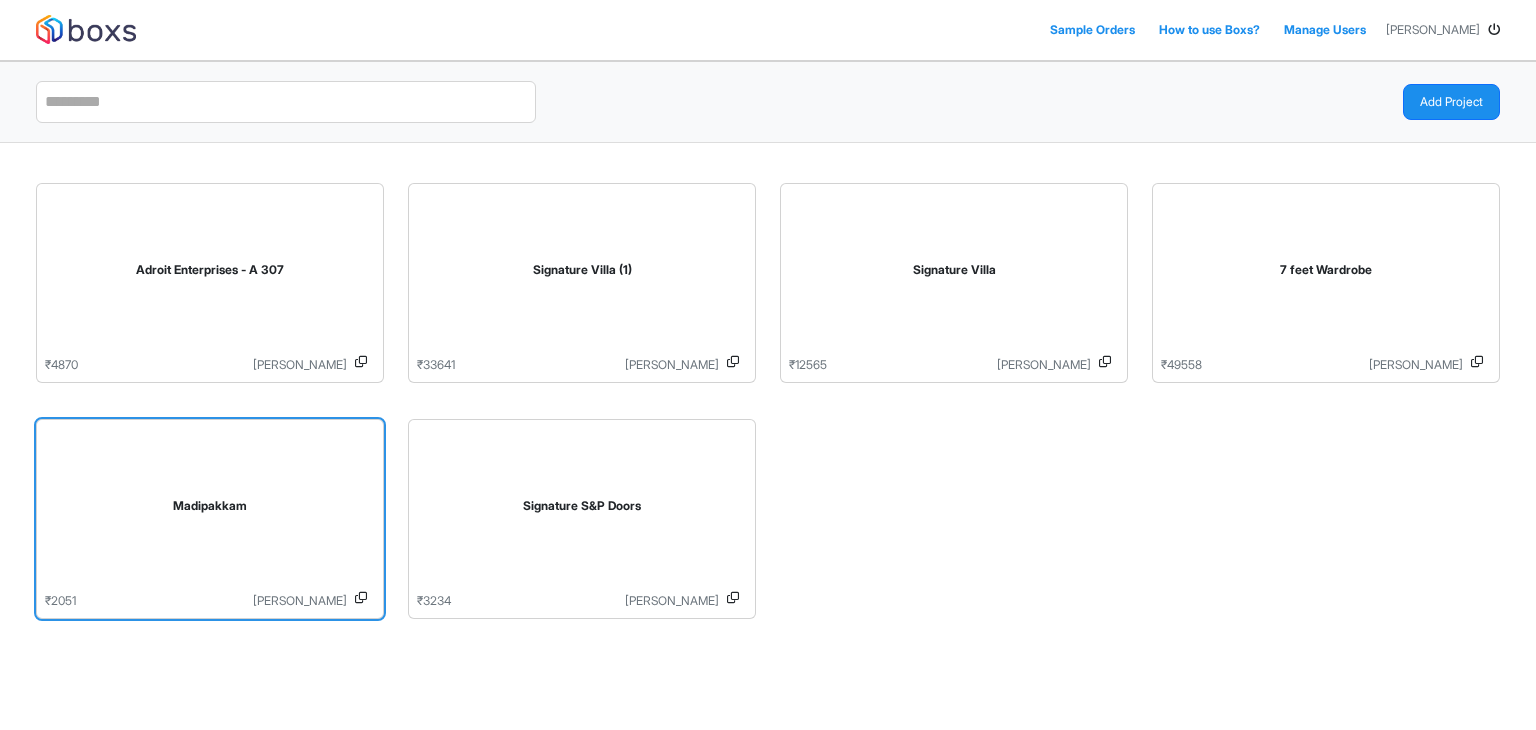 click on "Madipakkam" at bounding box center [210, 510] 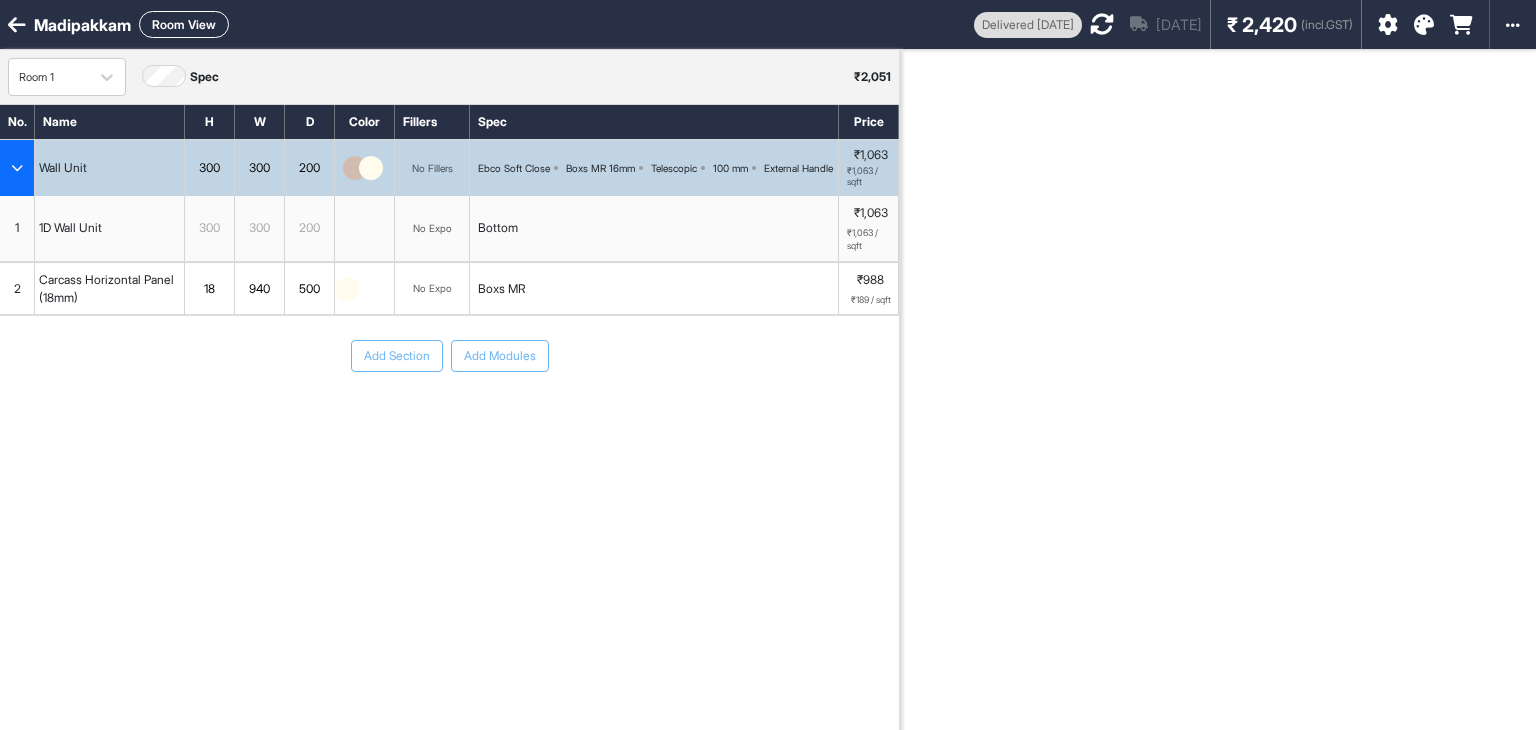 click at bounding box center [17, 25] 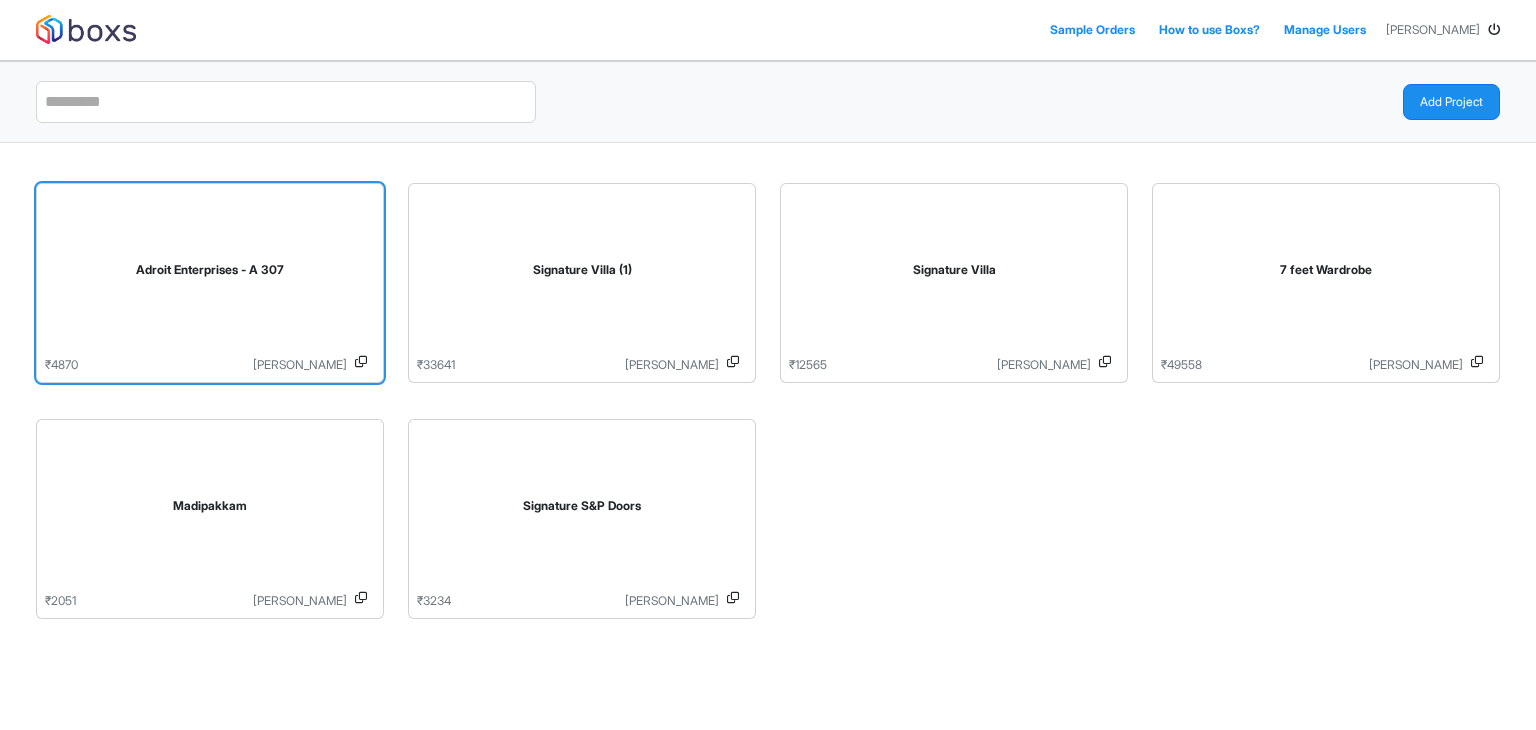 click on "Adroit Enterprises - A 307" at bounding box center [210, 270] 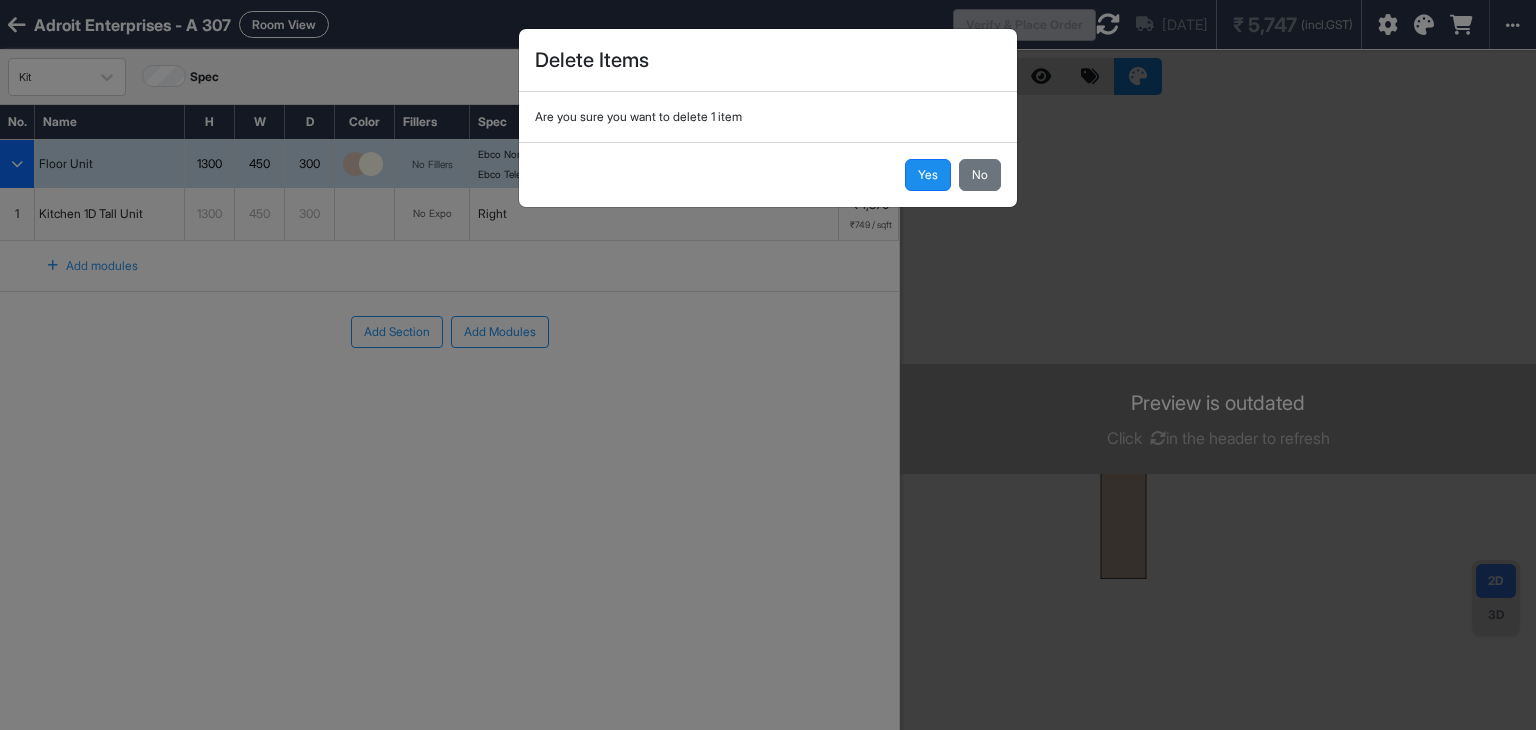 click on "Yes   No" at bounding box center (768, 174) 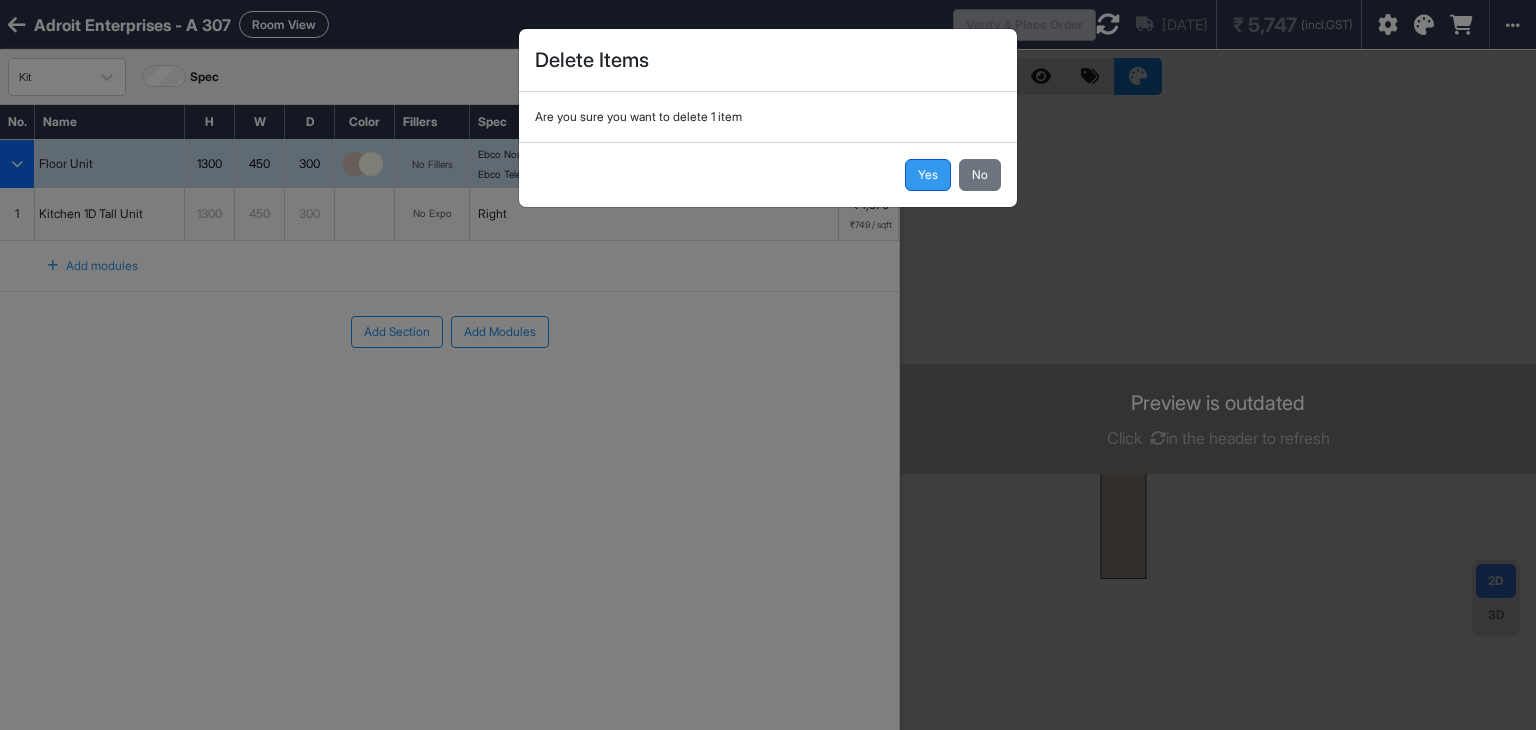 click on "Yes" at bounding box center [928, 175] 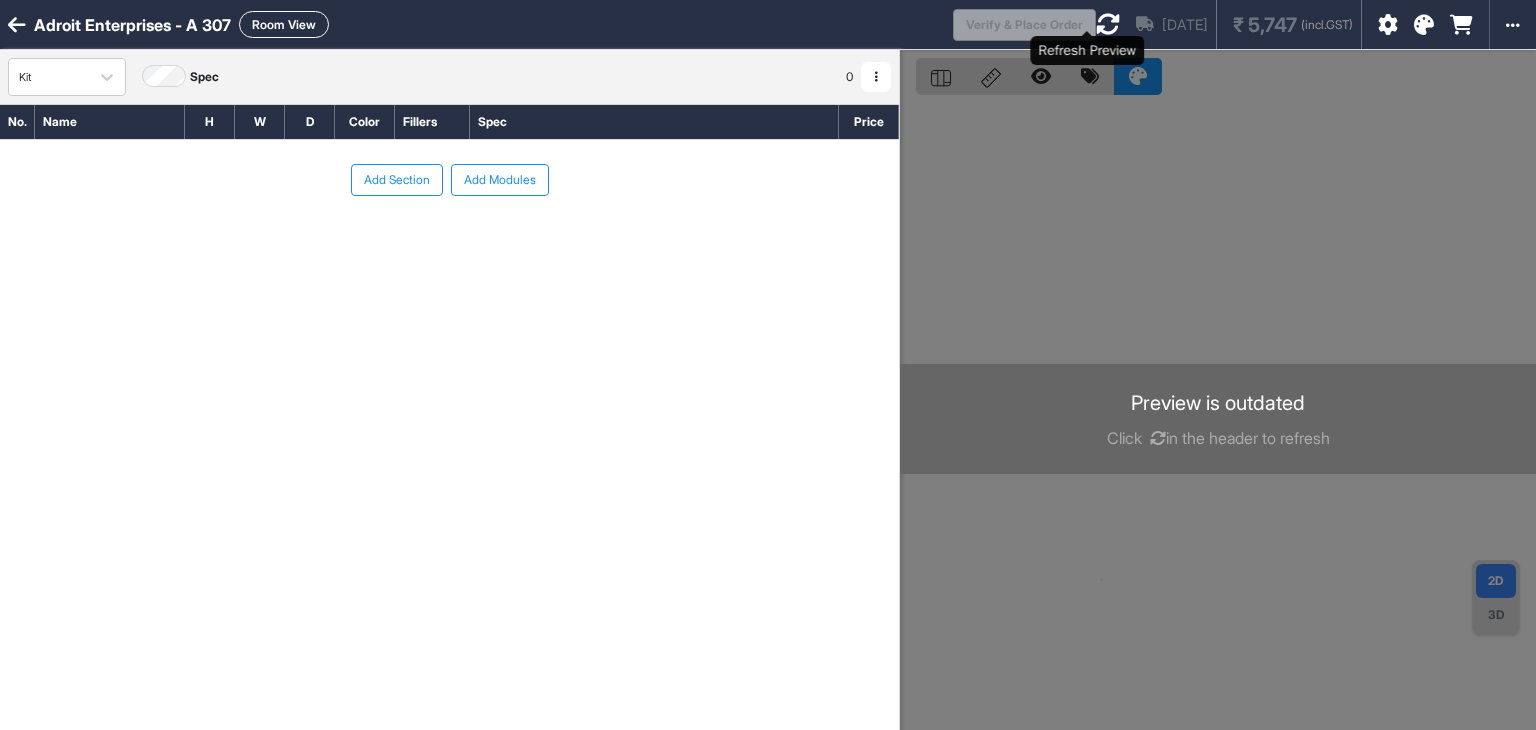 click at bounding box center (1108, 24) 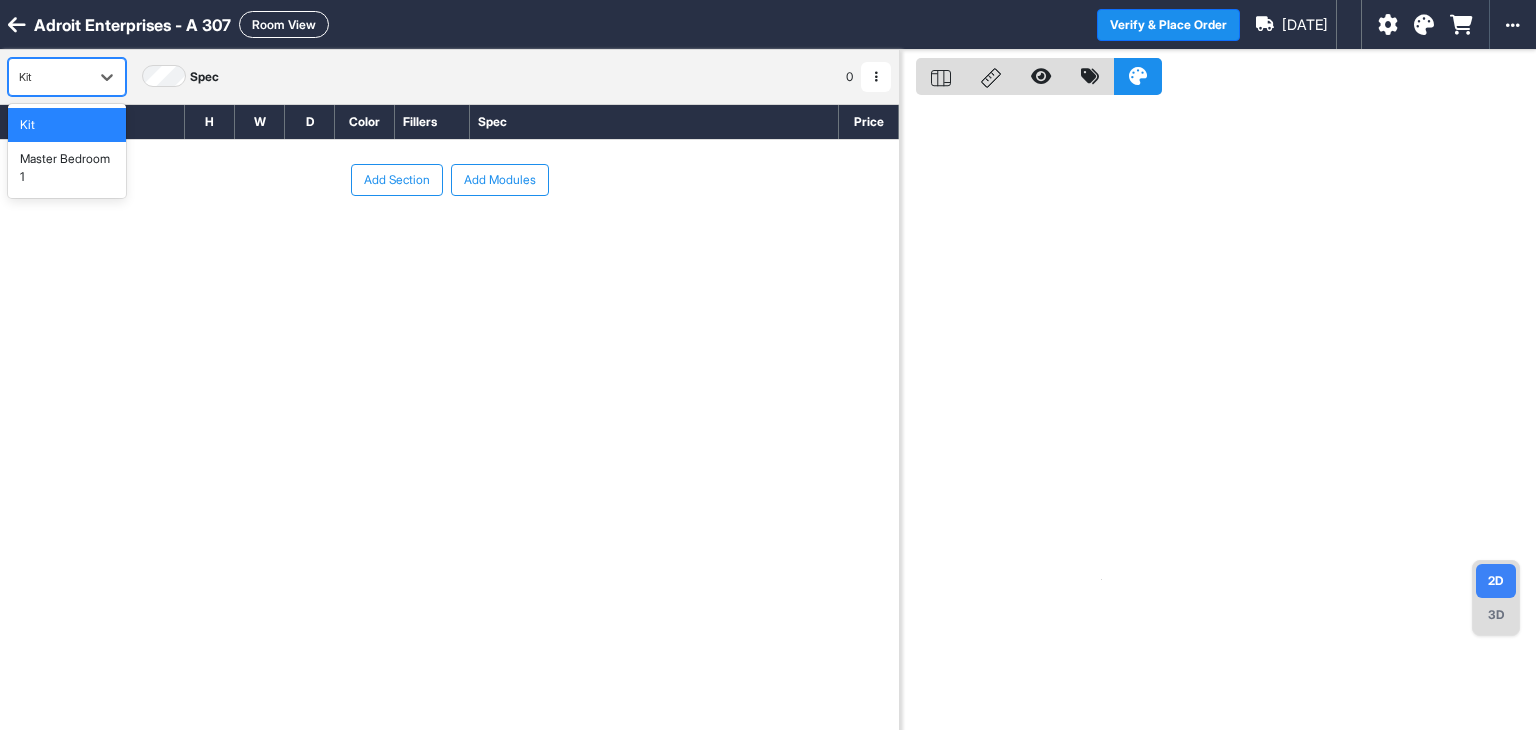 click on "Kit" at bounding box center (49, 77) 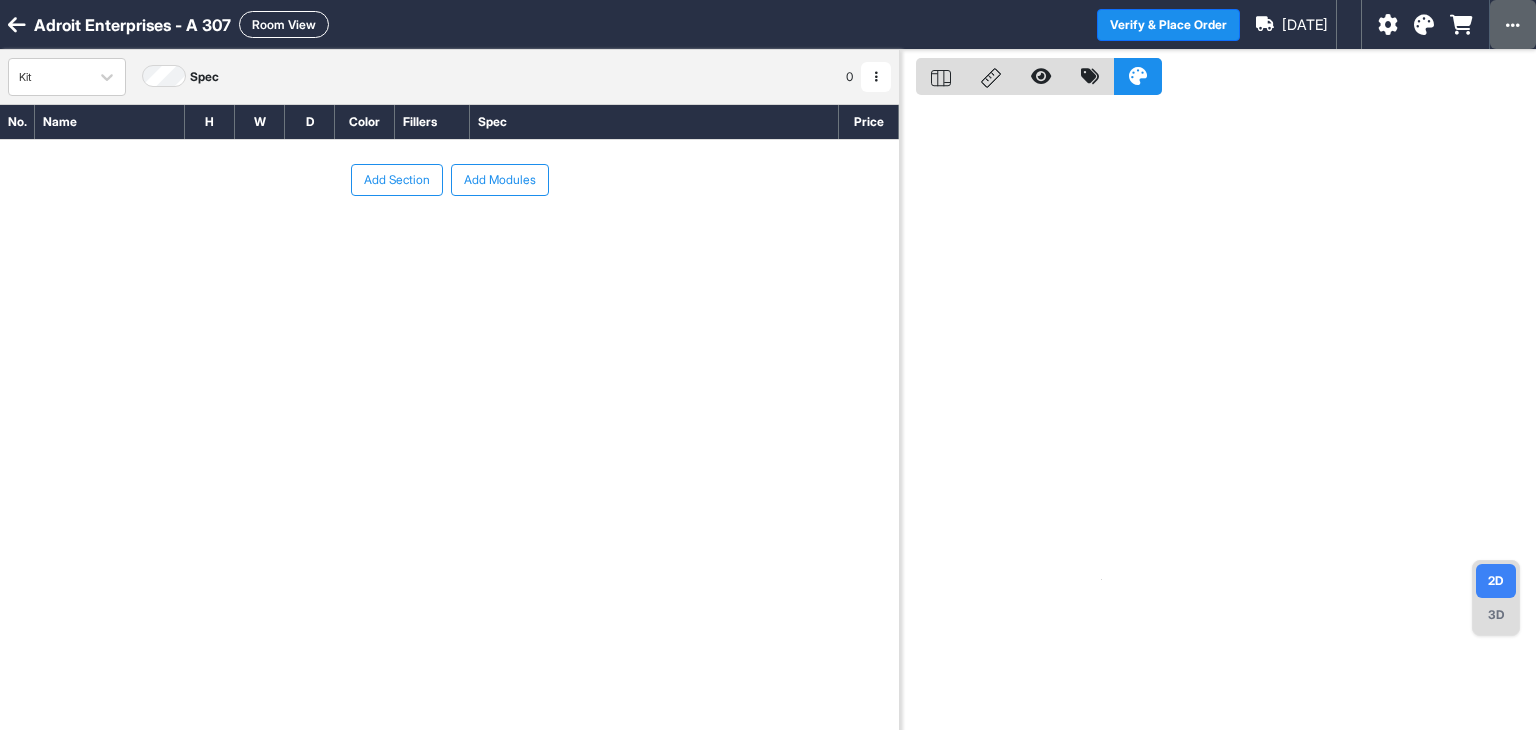 click at bounding box center (1513, 24) 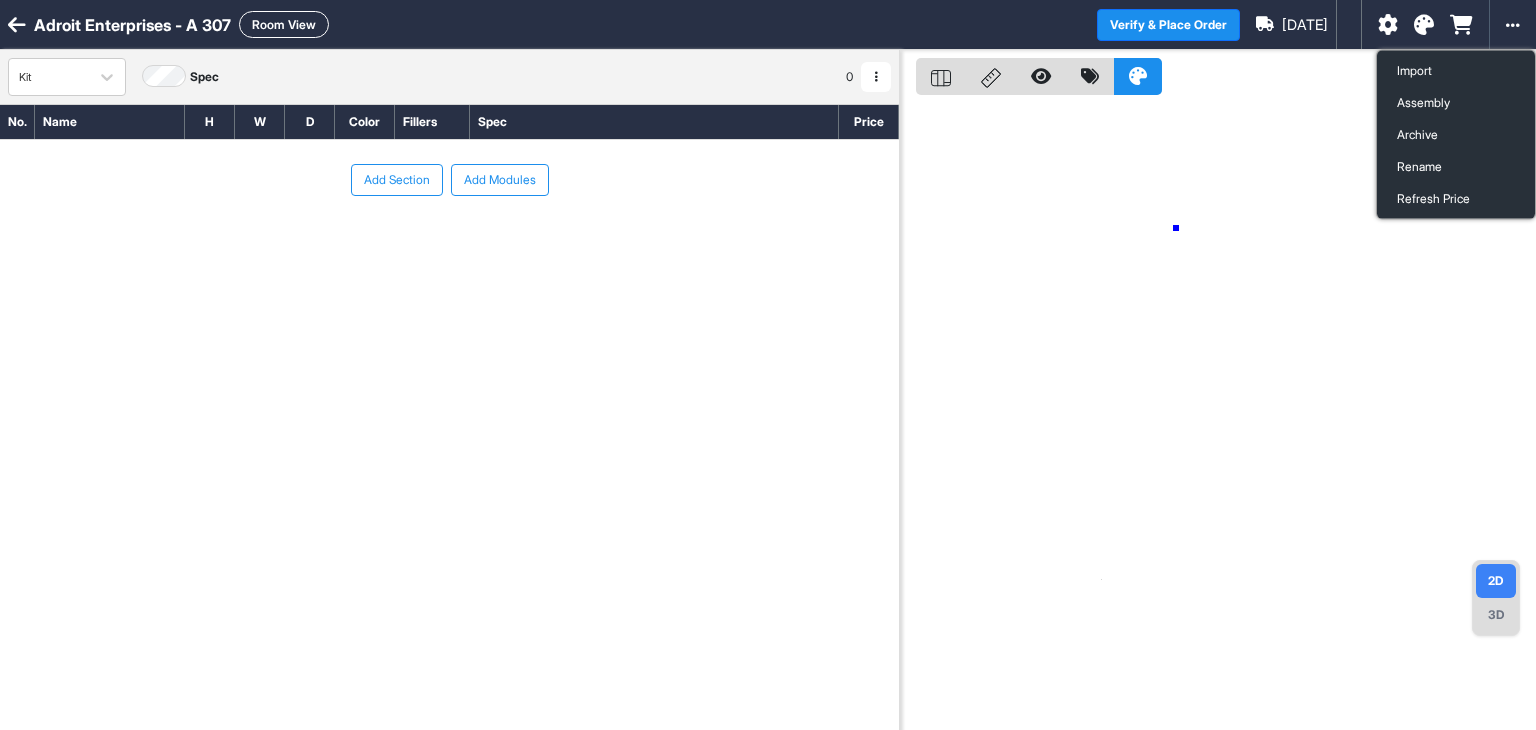 click at bounding box center (1218, 415) 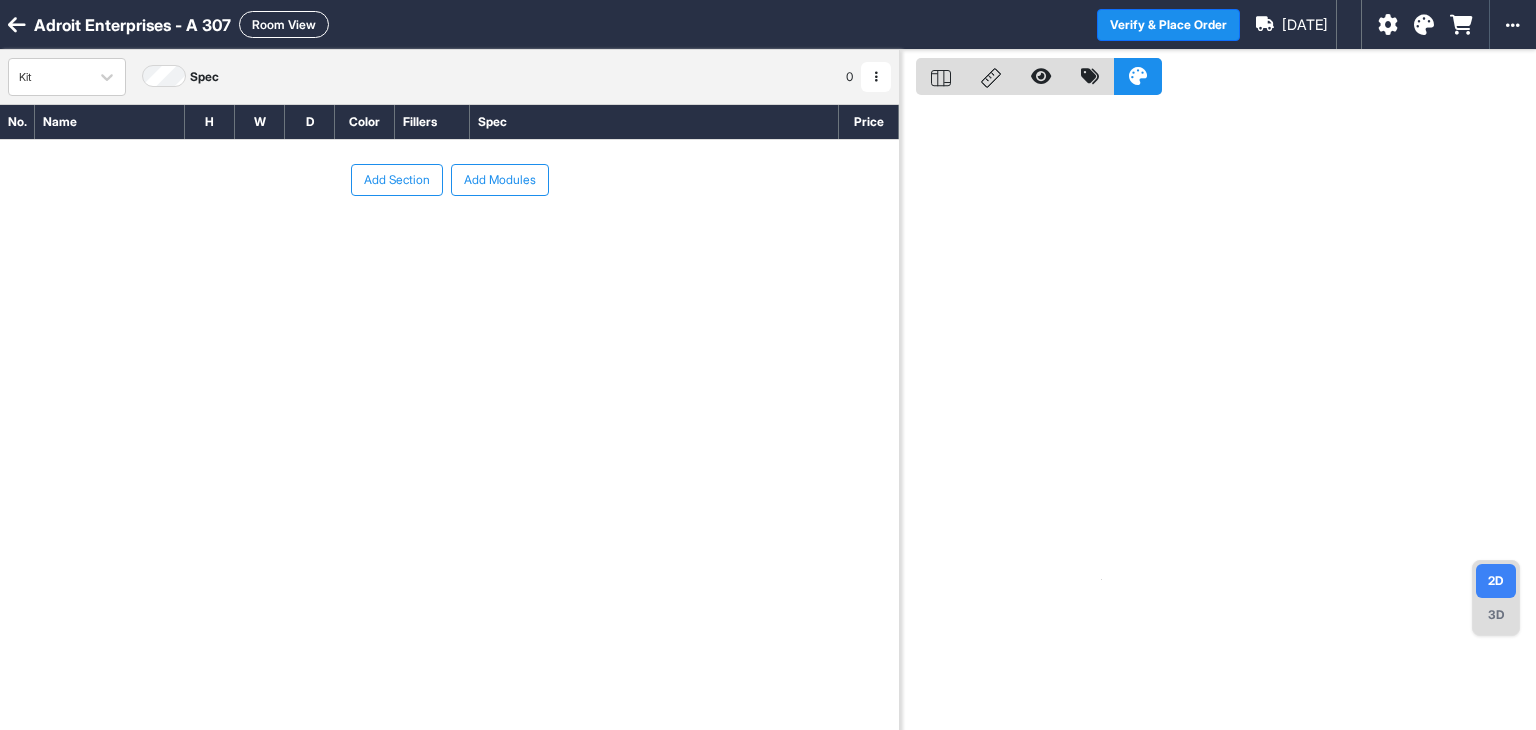 click on "Add Modules" at bounding box center [500, 180] 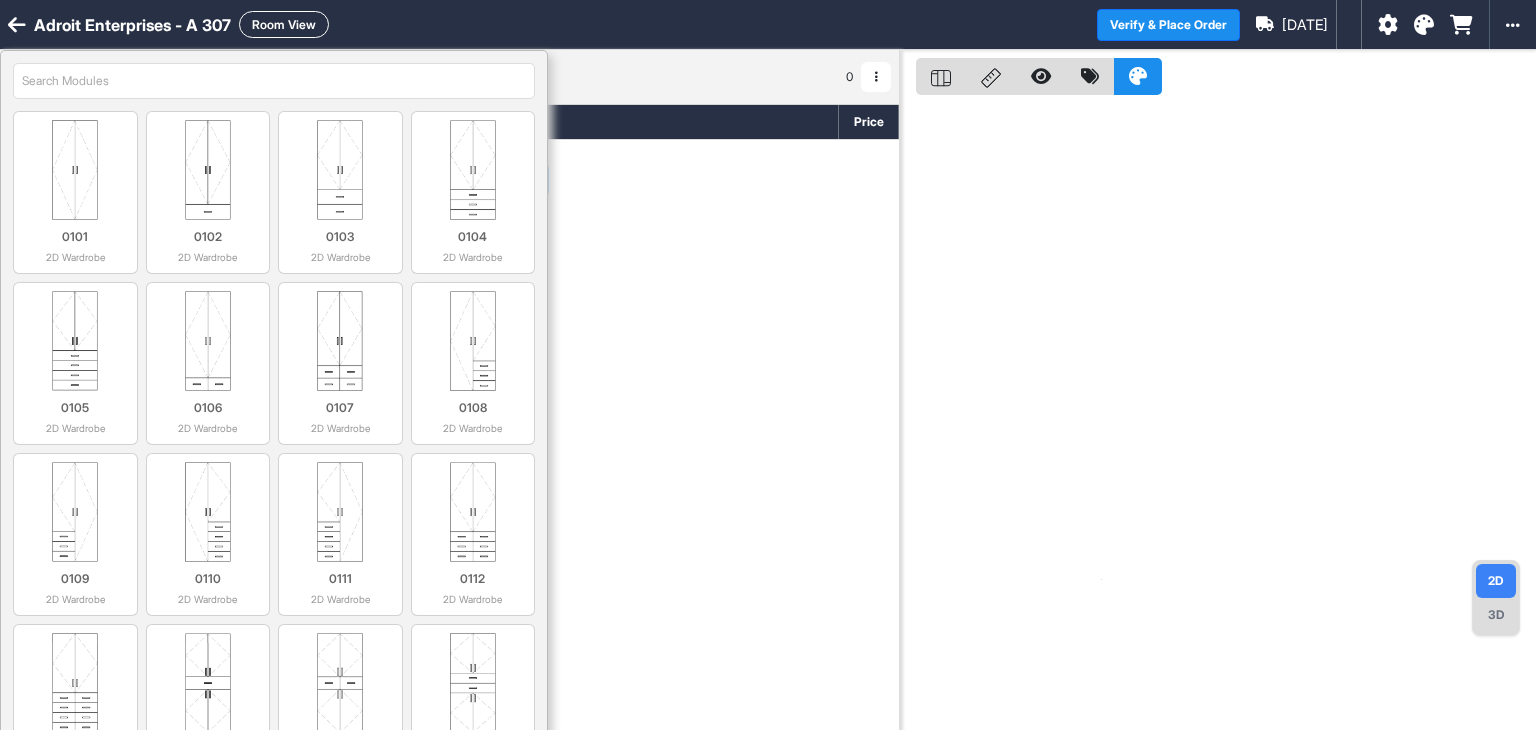 click at bounding box center (274, 81) 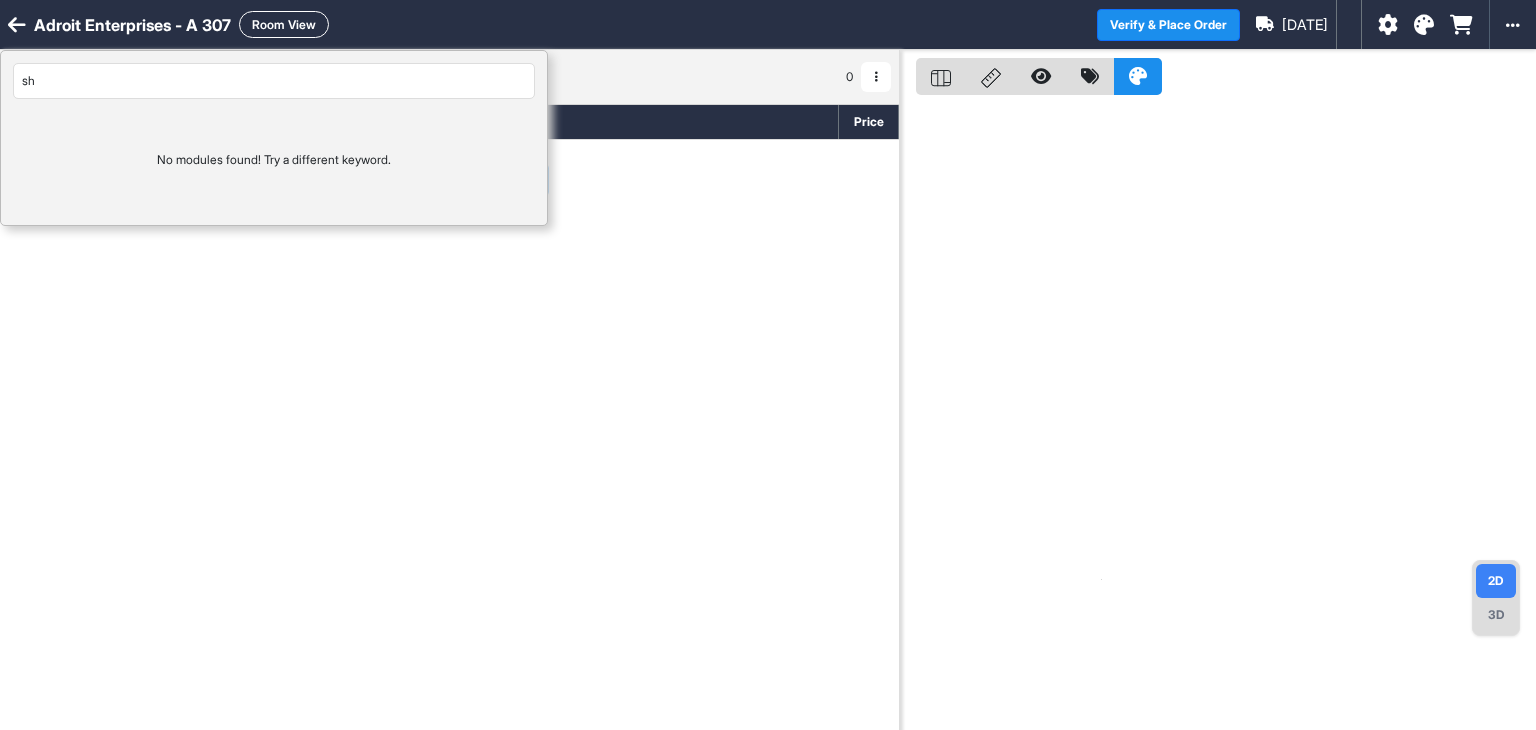 type on "s" 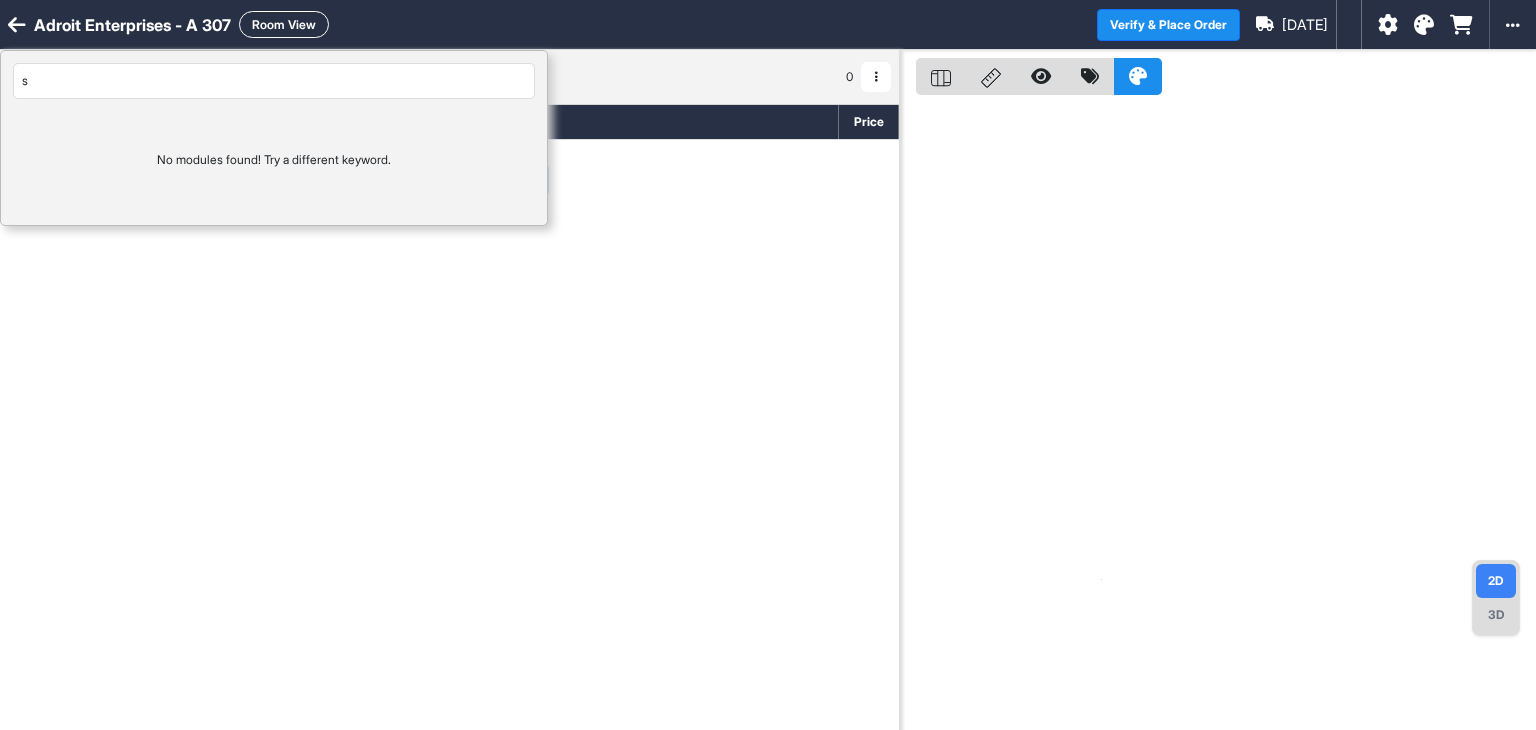 type 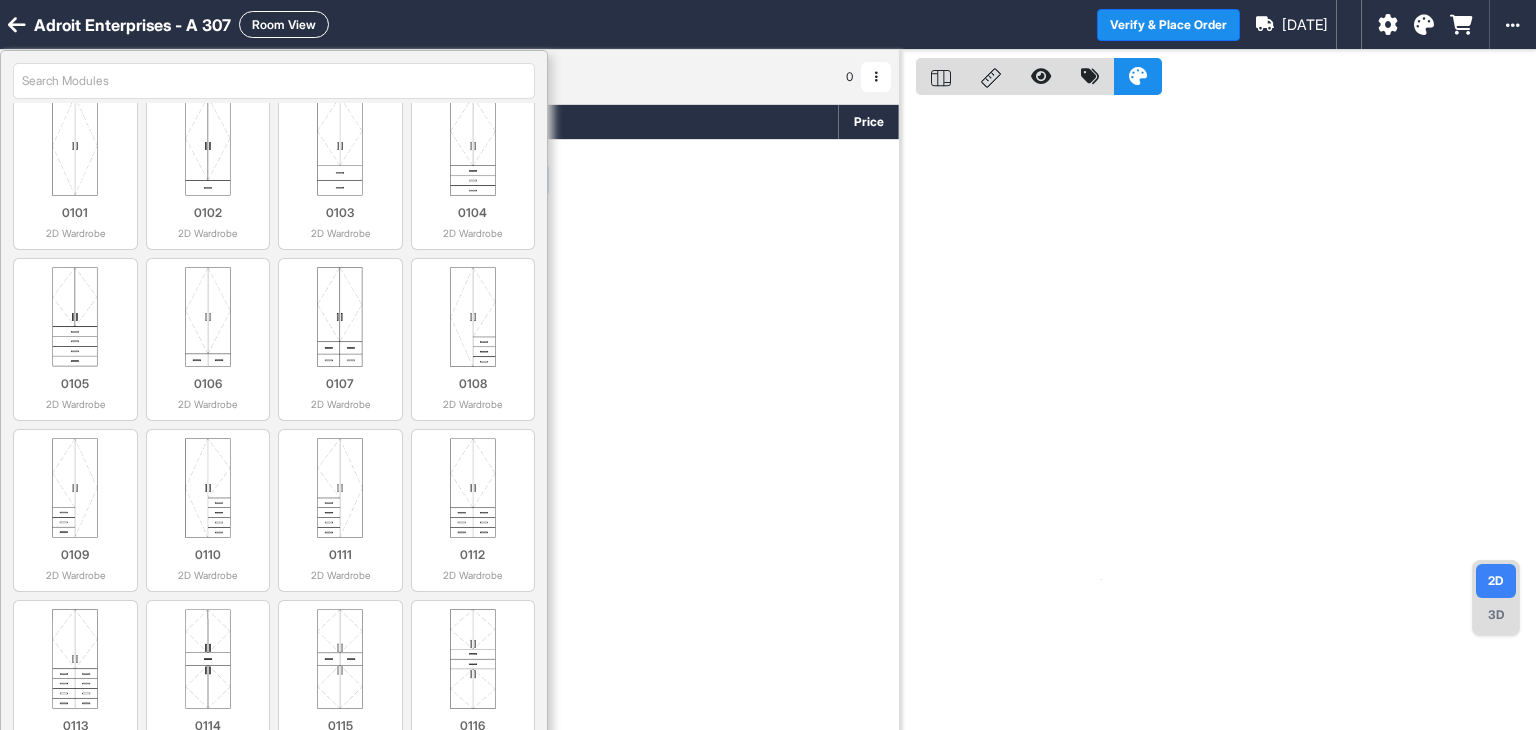 scroll, scrollTop: 0, scrollLeft: 0, axis: both 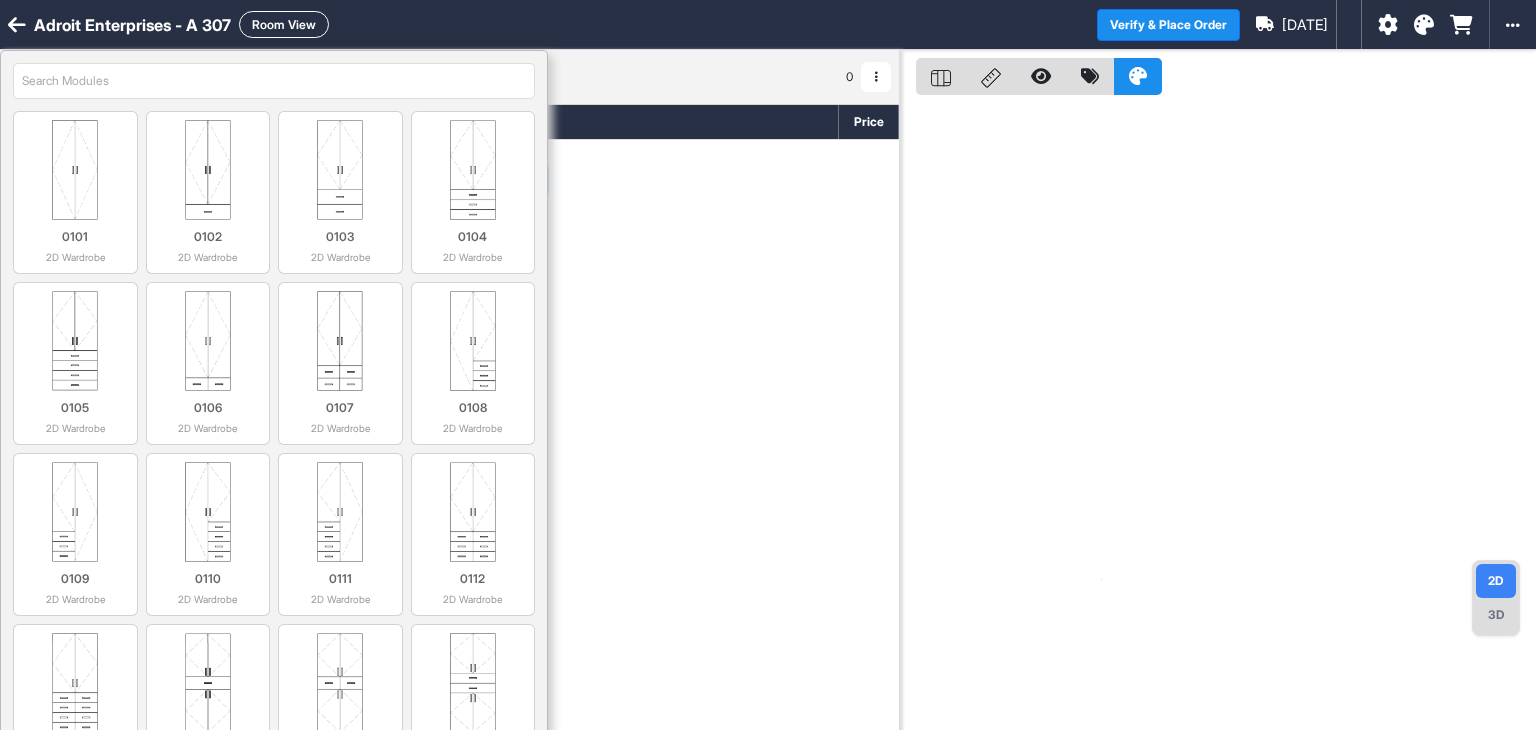 click on "Add Section Add Modules" at bounding box center [449, 240] 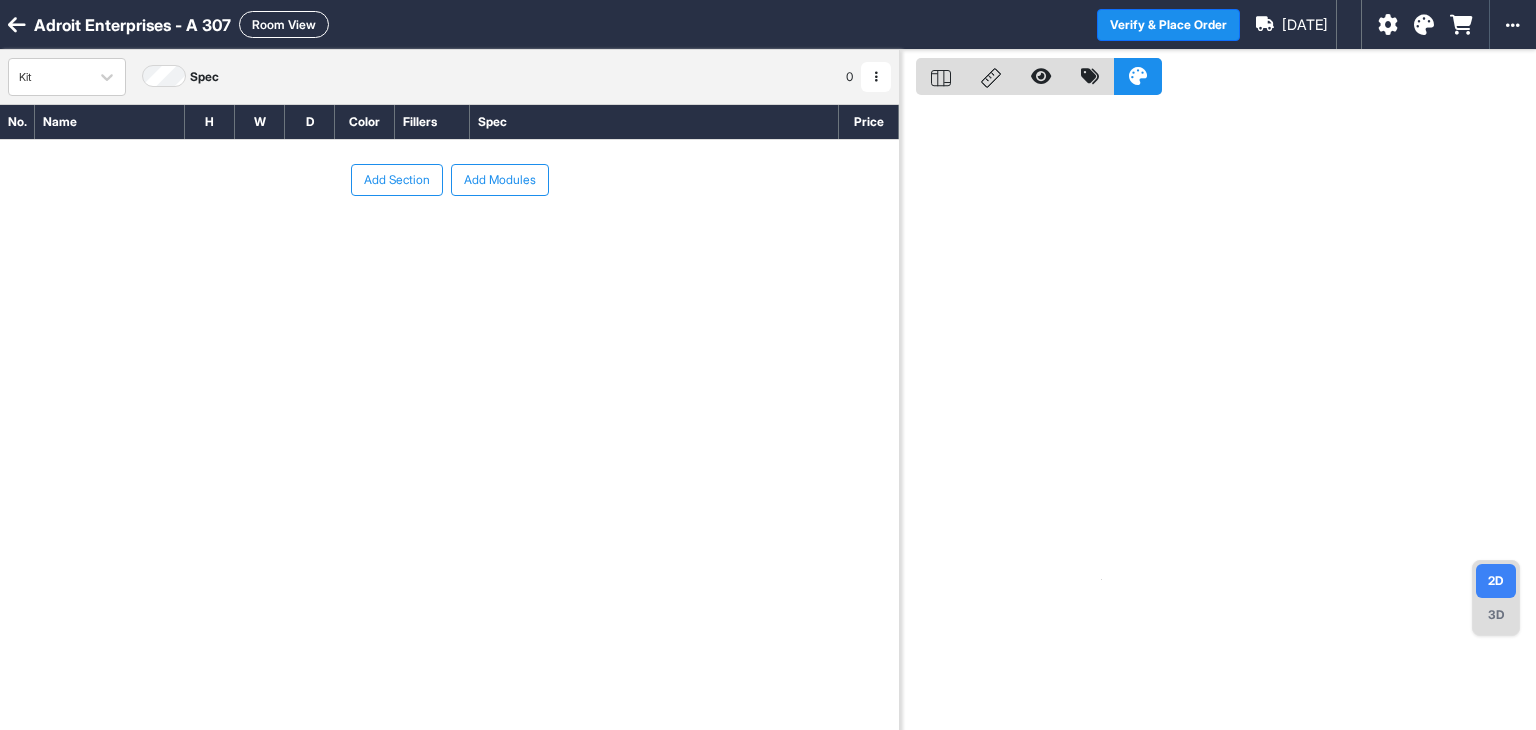 click on "Add Section" at bounding box center (397, 180) 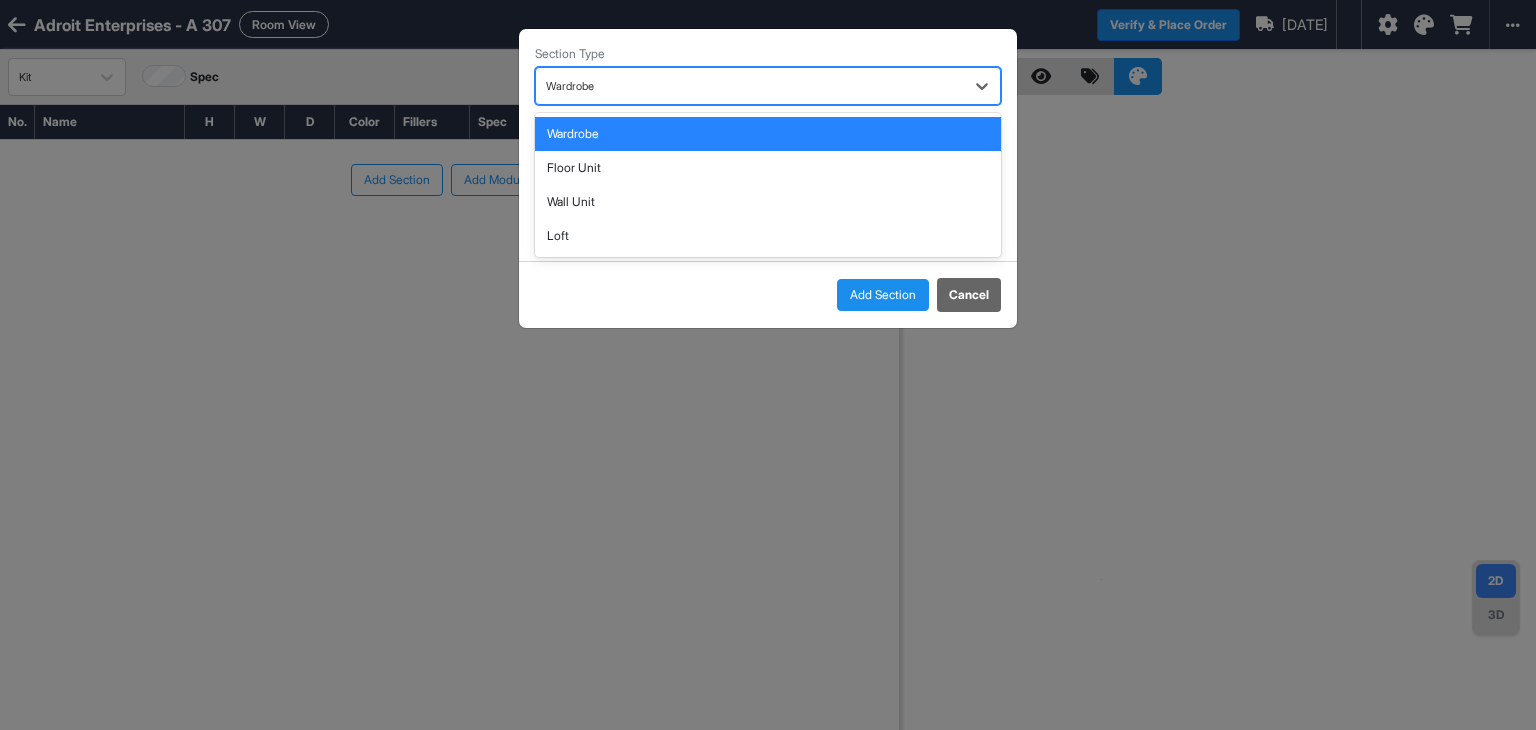 click at bounding box center (750, 86) 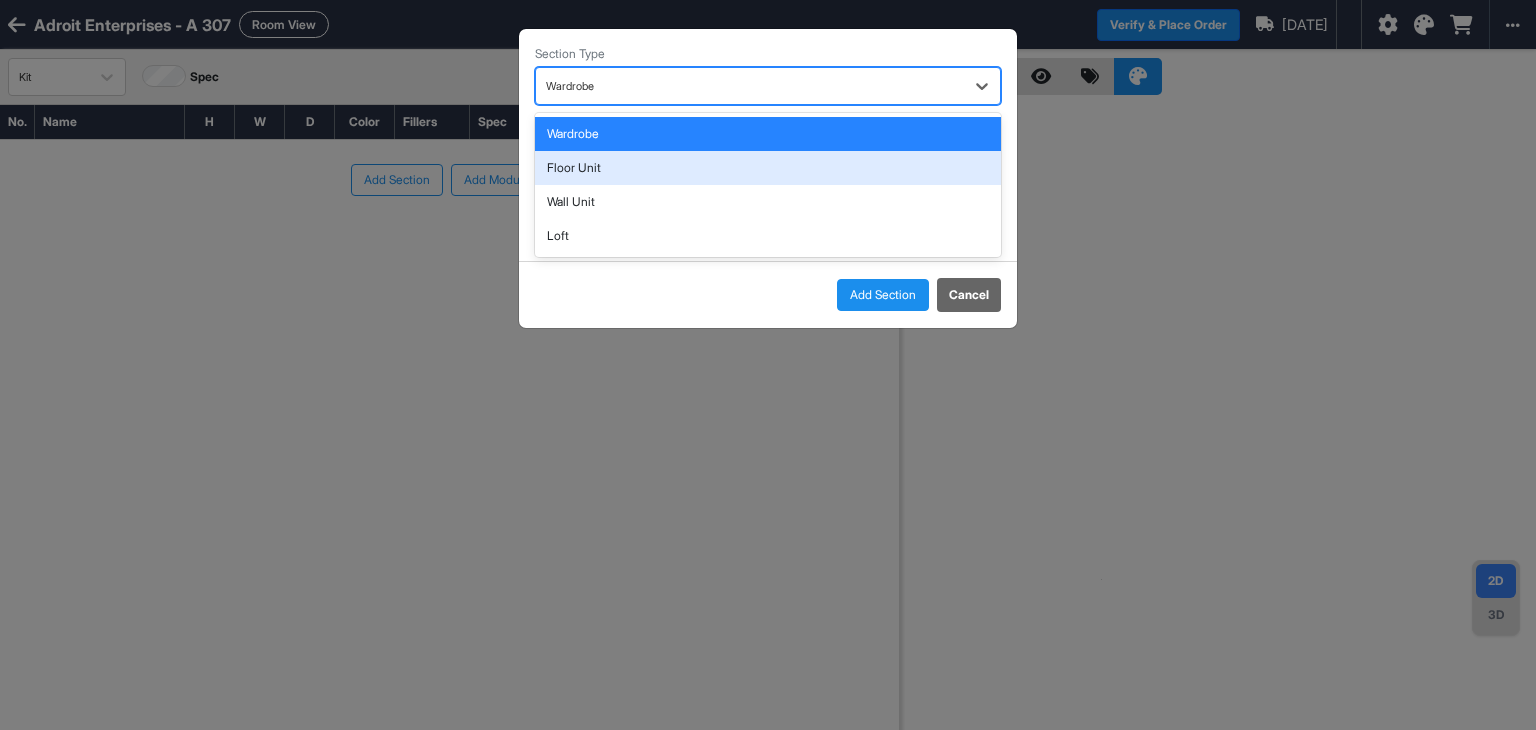 click on "Floor Unit" at bounding box center (768, 168) 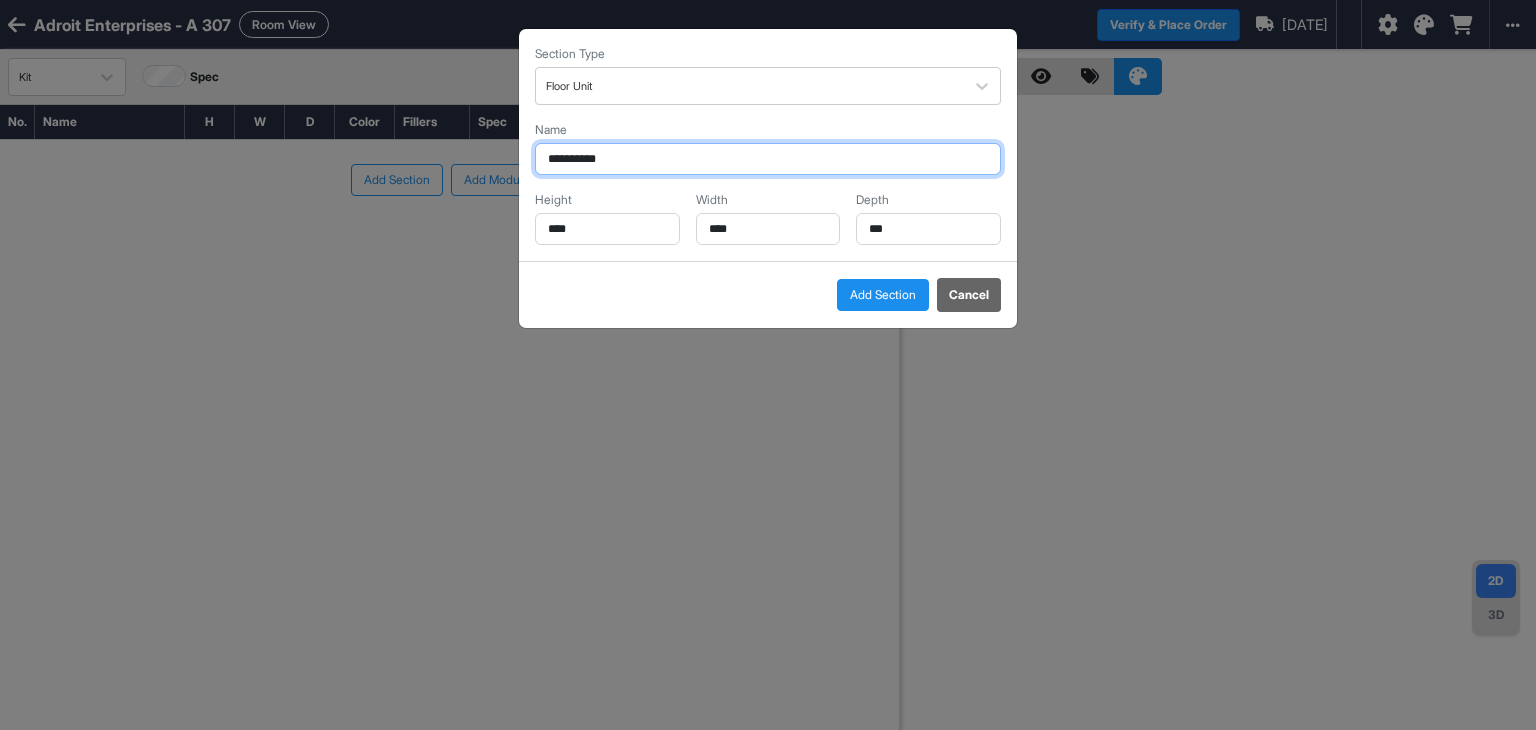 click on "**********" at bounding box center (768, 159) 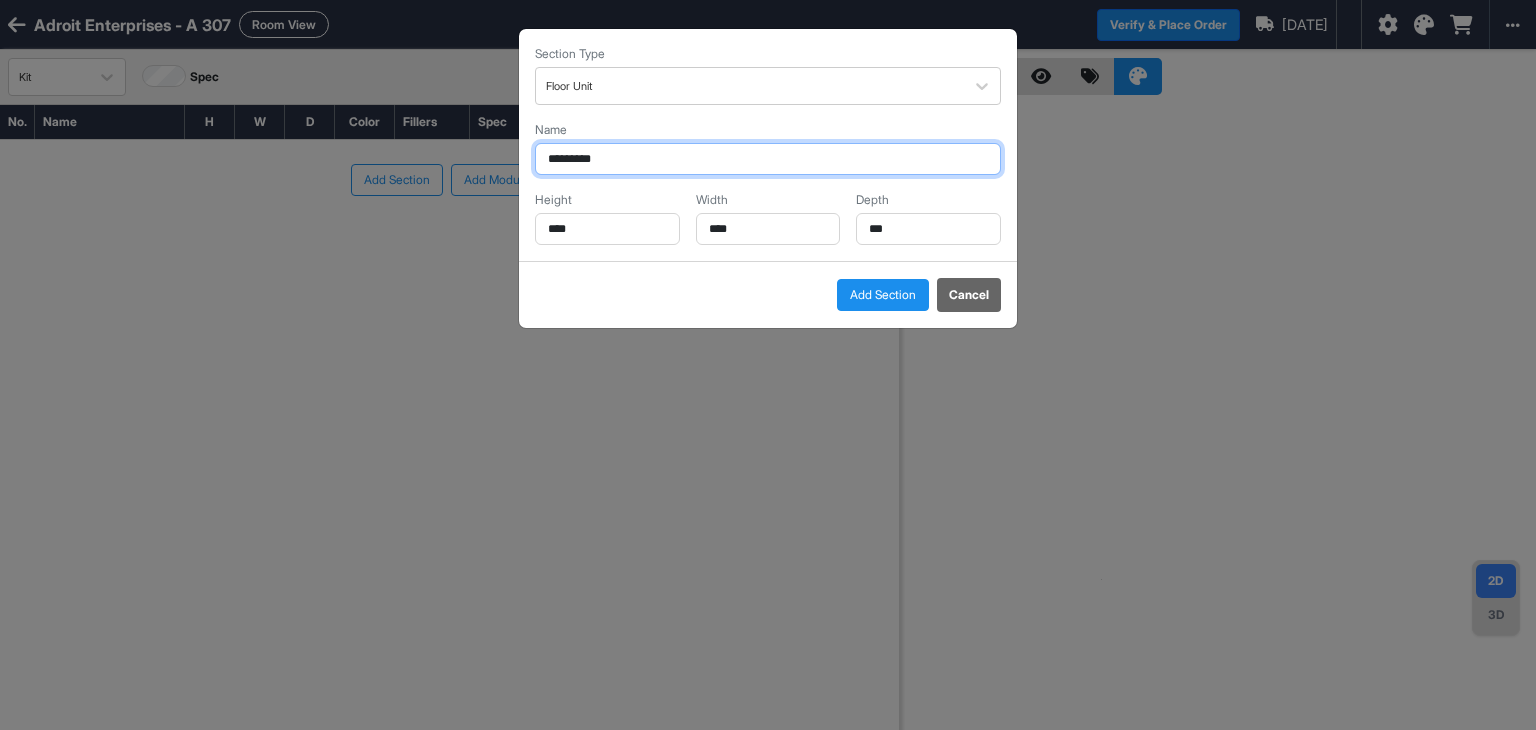 type on "*********" 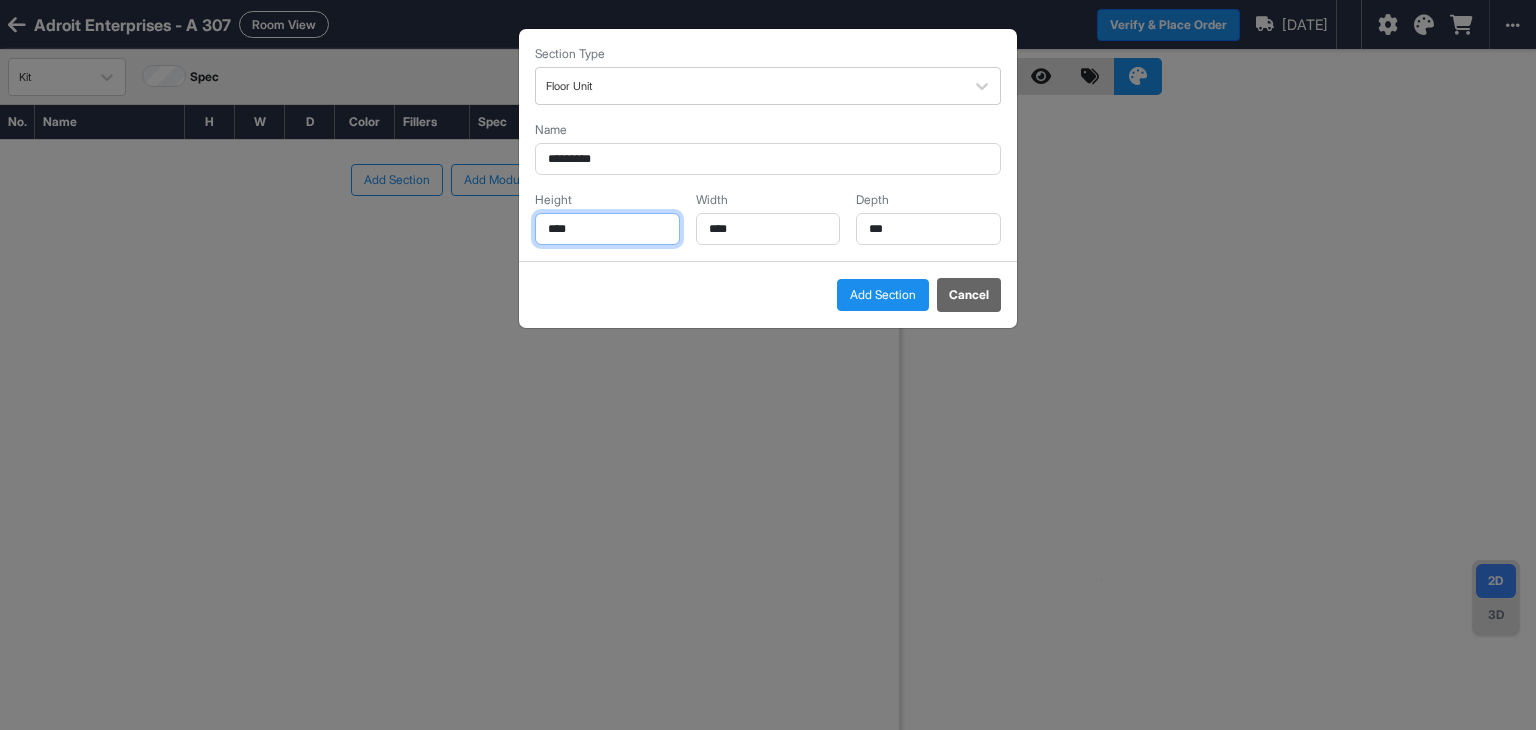 click on "****" at bounding box center (607, 229) 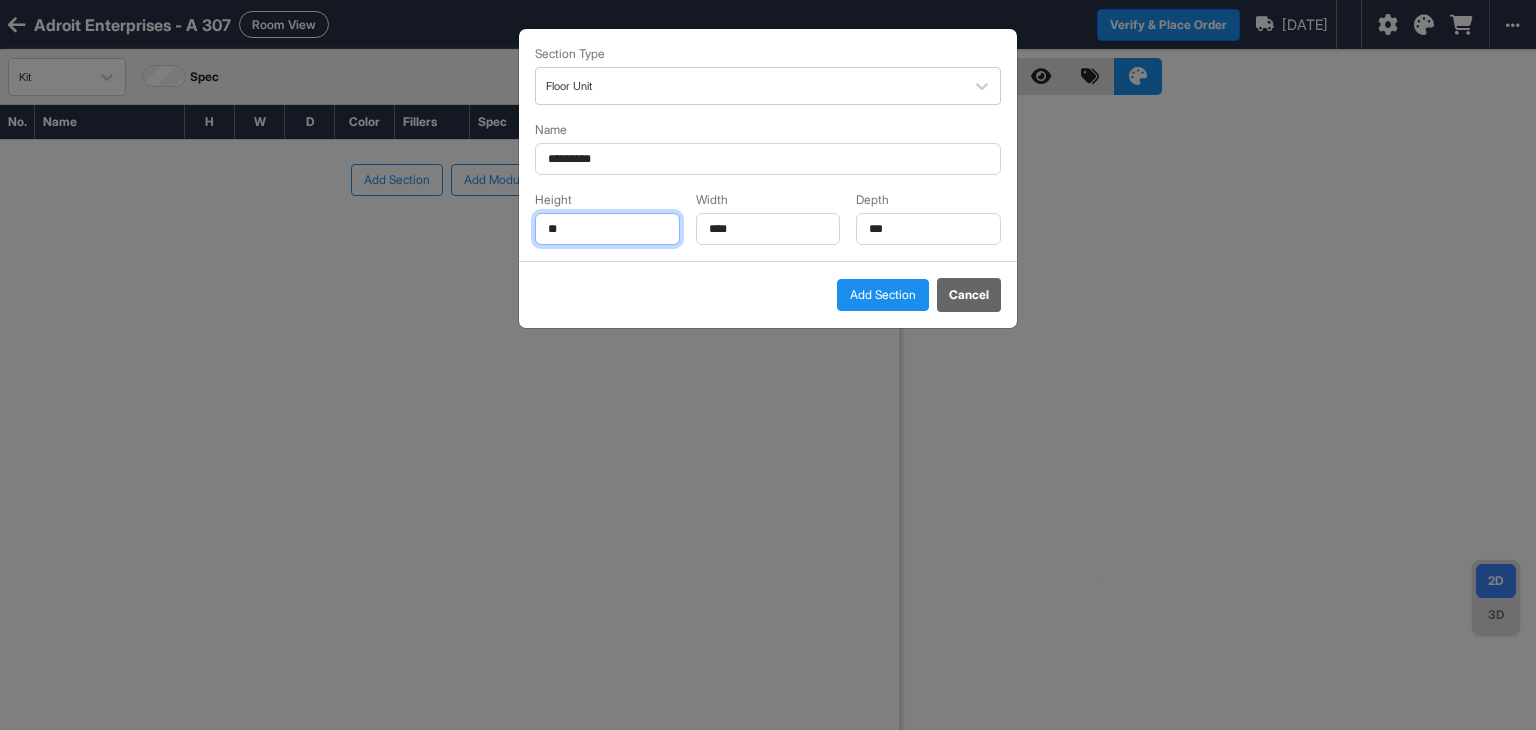 type on "*" 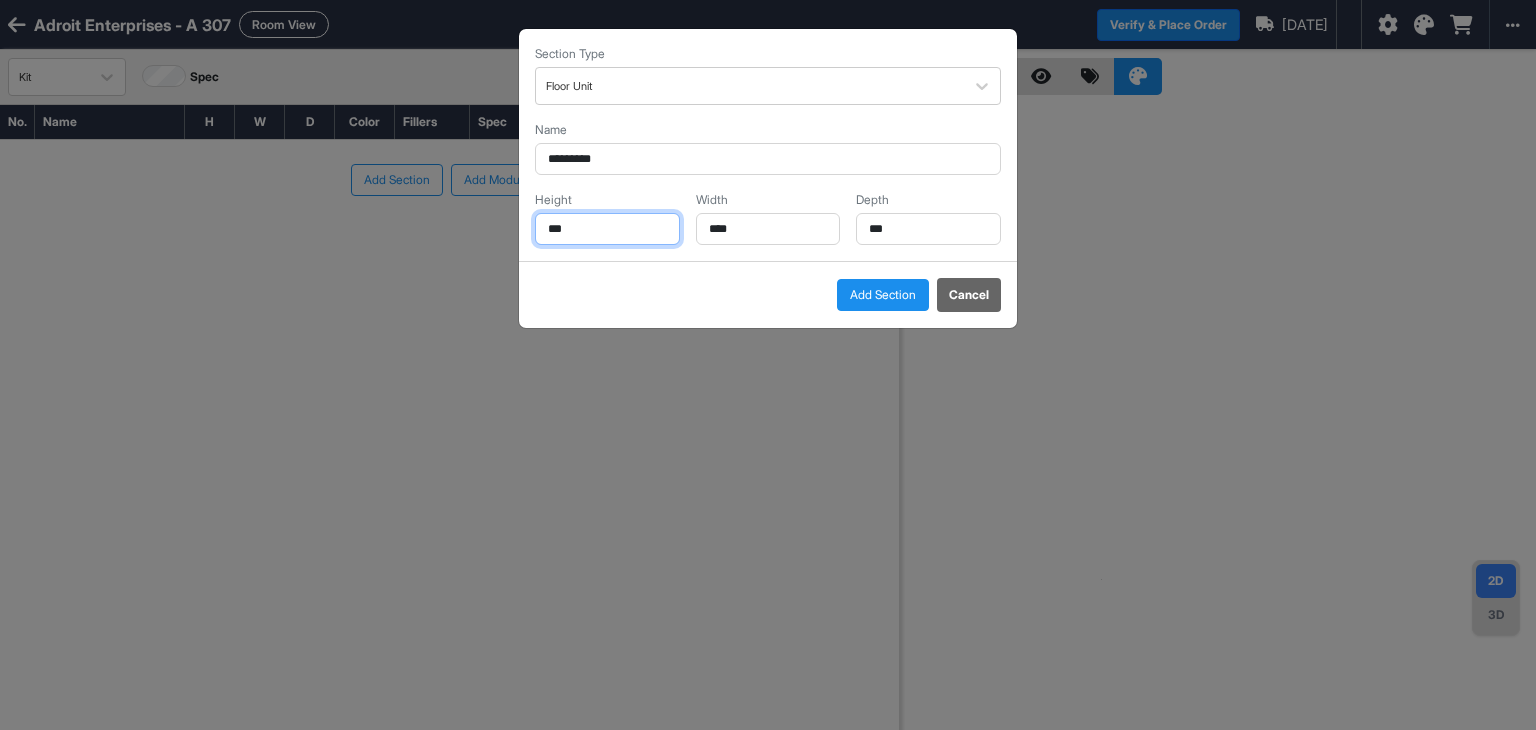 type on "***" 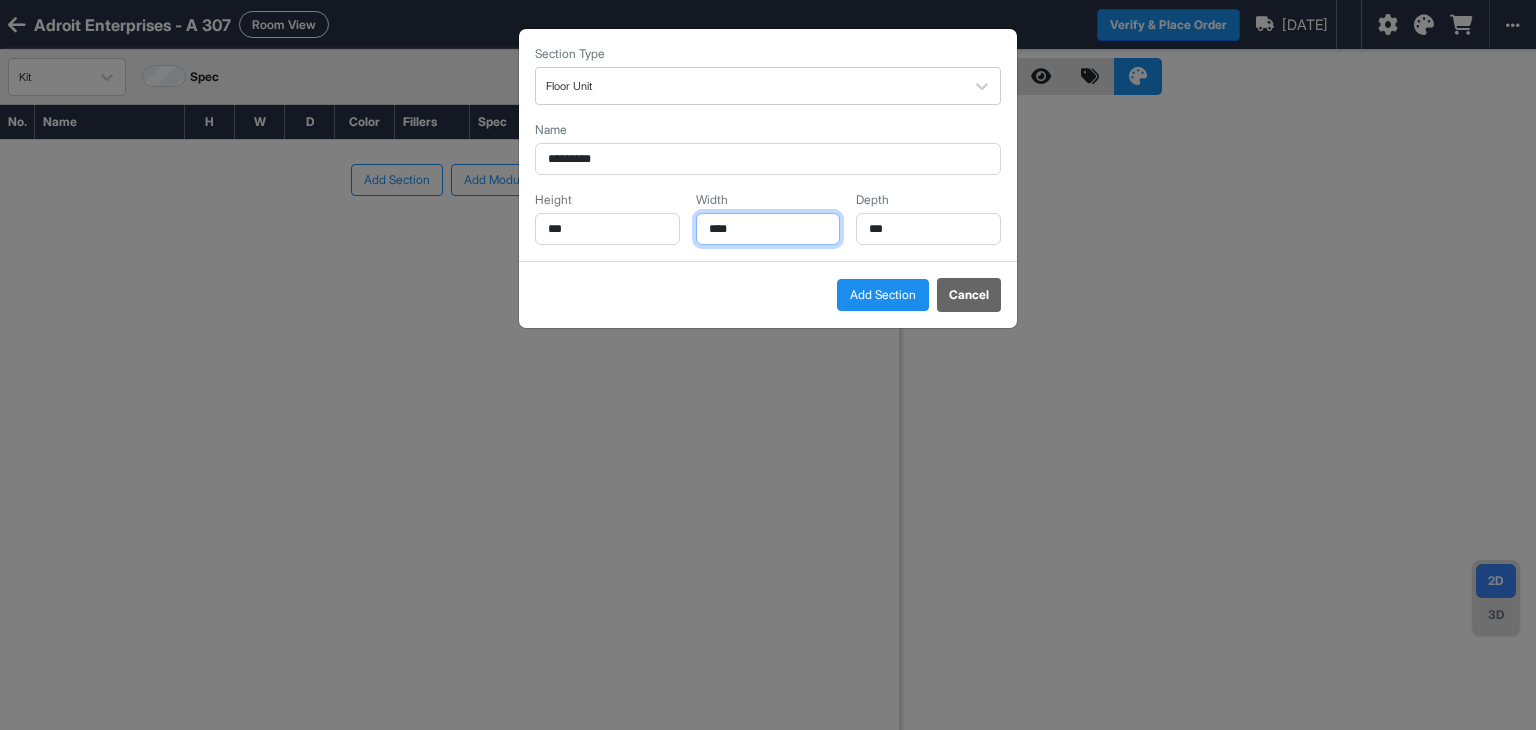 click on "****" at bounding box center [768, 229] 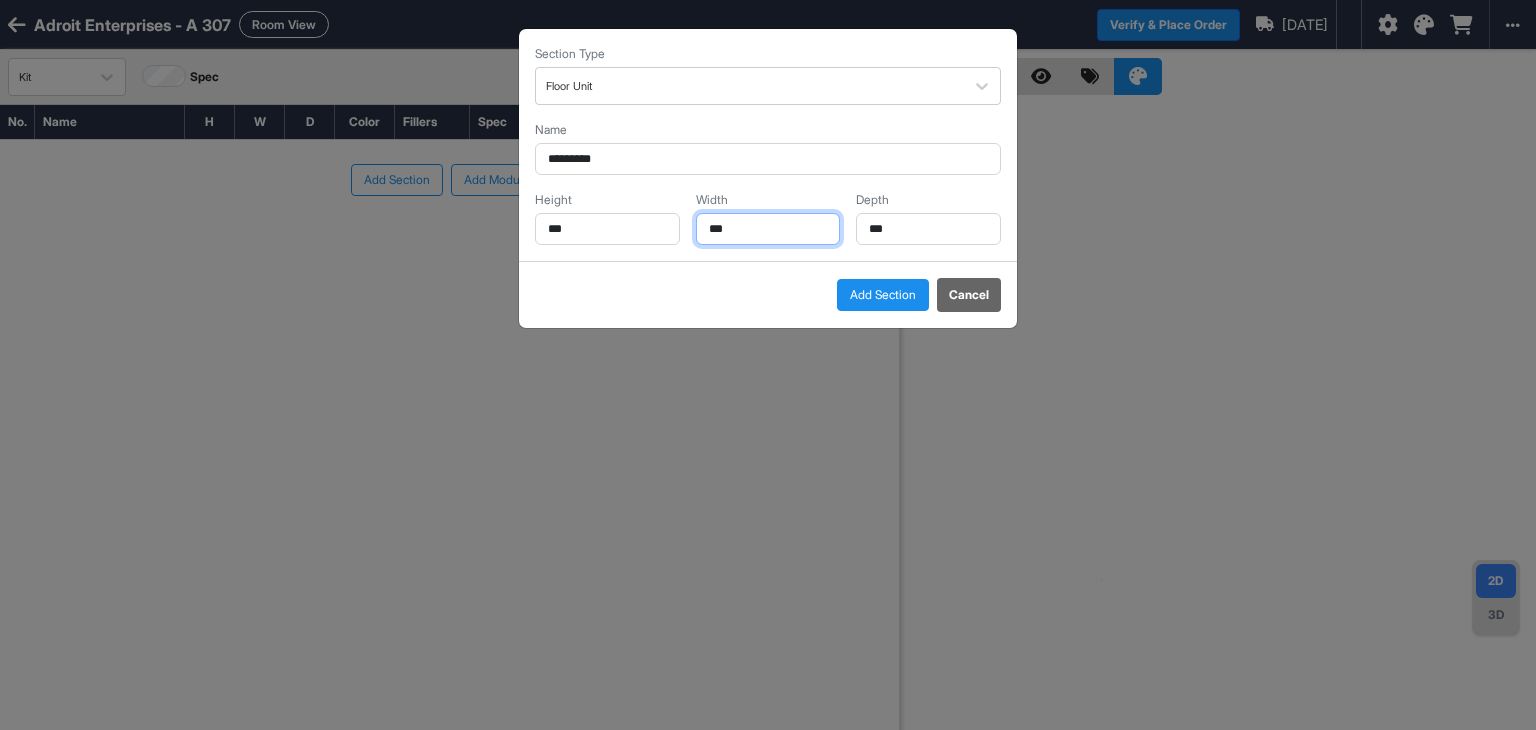 type on "***" 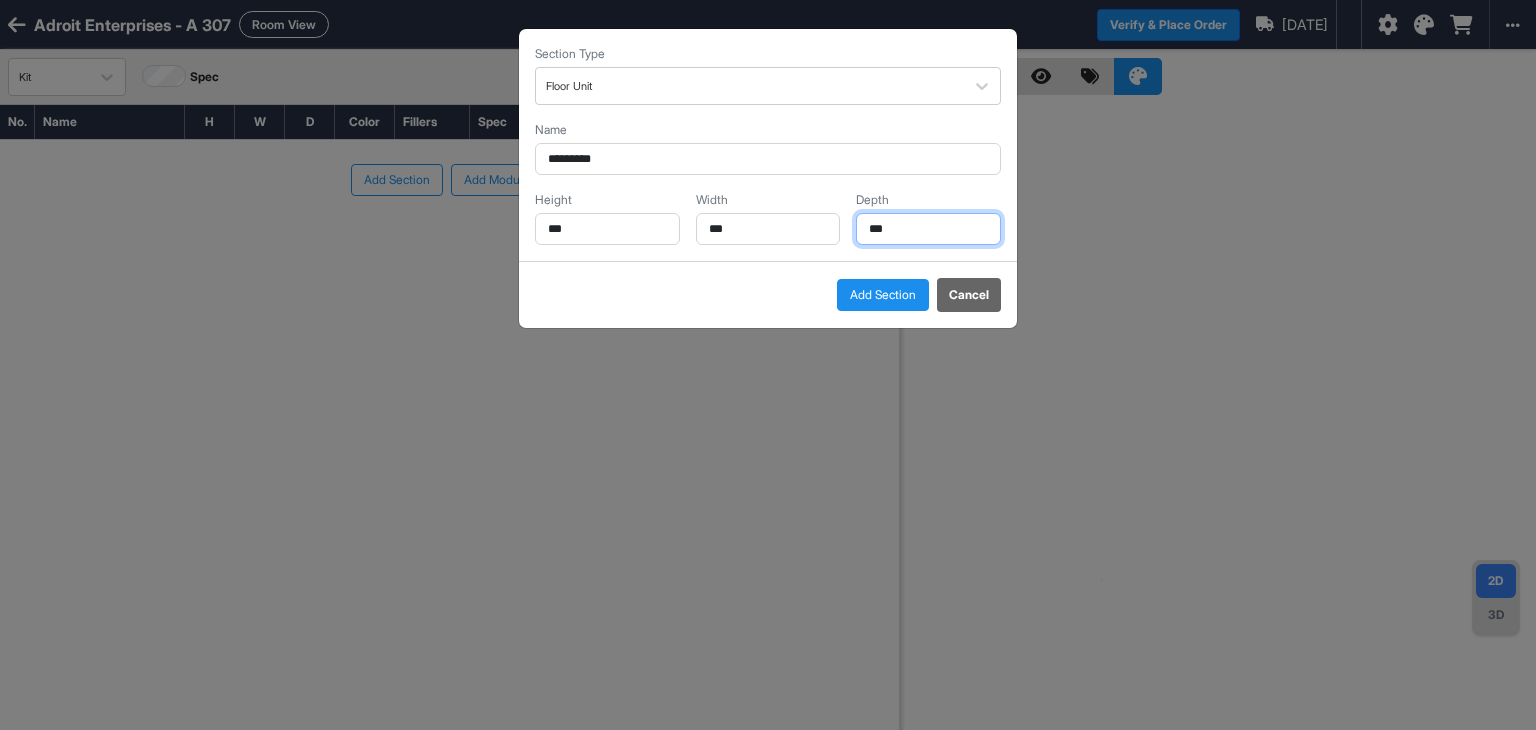 click on "***" at bounding box center (928, 229) 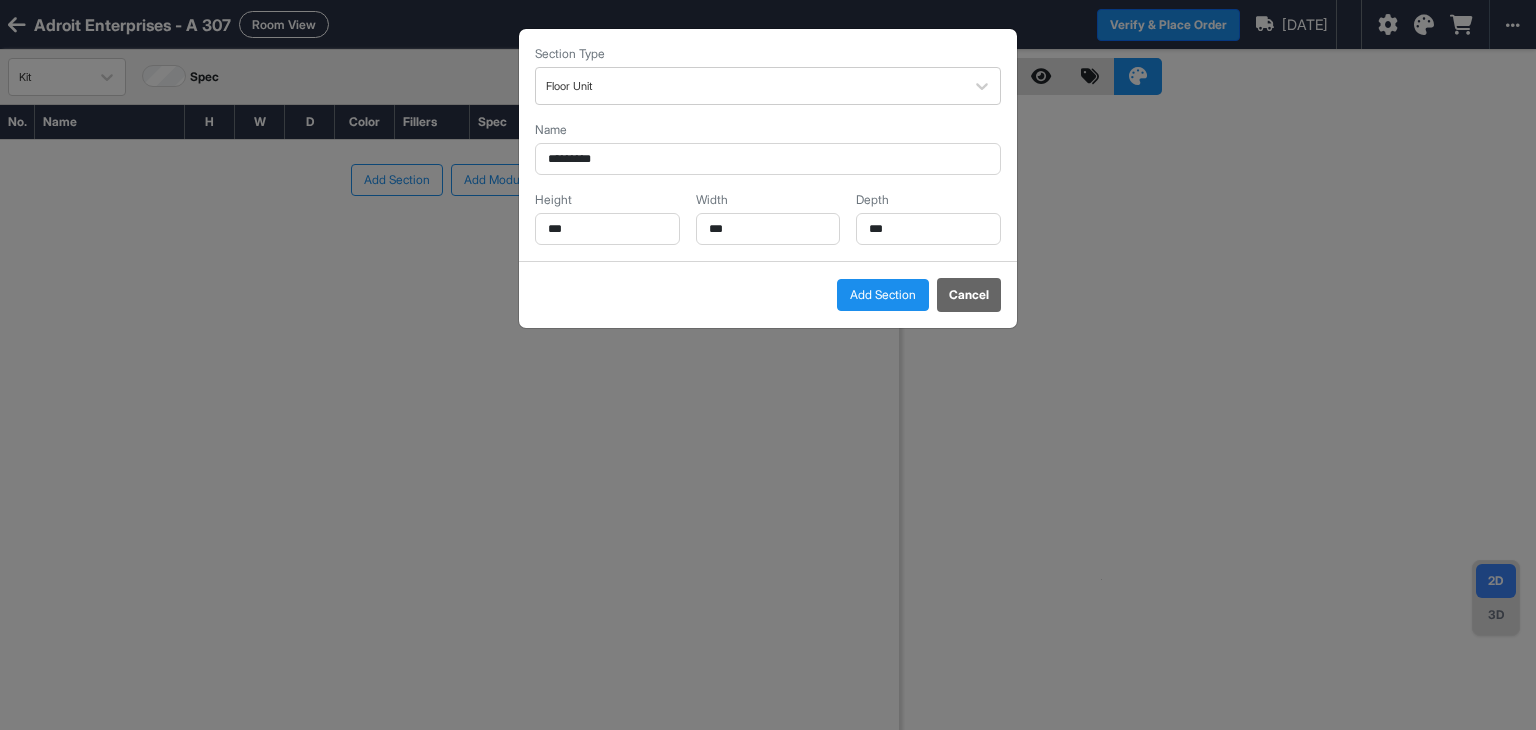 click on "Add Section" at bounding box center [883, 295] 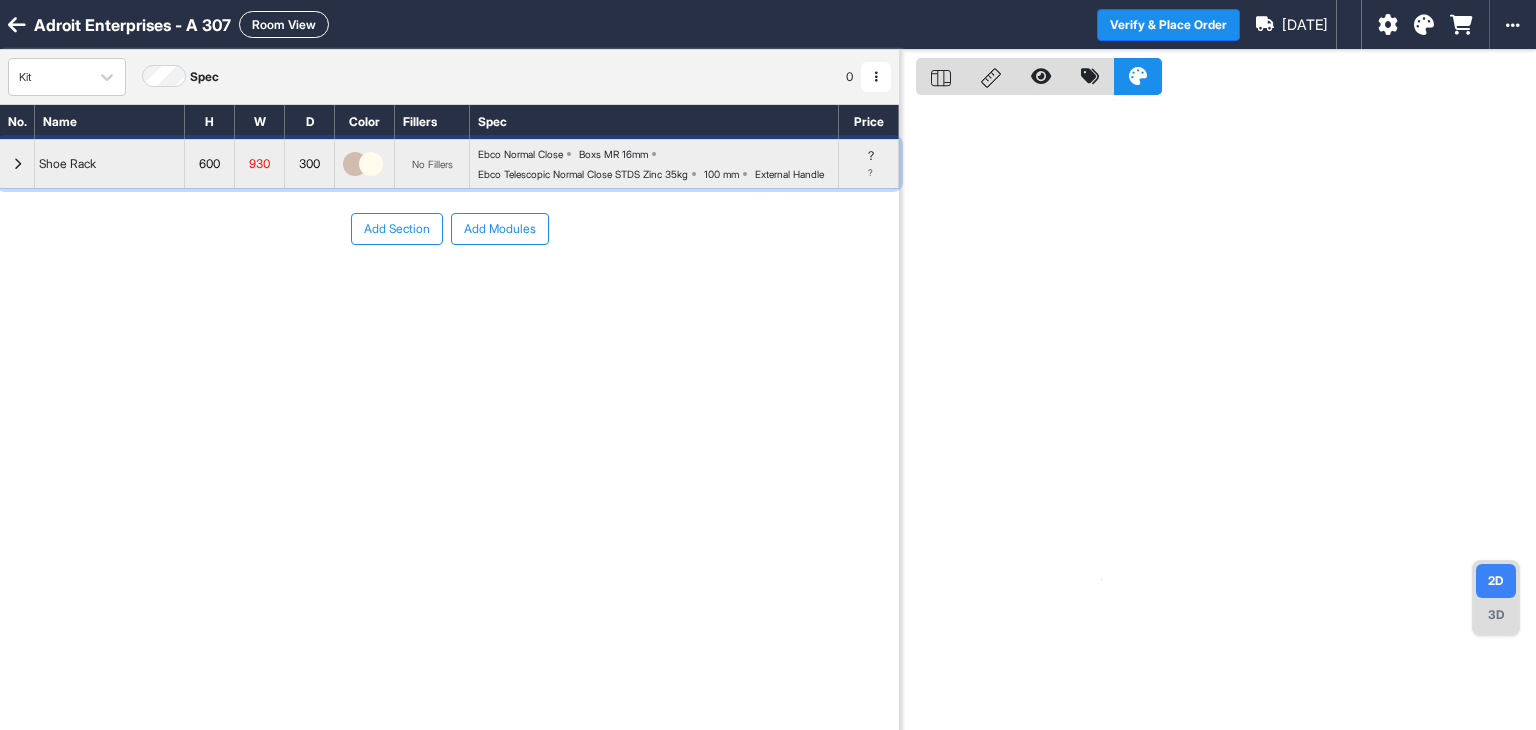 click at bounding box center [17, 164] 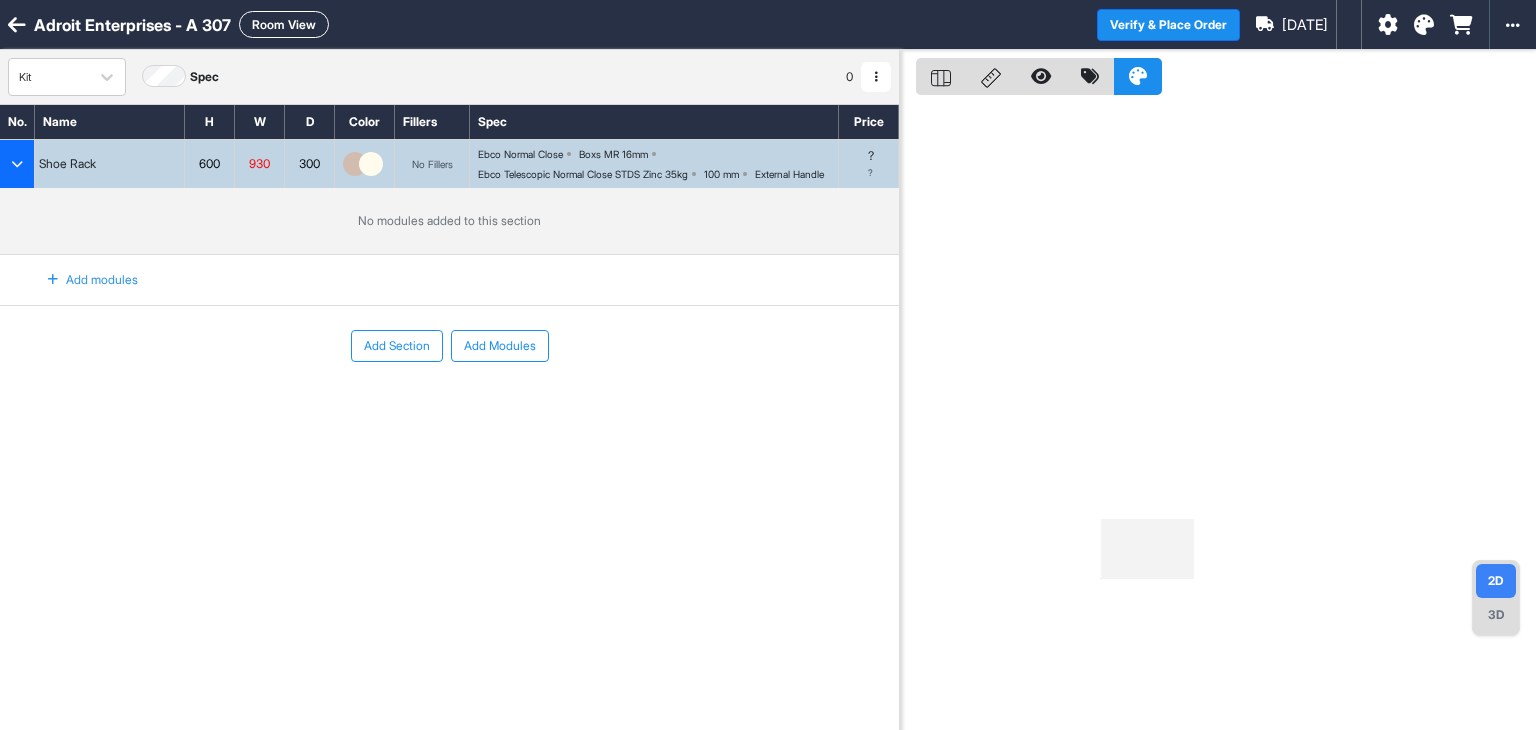 click on "Add modules" at bounding box center (81, 280) 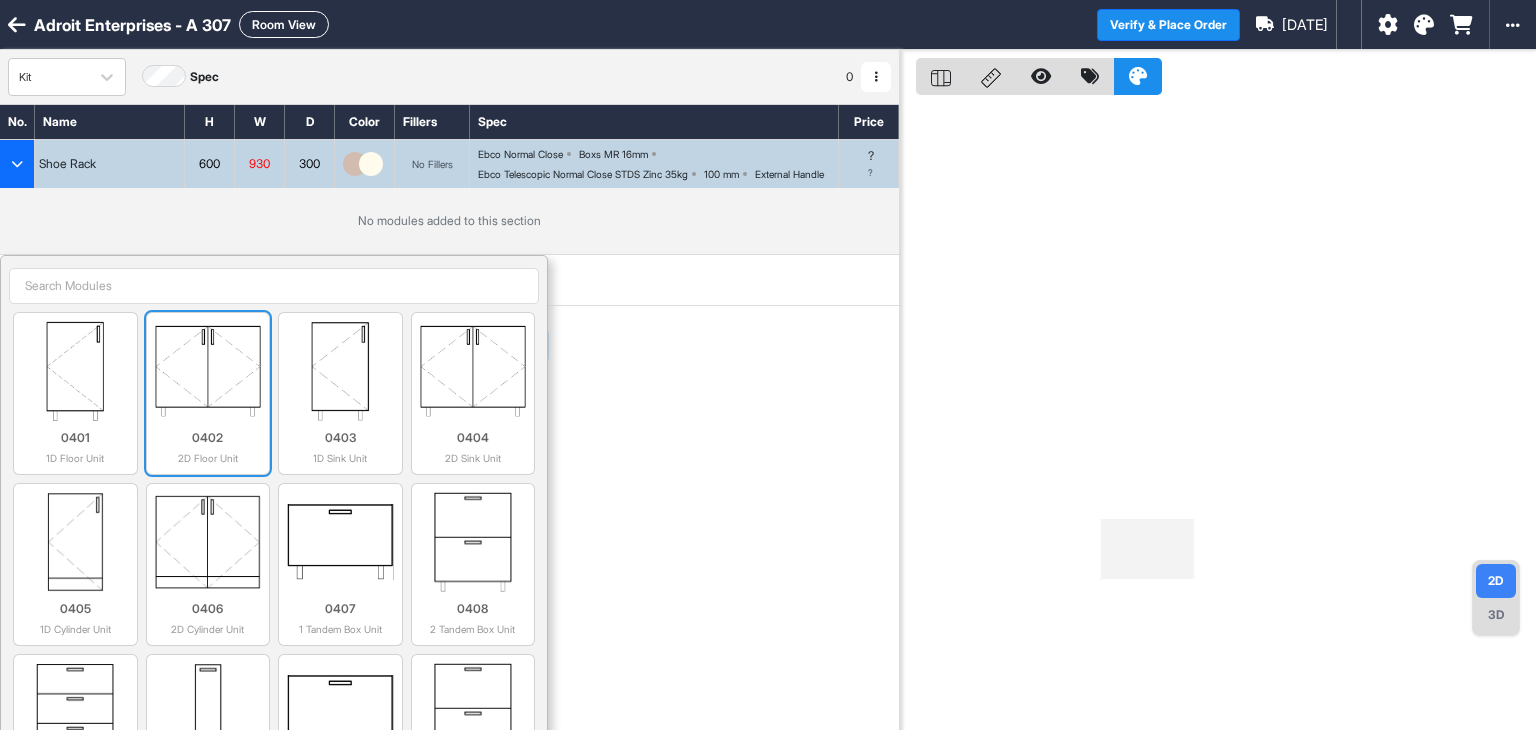 click at bounding box center (208, 371) 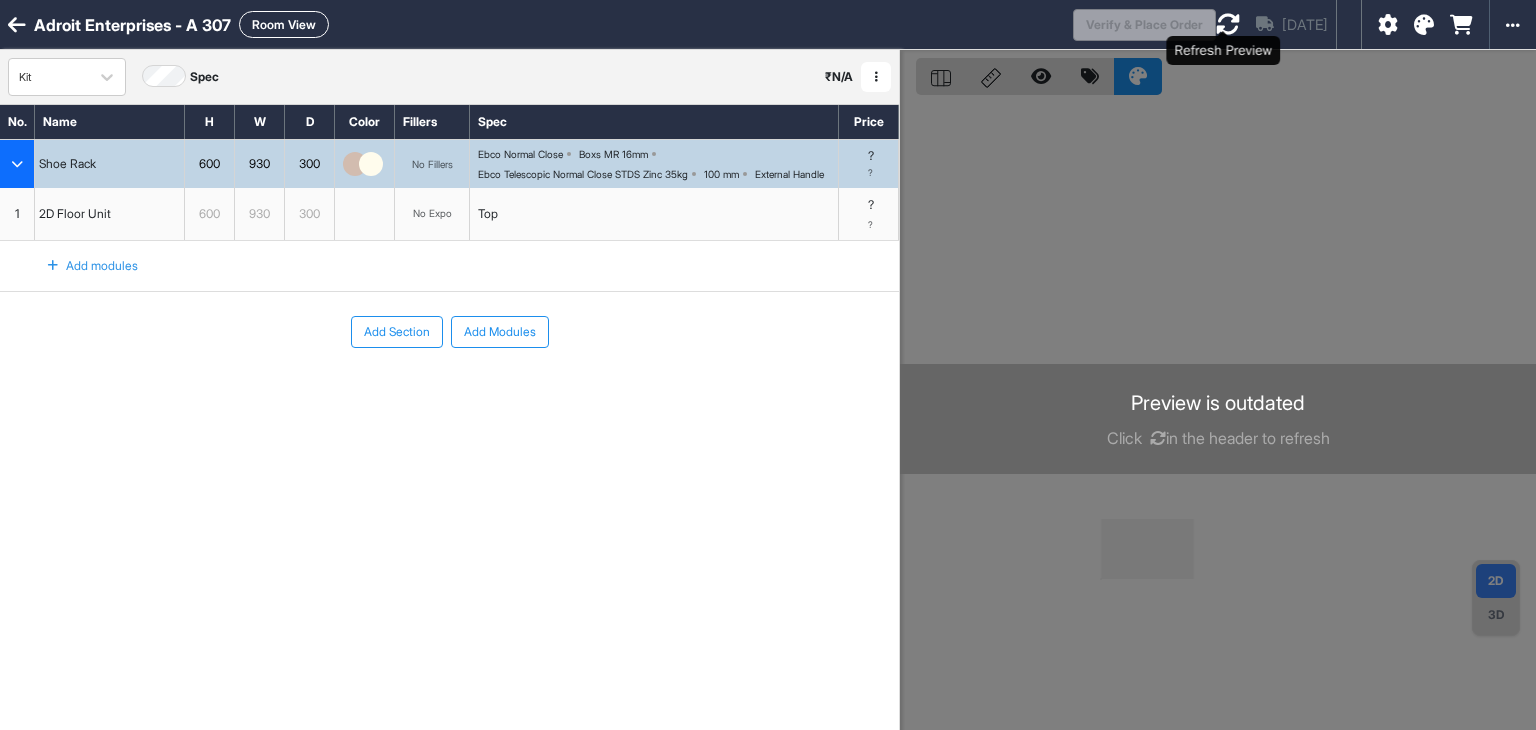 click at bounding box center [1228, 24] 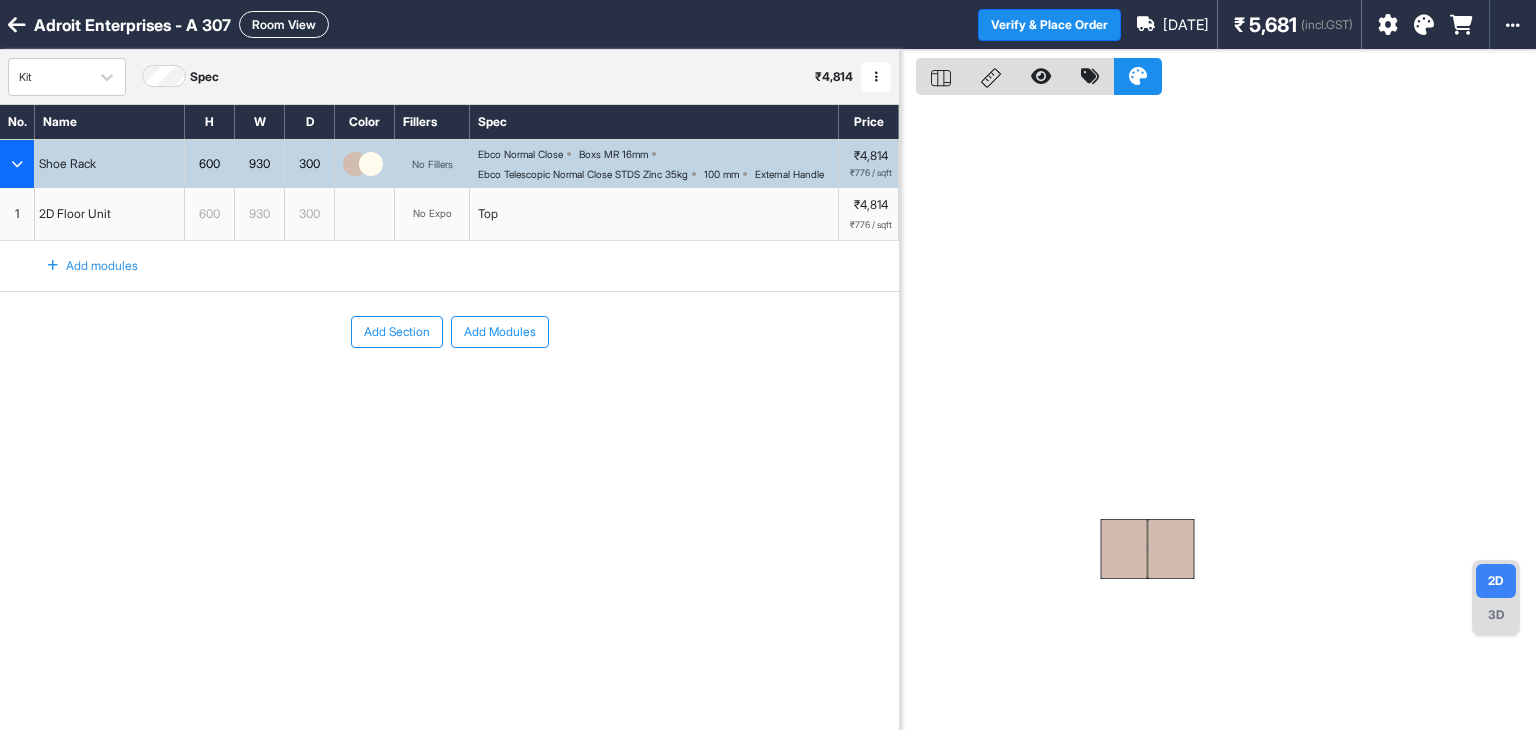 click on "No Expo" at bounding box center [432, 213] 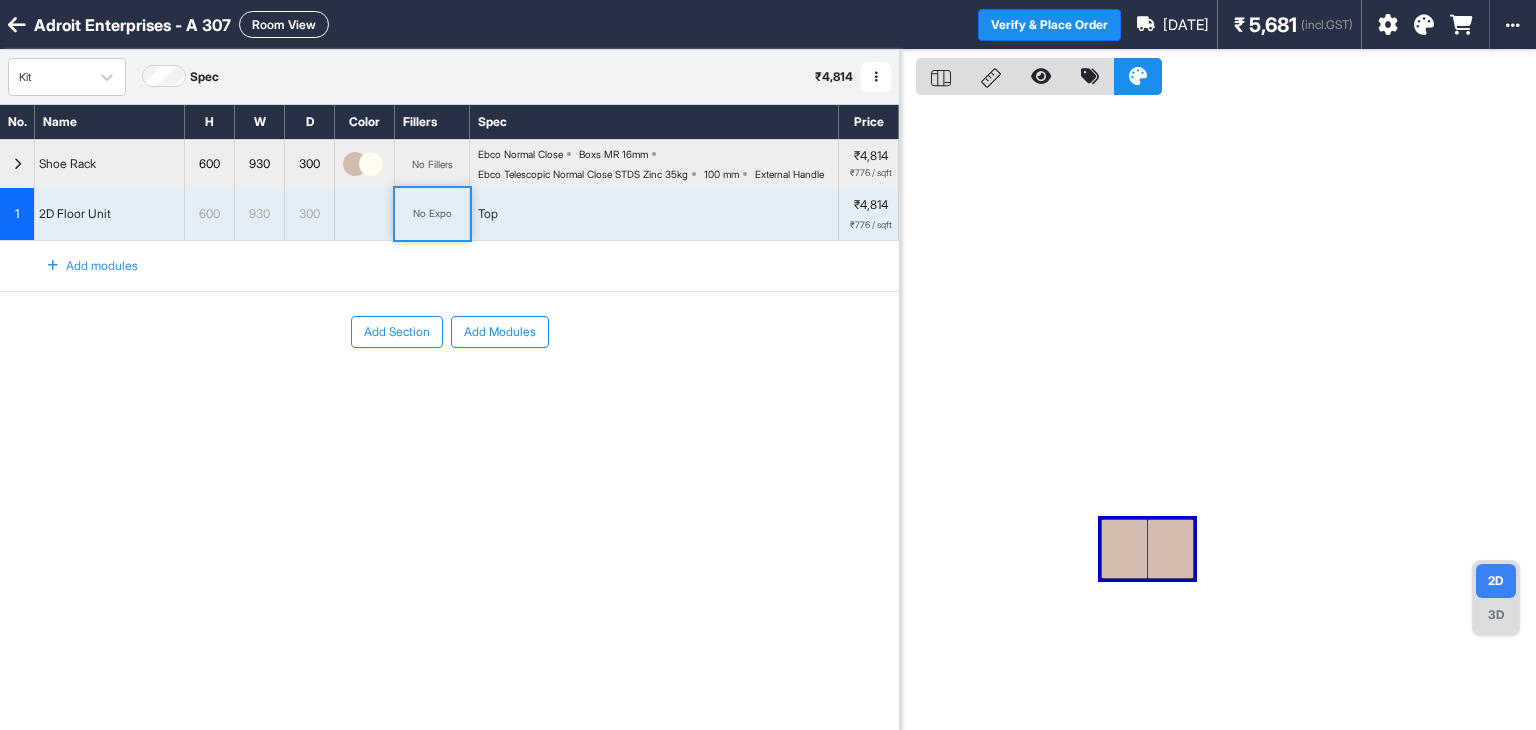 click on "No Expo" at bounding box center [432, 213] 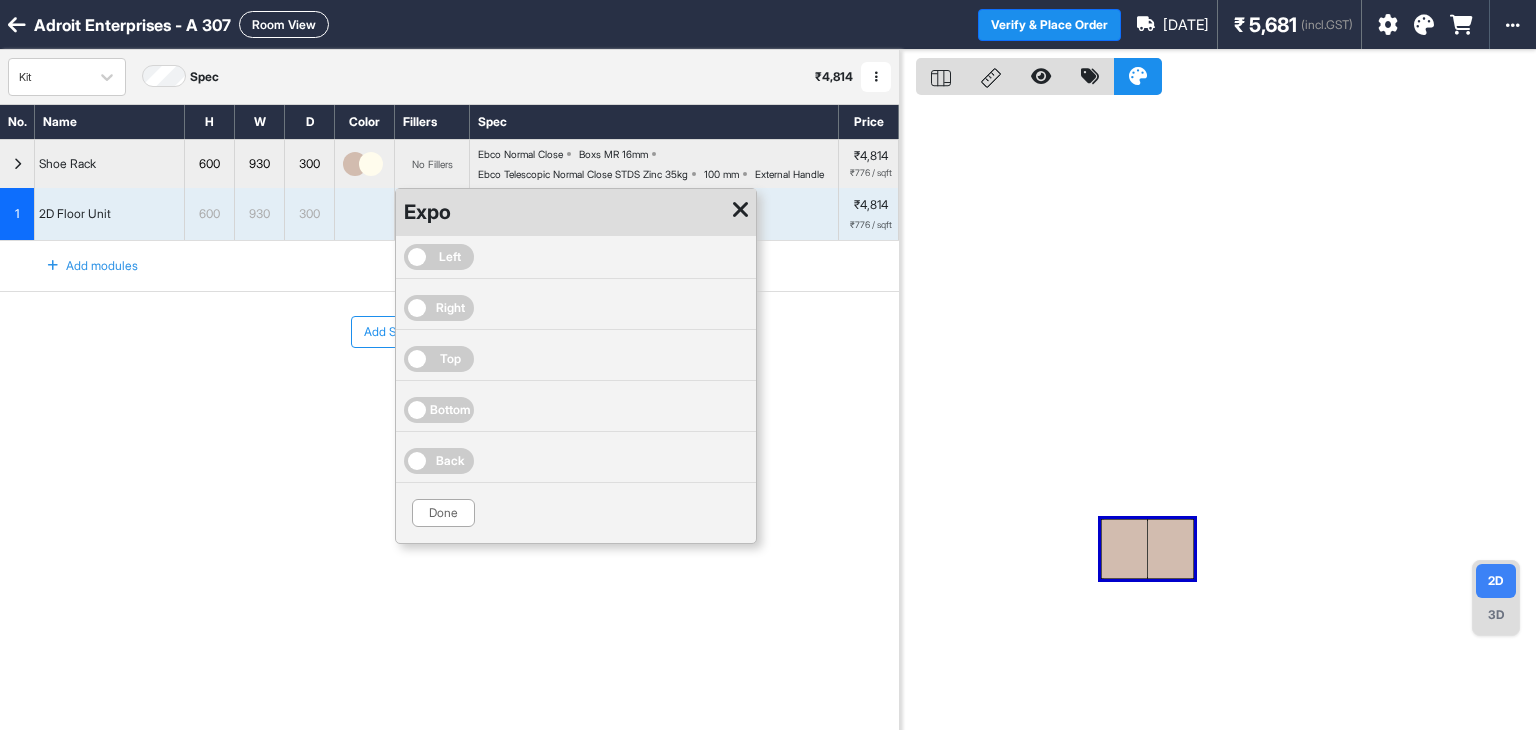 click on "Left" at bounding box center (439, 257) 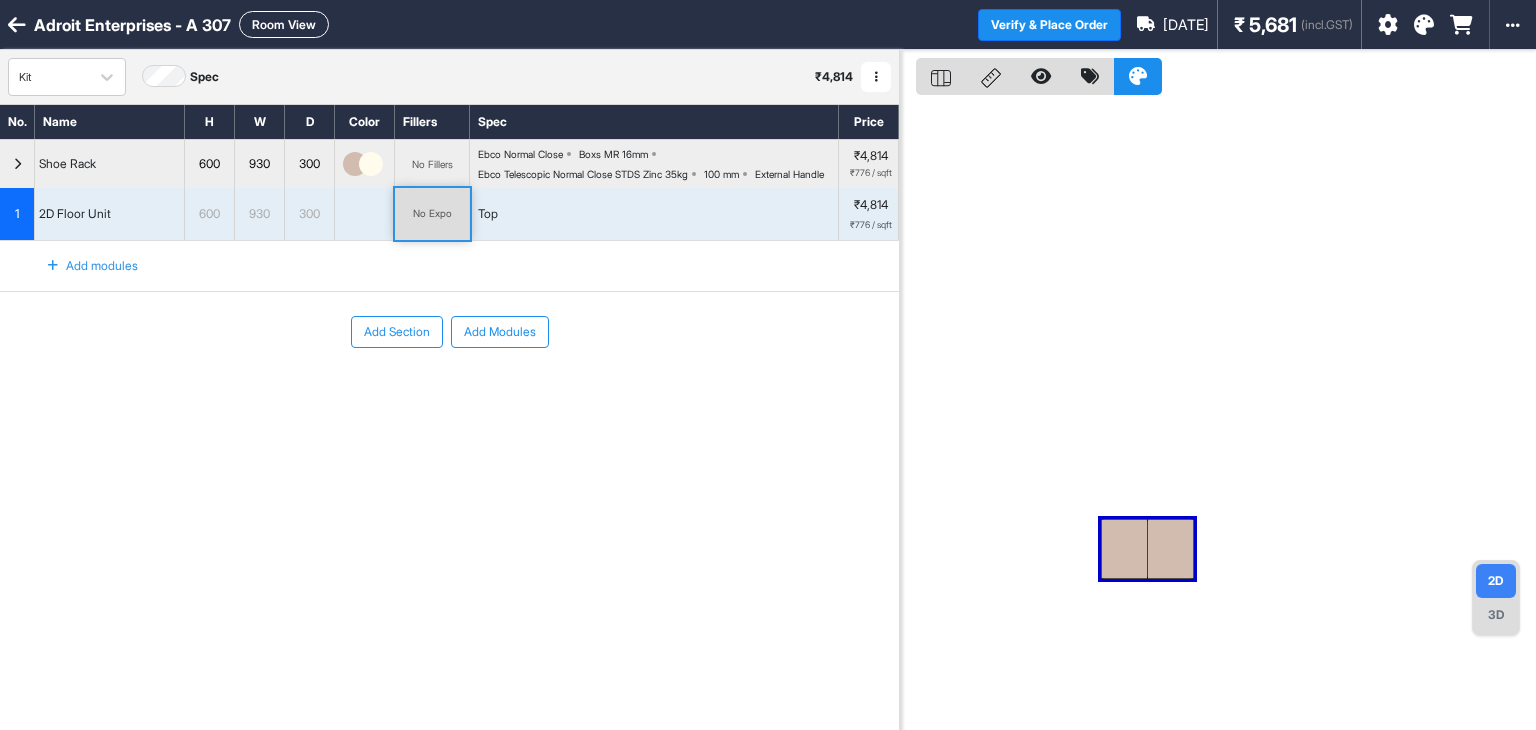 click on "No Expo" at bounding box center (432, 214) 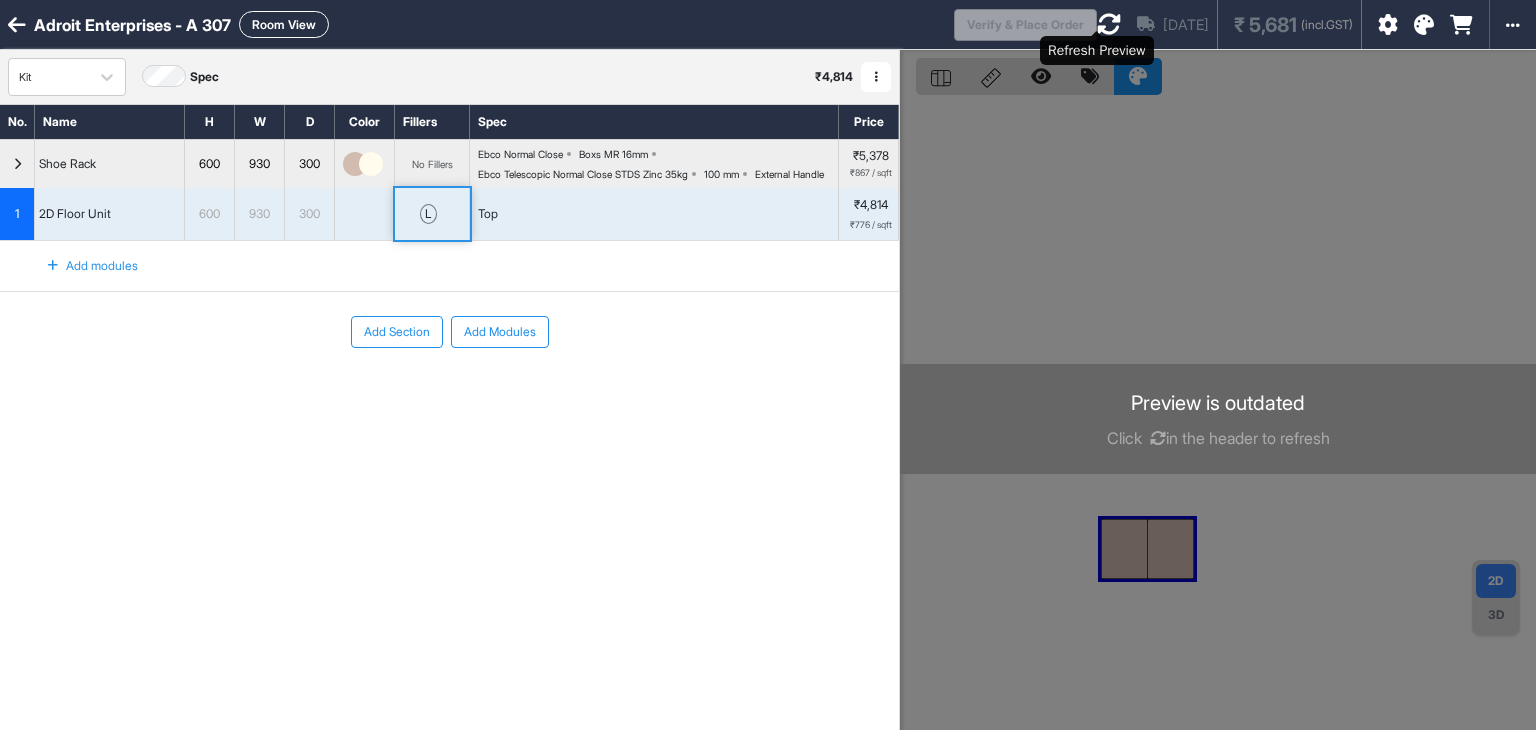 click at bounding box center [1109, 24] 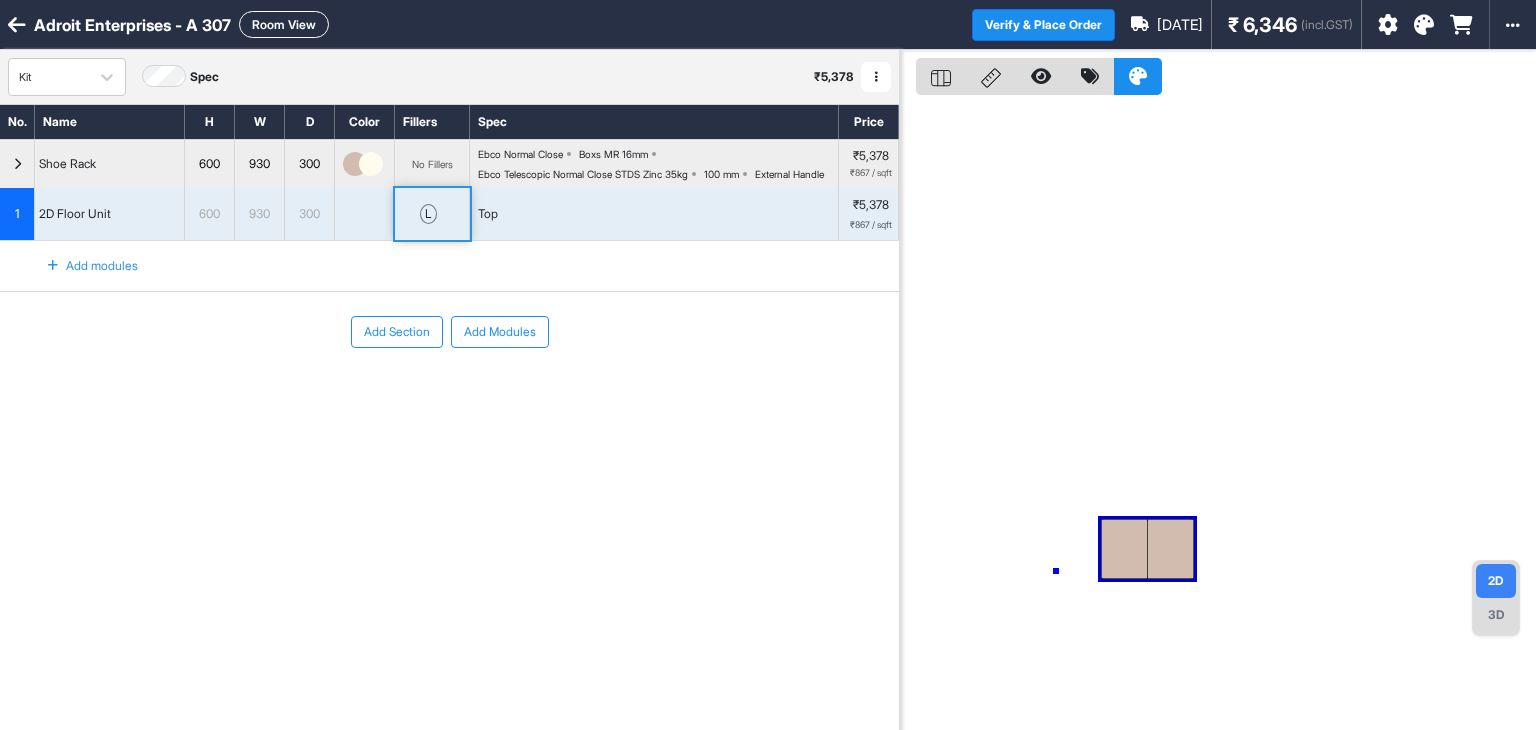 drag, startPoint x: 1056, startPoint y: 571, endPoint x: 1148, endPoint y: 619, distance: 103.768974 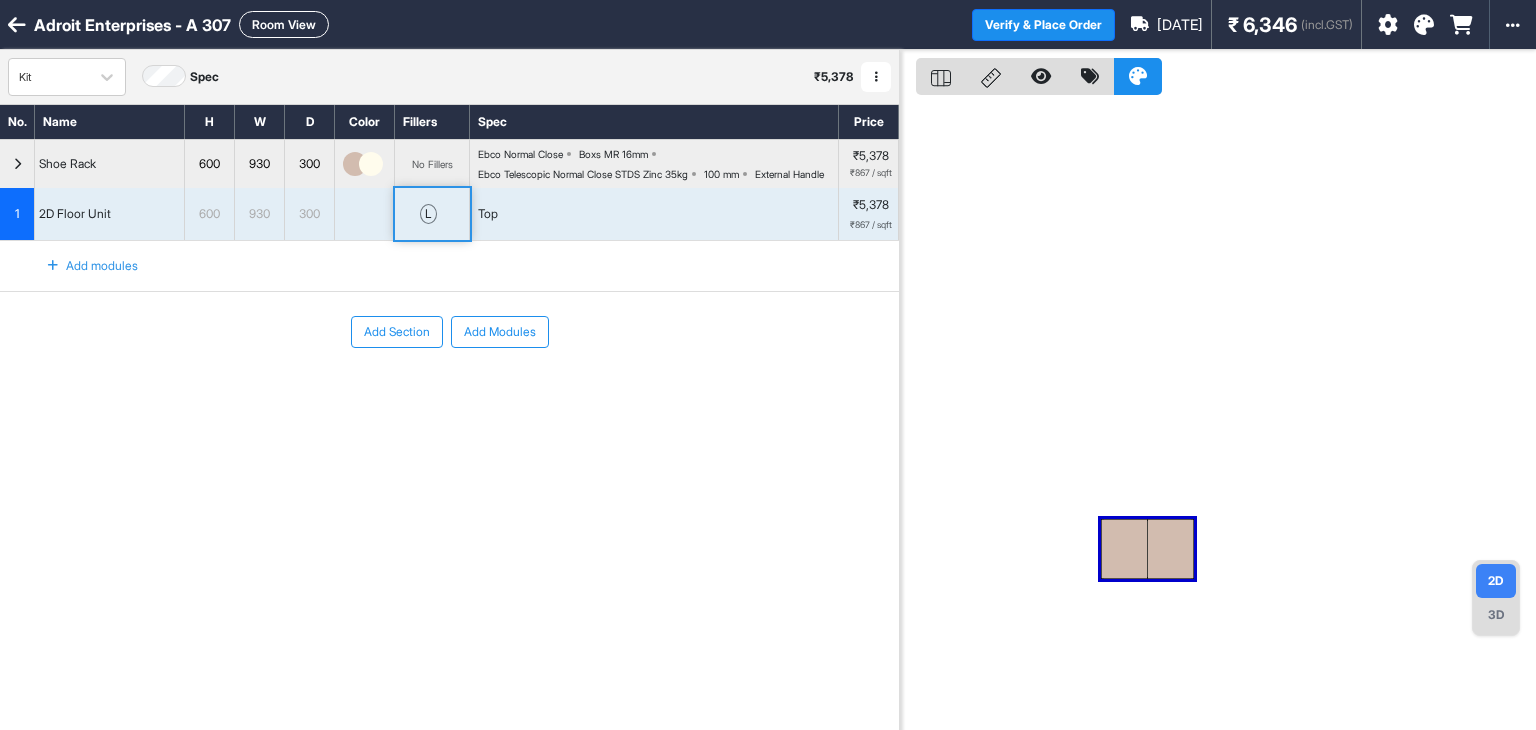 click on "3D" at bounding box center (1496, 615) 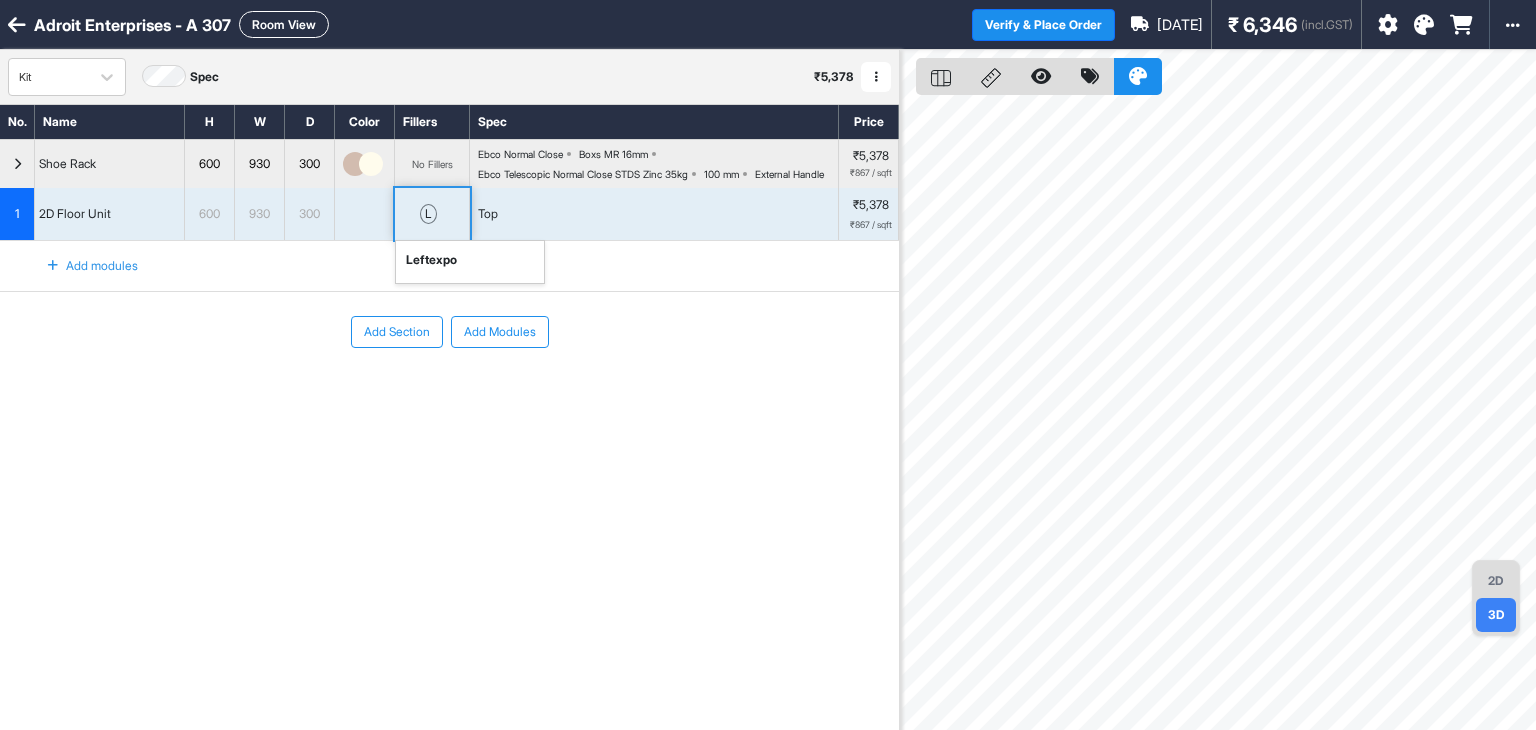click on "l left  expo" at bounding box center [432, 214] 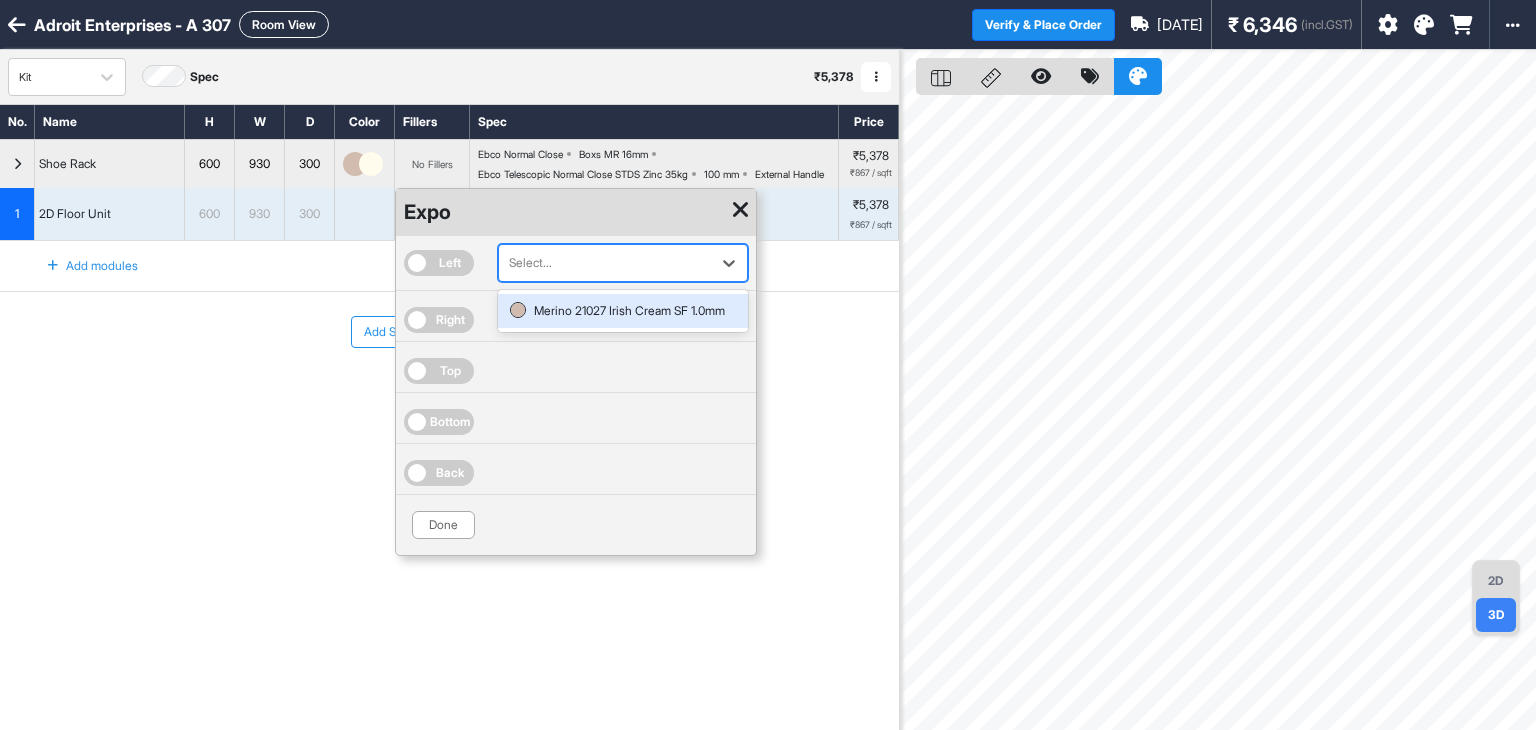 click at bounding box center (605, 263) 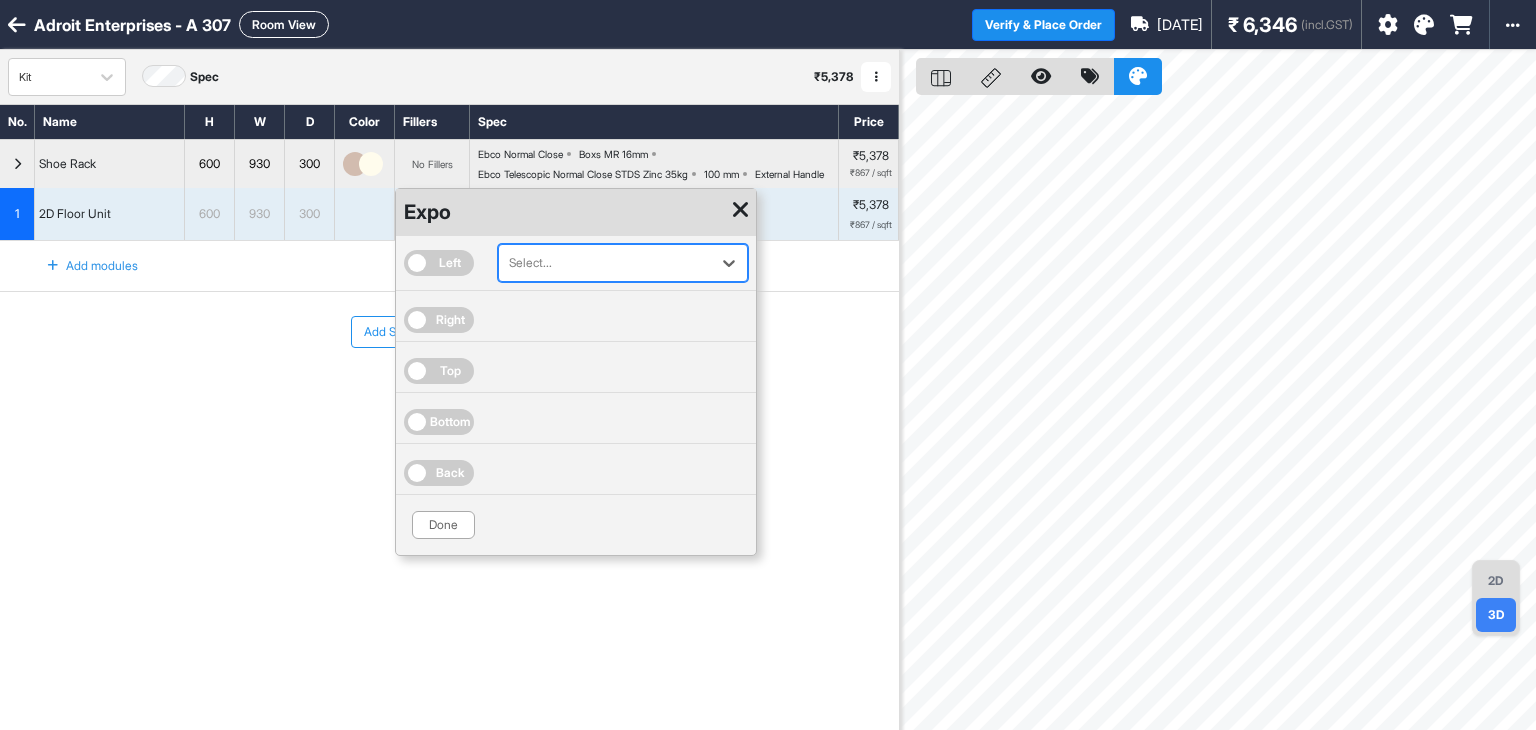 click at bounding box center (605, 263) 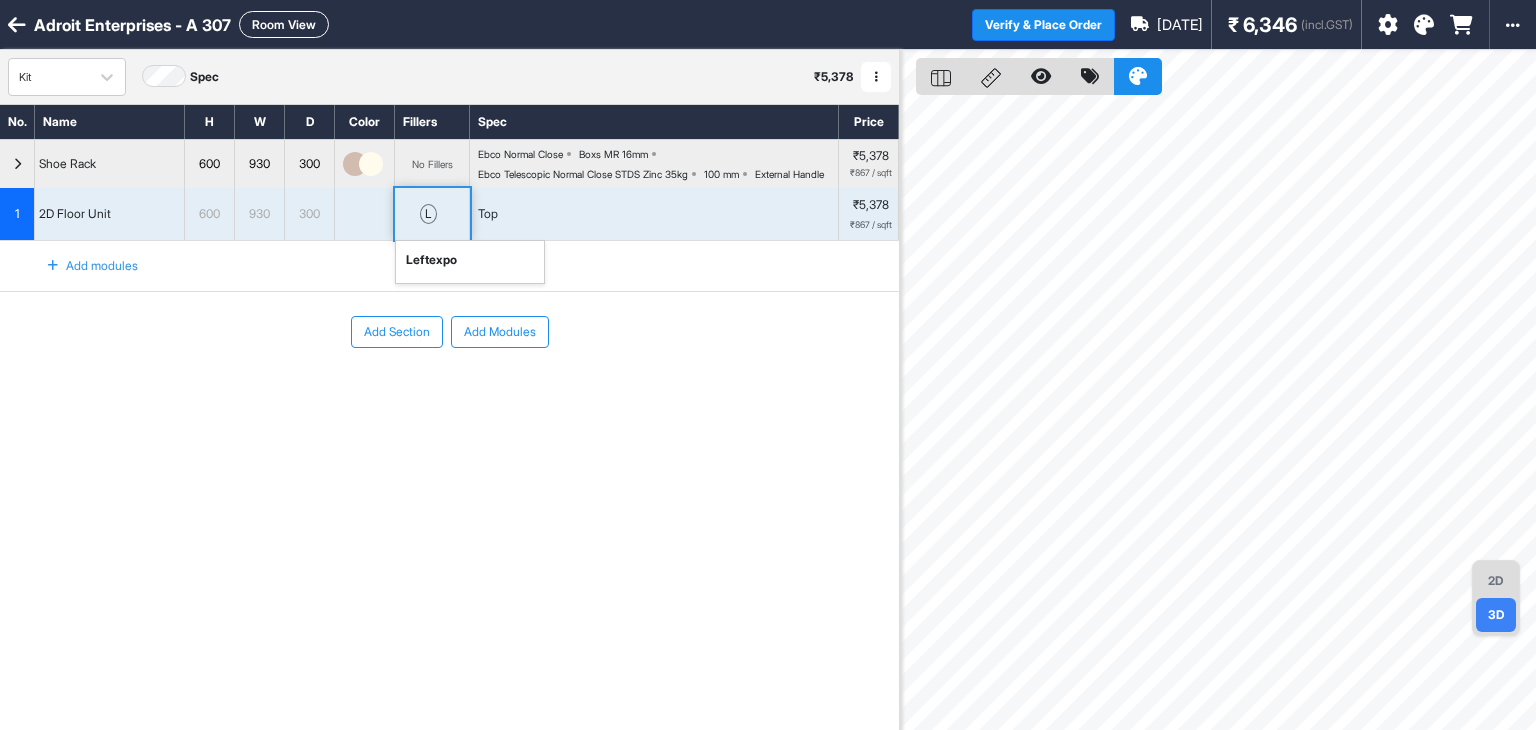 click on "l left  expo" at bounding box center (432, 214) 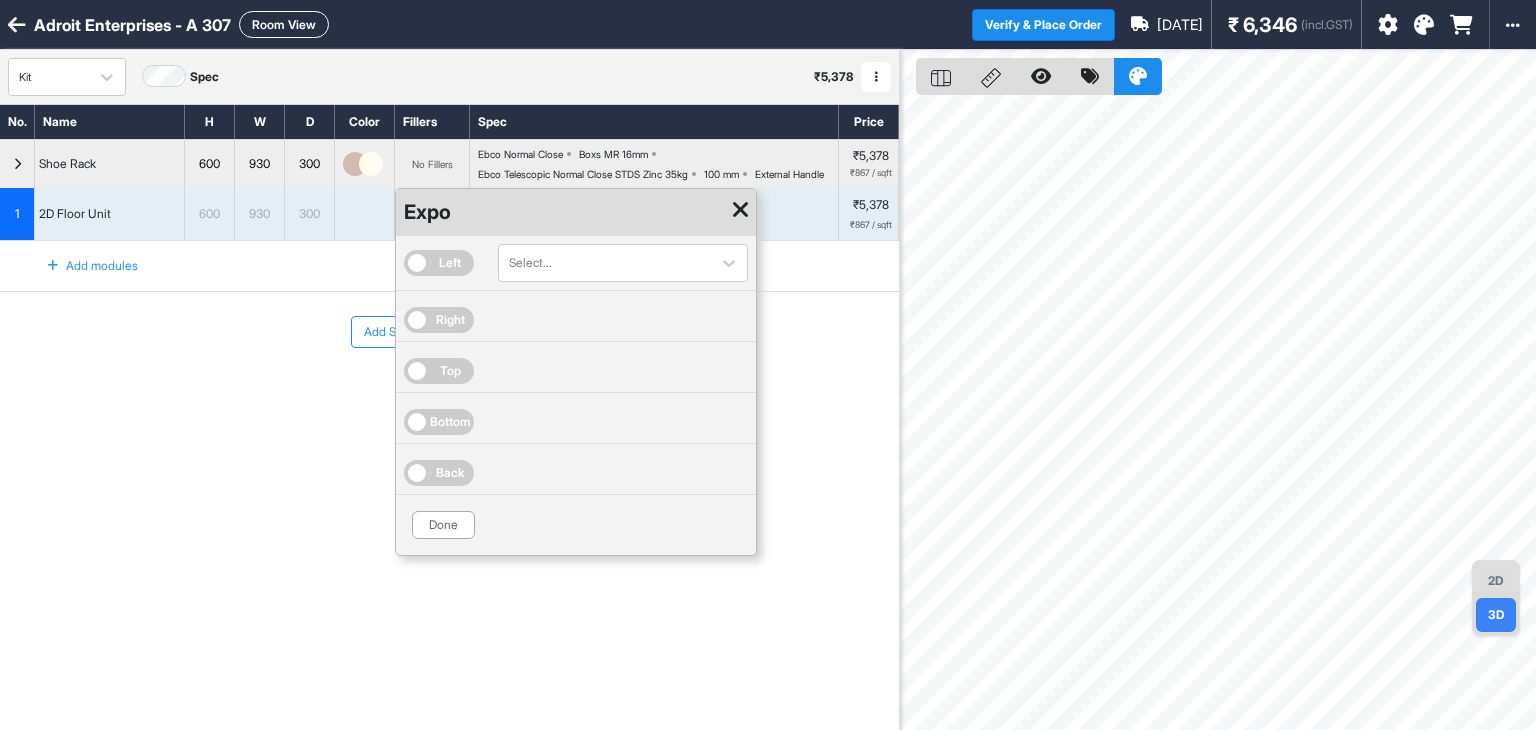 click on "Right" at bounding box center (439, 320) 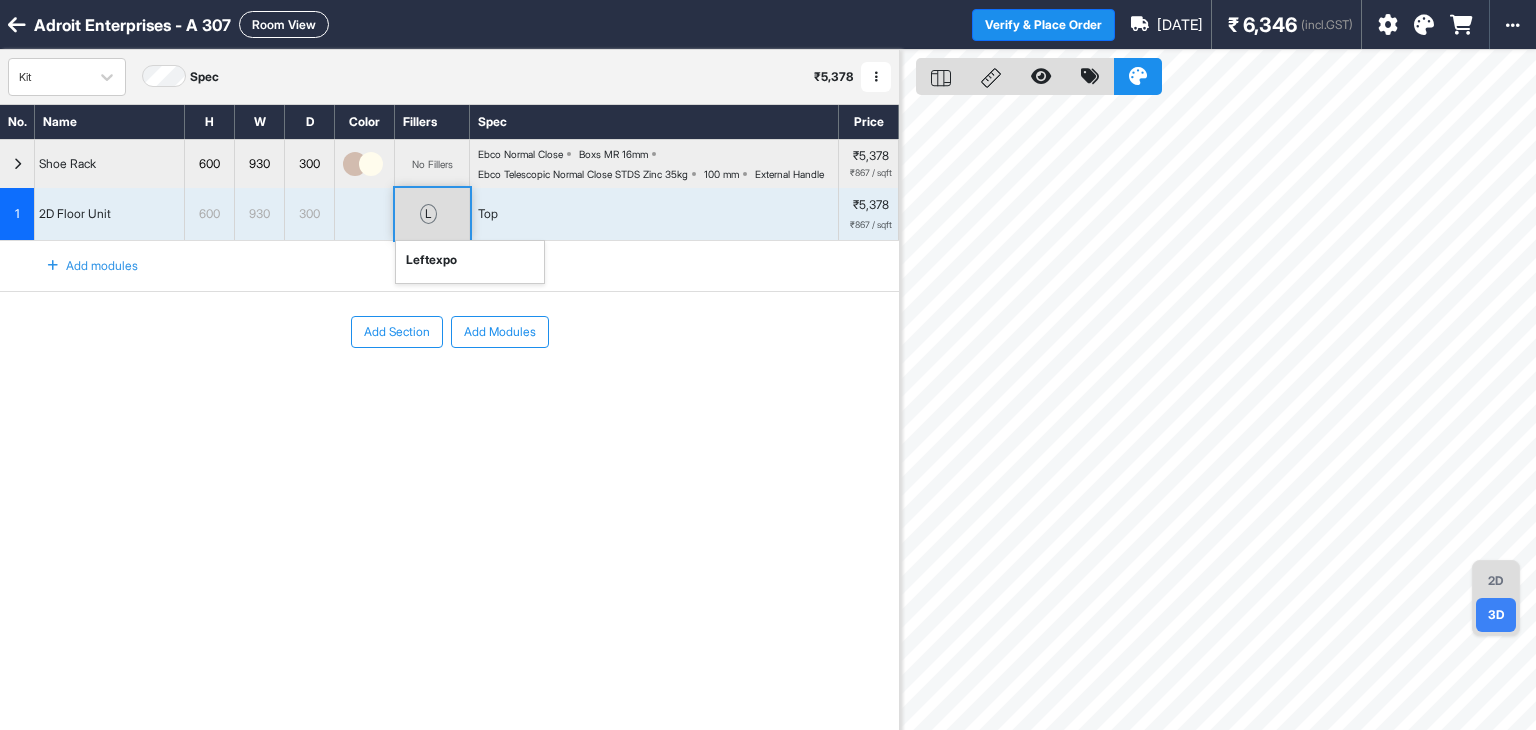 click on "l" at bounding box center [428, 214] 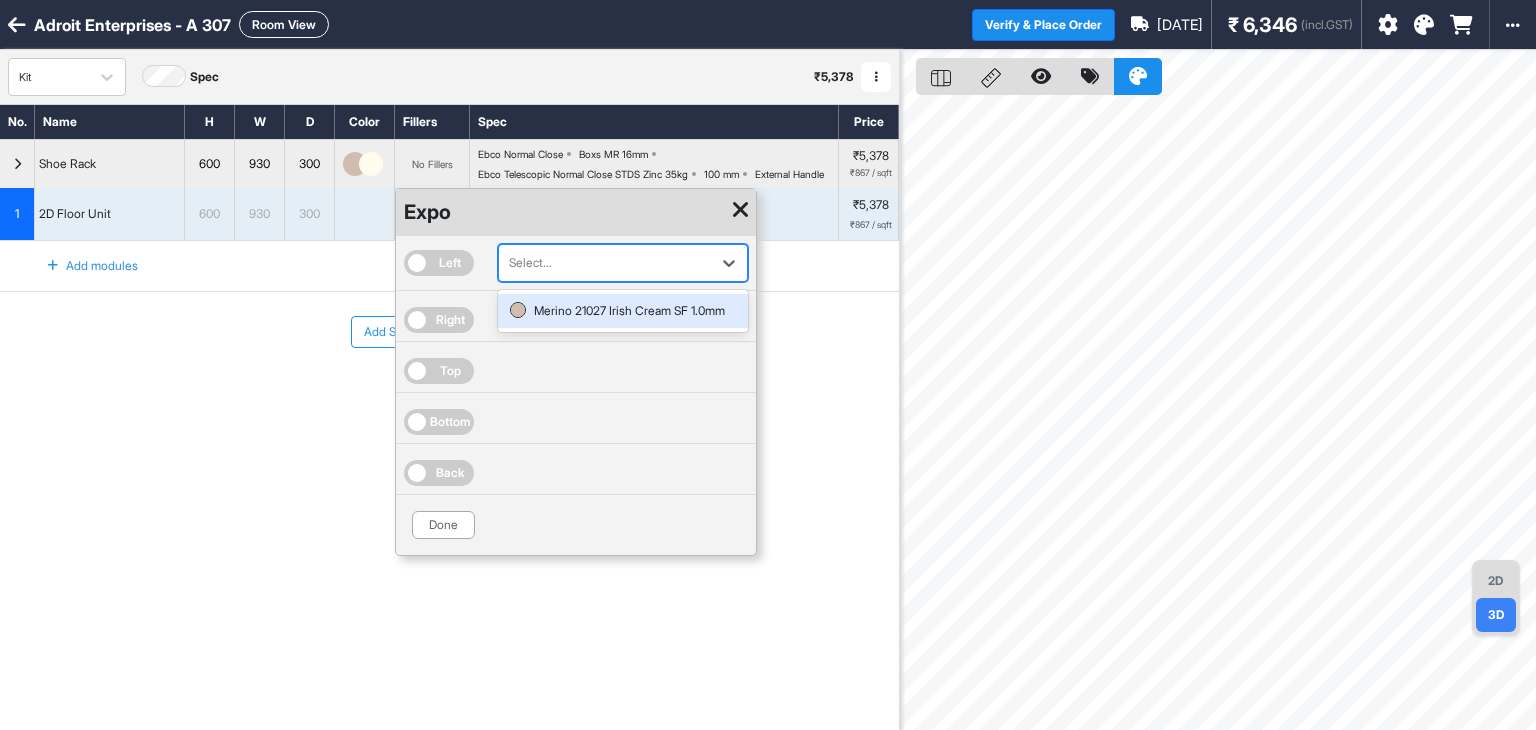 click at bounding box center (605, 263) 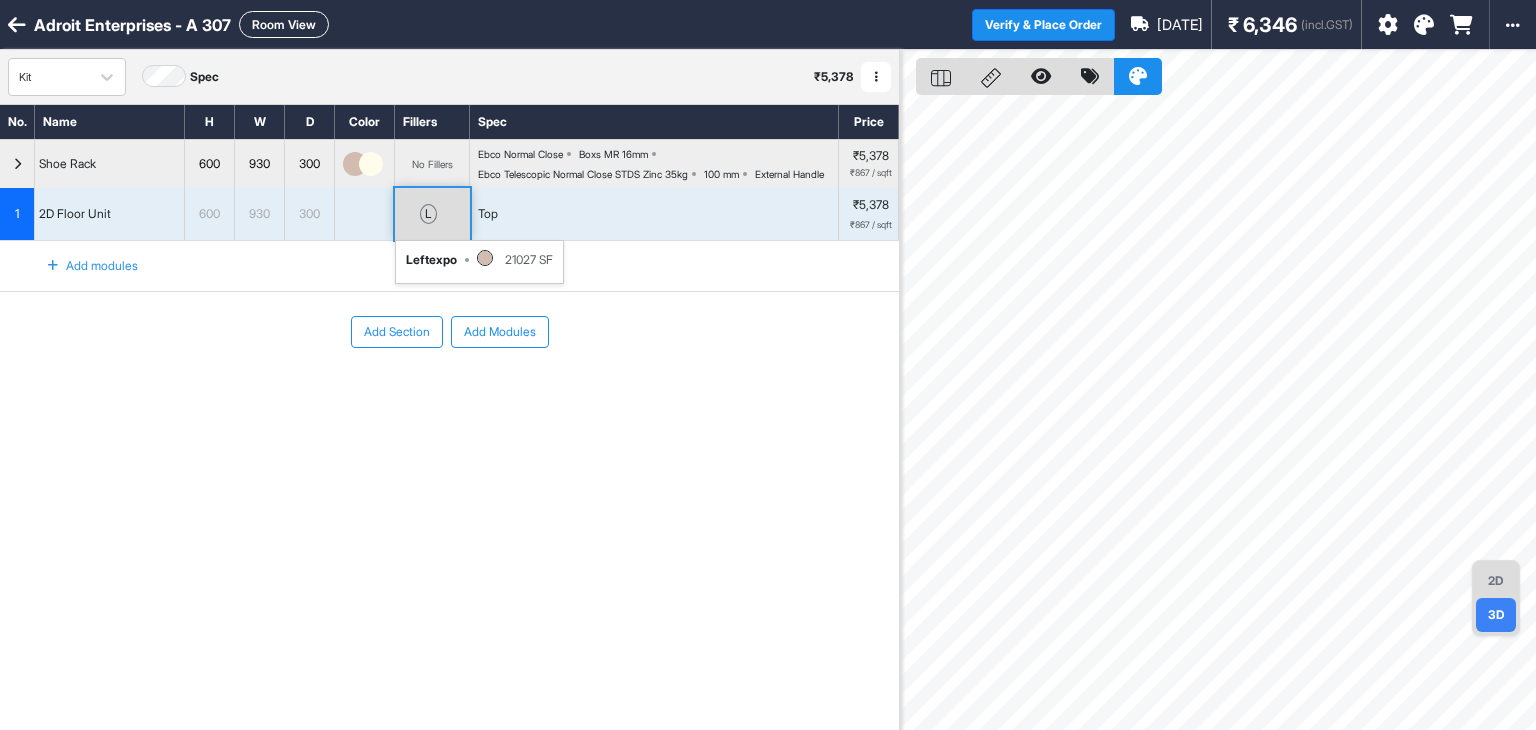 click on "l" at bounding box center [428, 214] 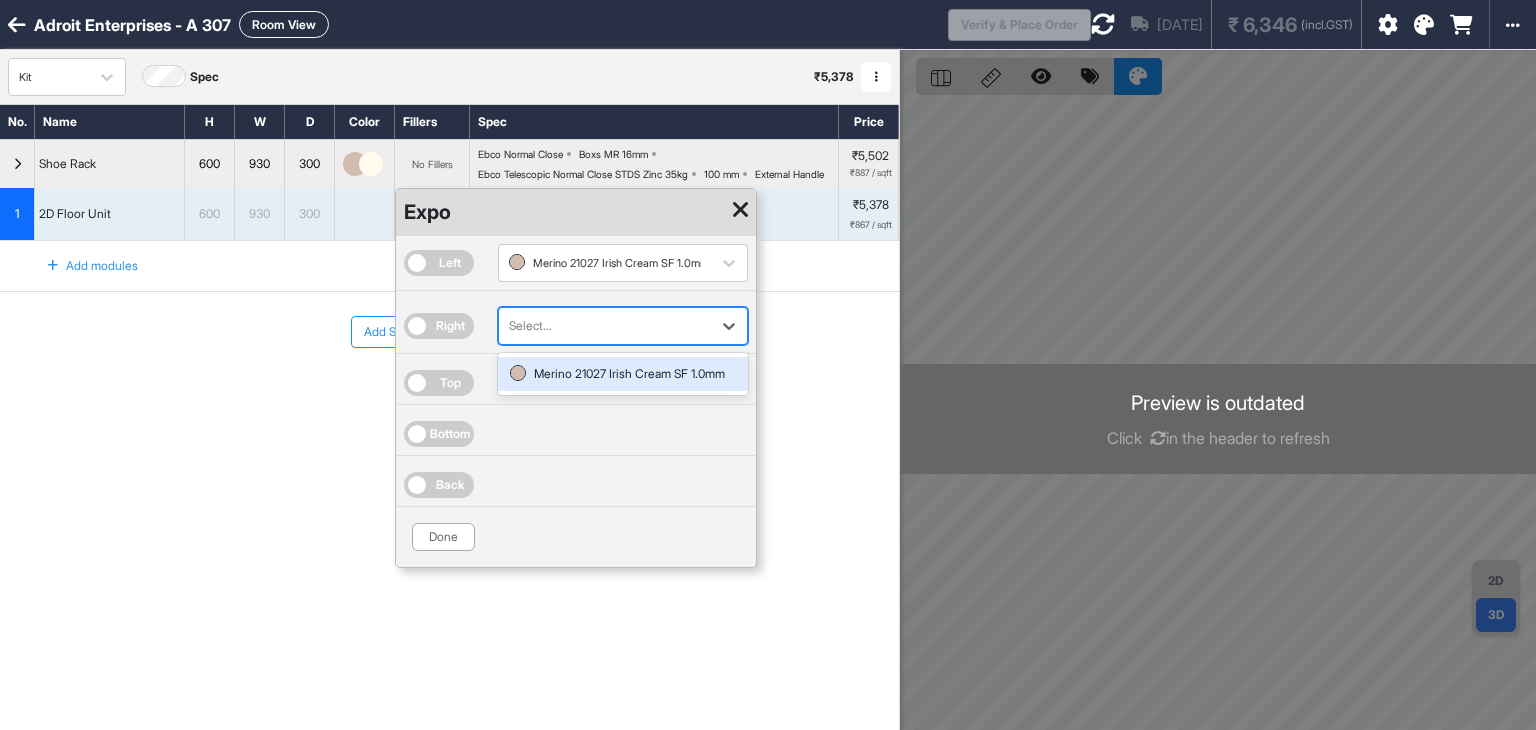 click on "Select..." at bounding box center [623, 326] 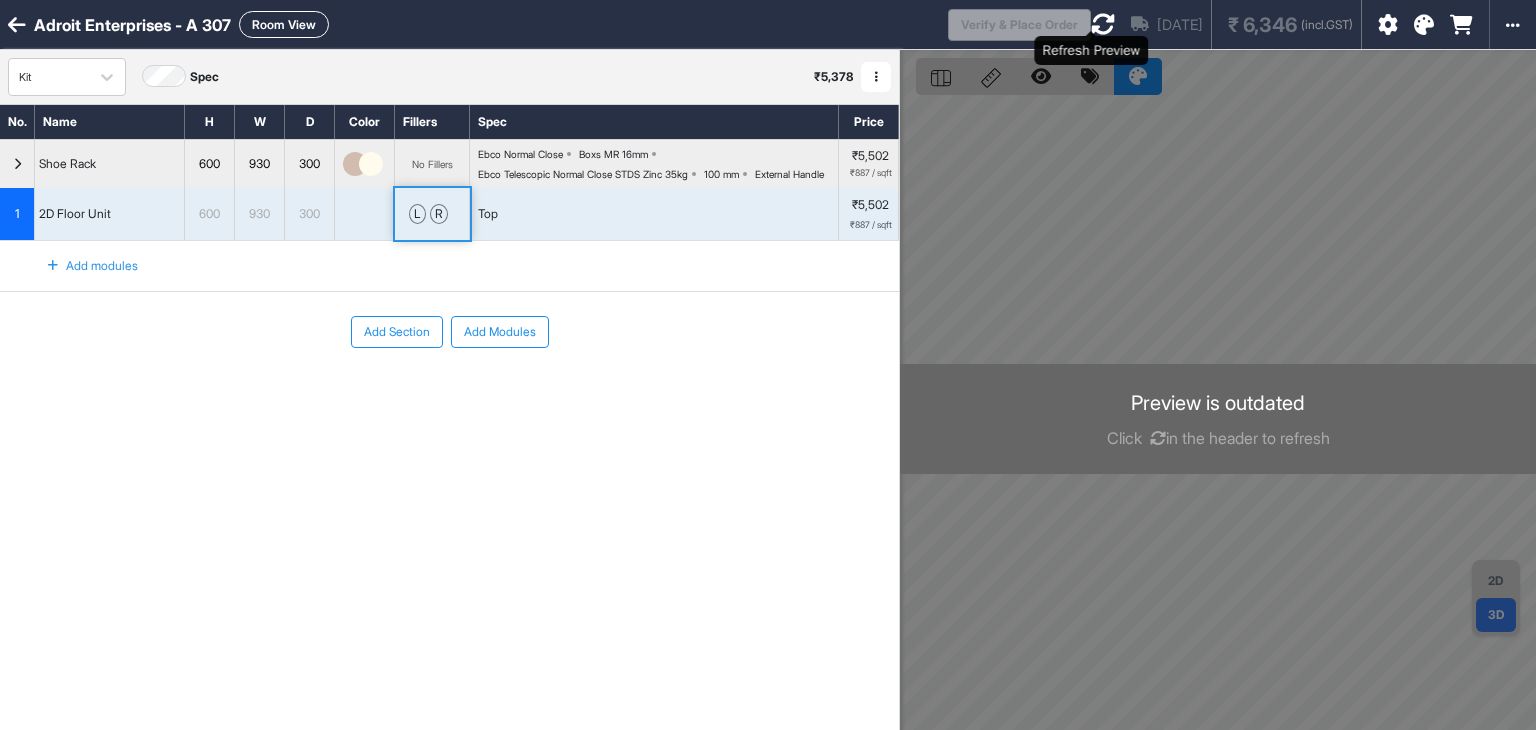 click at bounding box center [1103, 24] 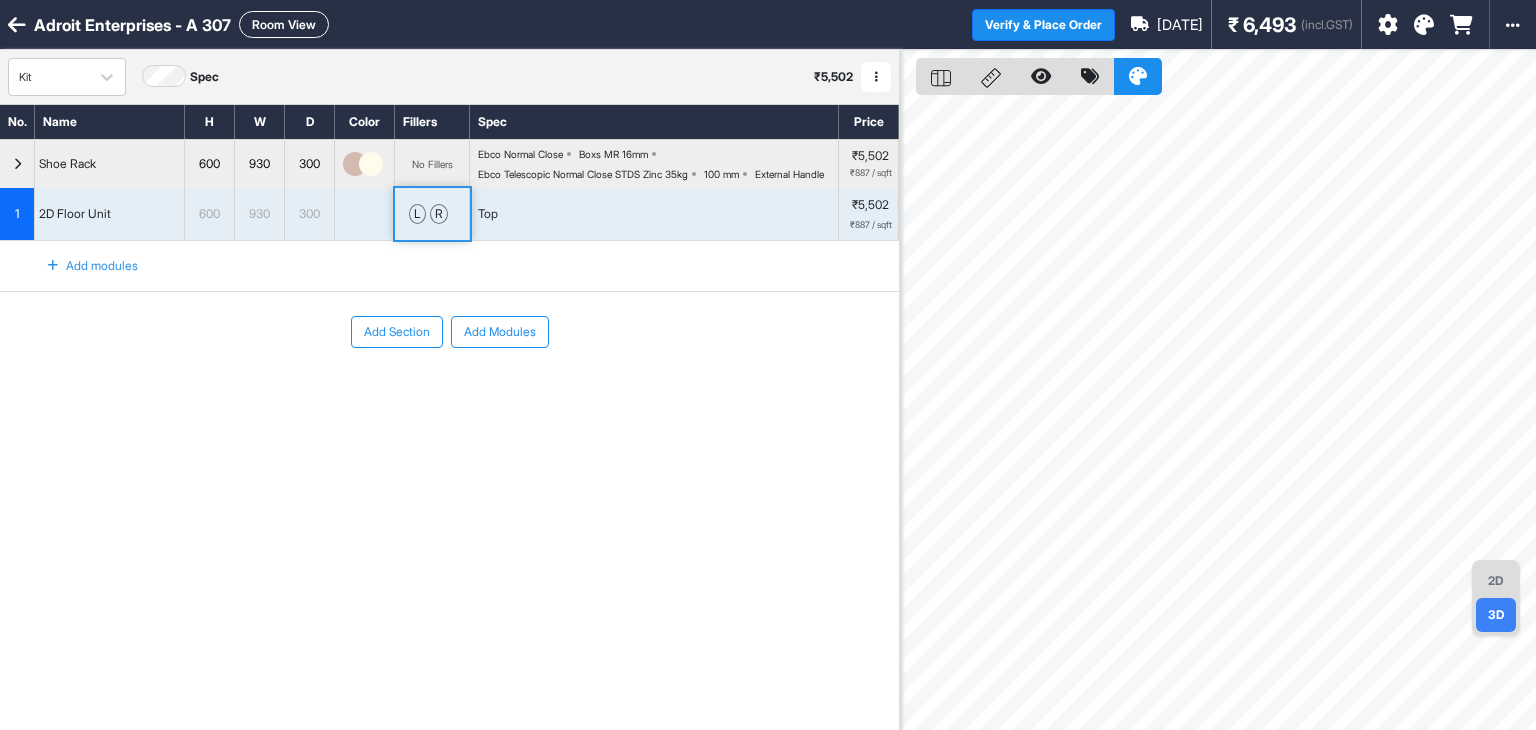 click on "Add Section" at bounding box center [397, 332] 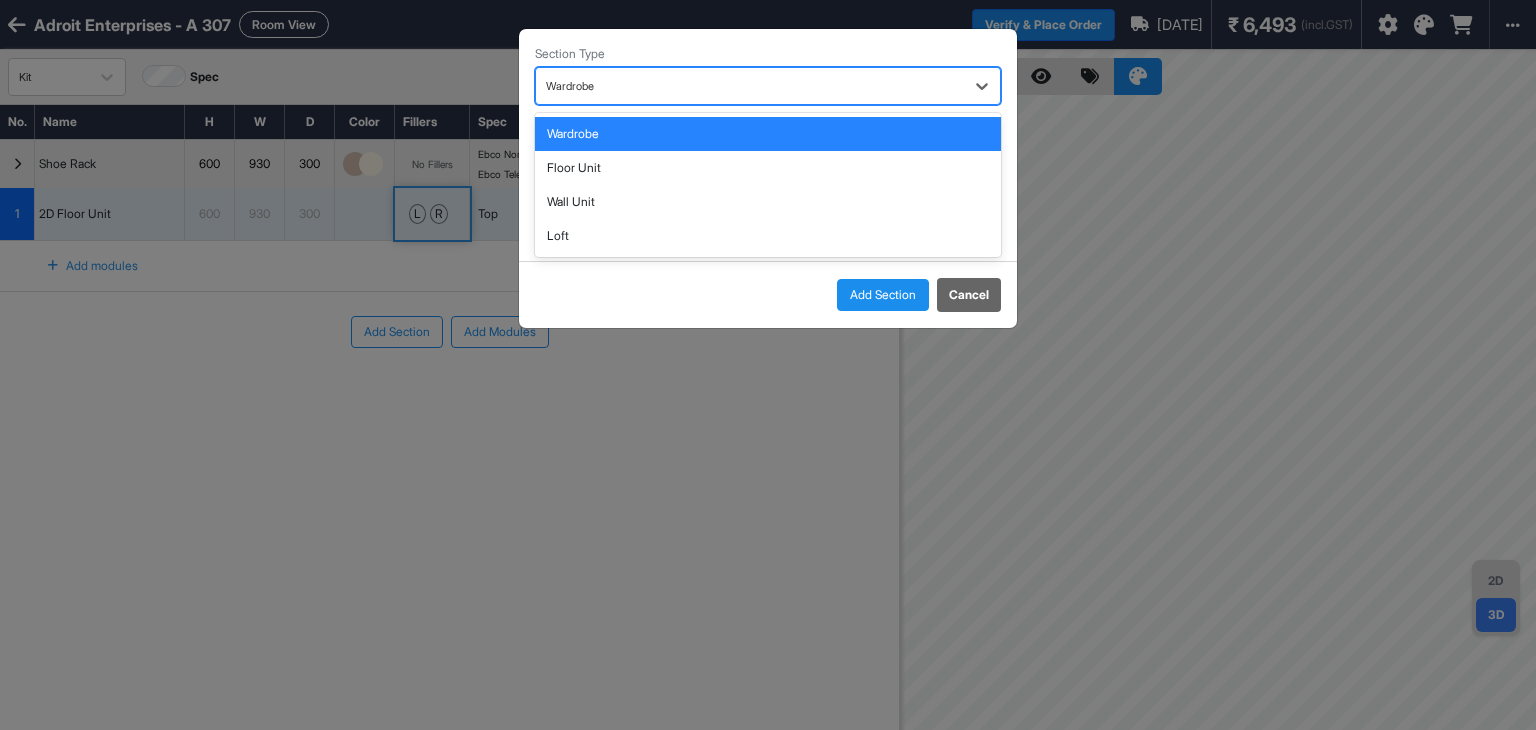 click at bounding box center (750, 86) 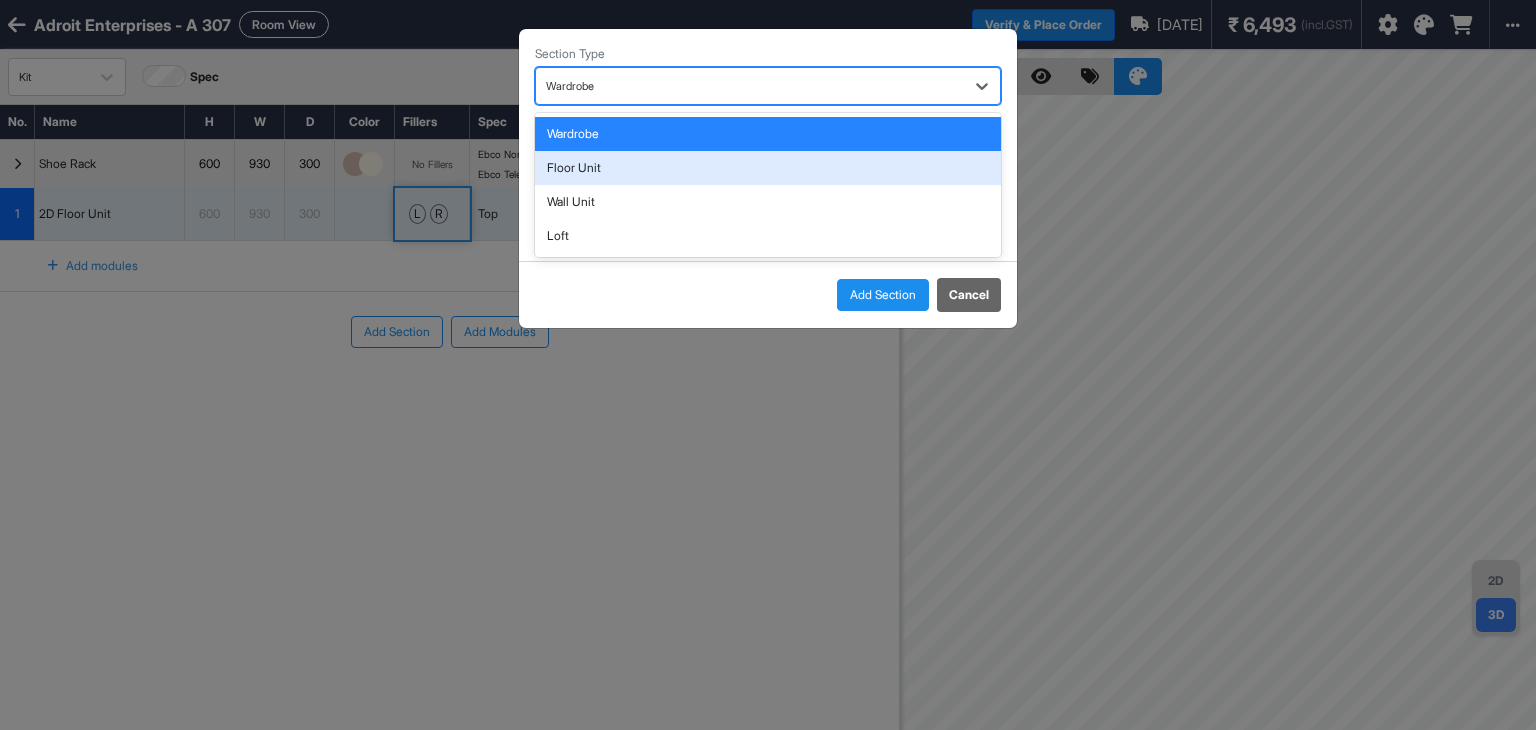 click on "Floor Unit" at bounding box center (768, 168) 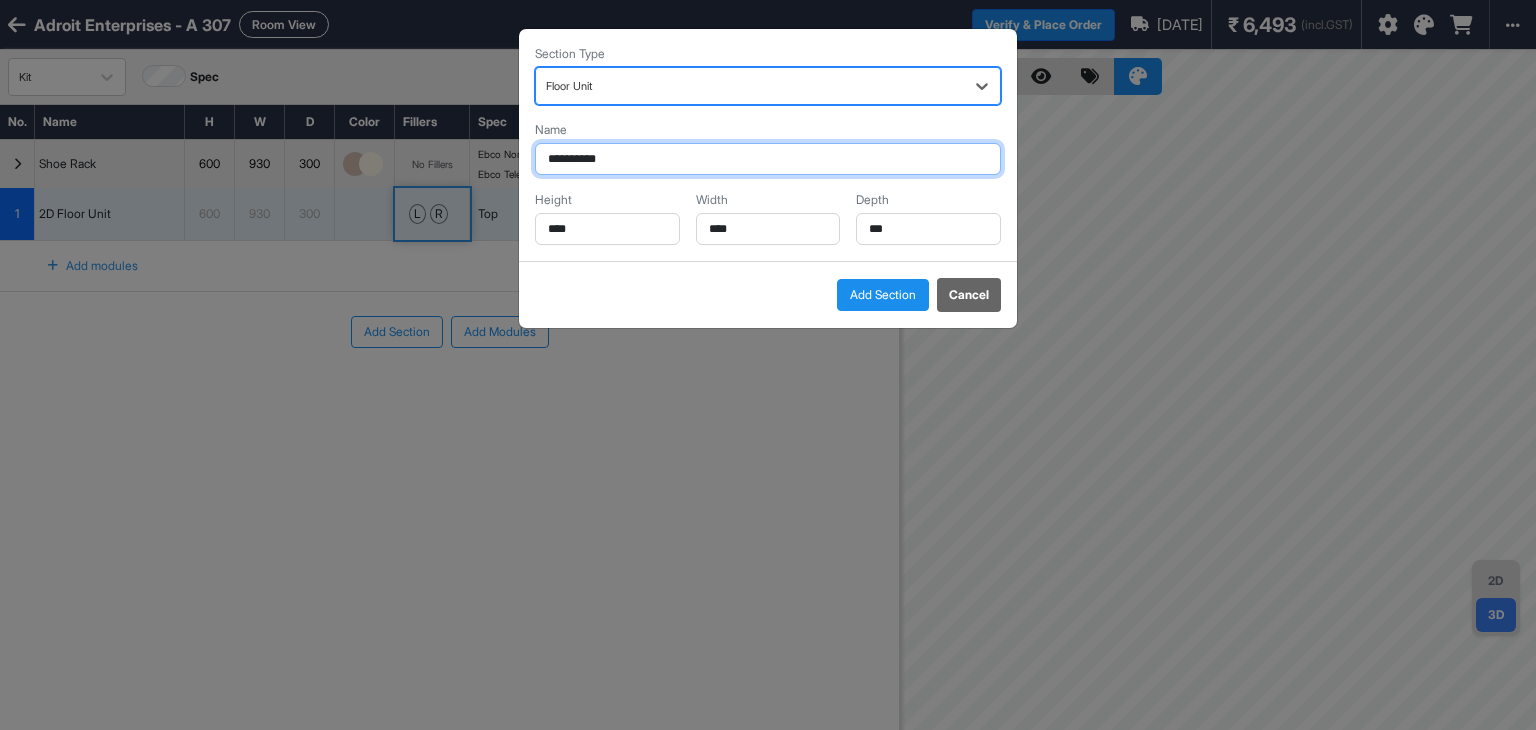 click on "**********" at bounding box center [768, 159] 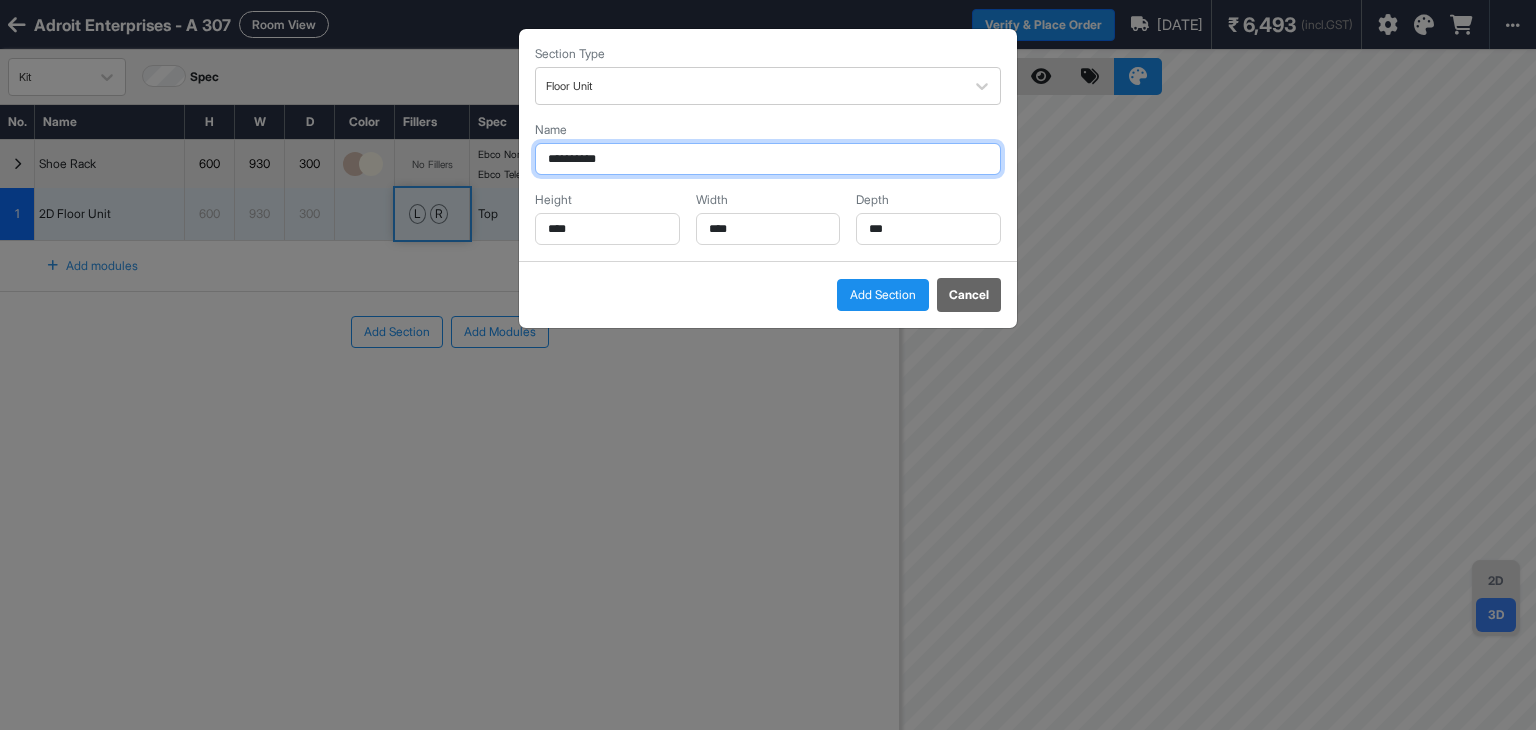 click on "**********" at bounding box center [768, 159] 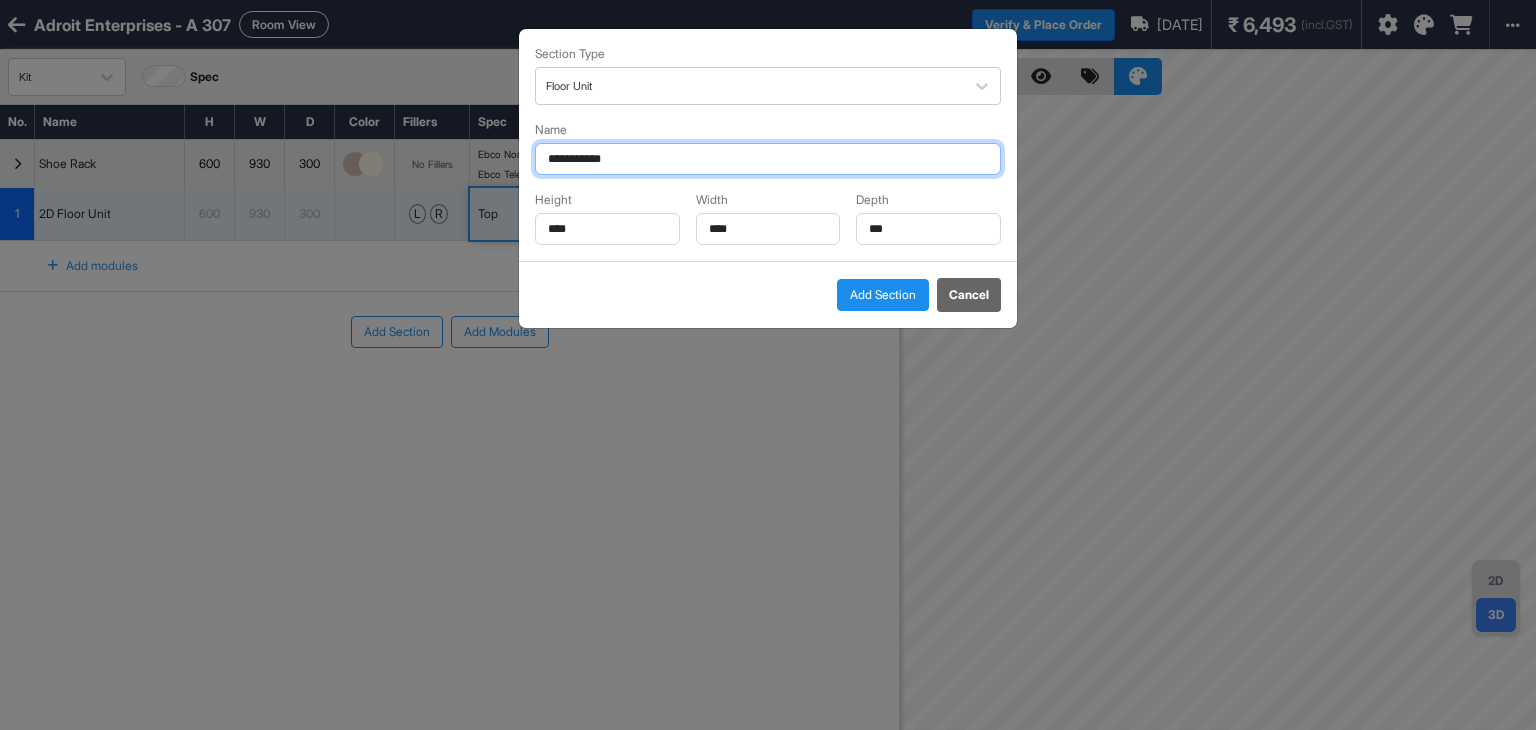 type on "**********" 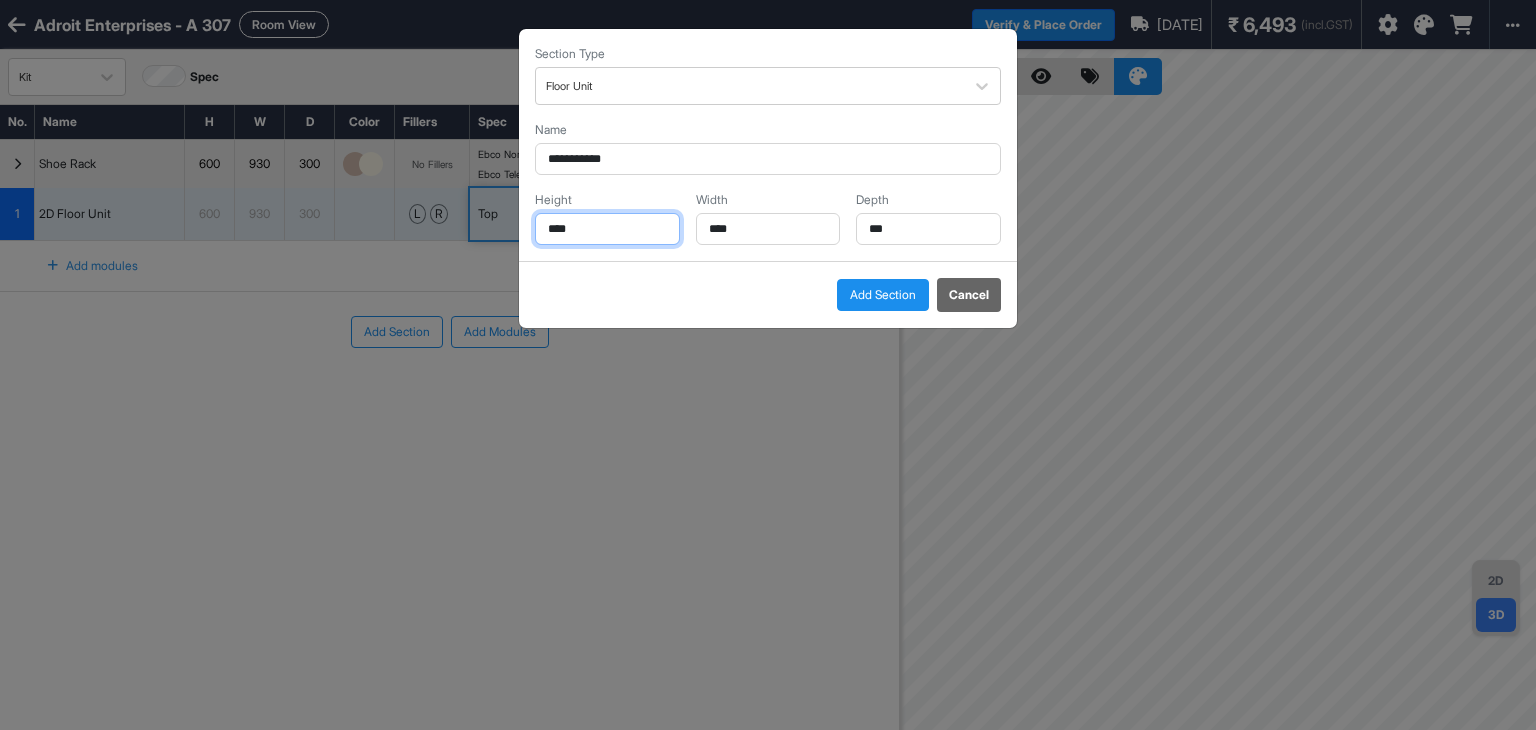 click on "****" at bounding box center (607, 229) 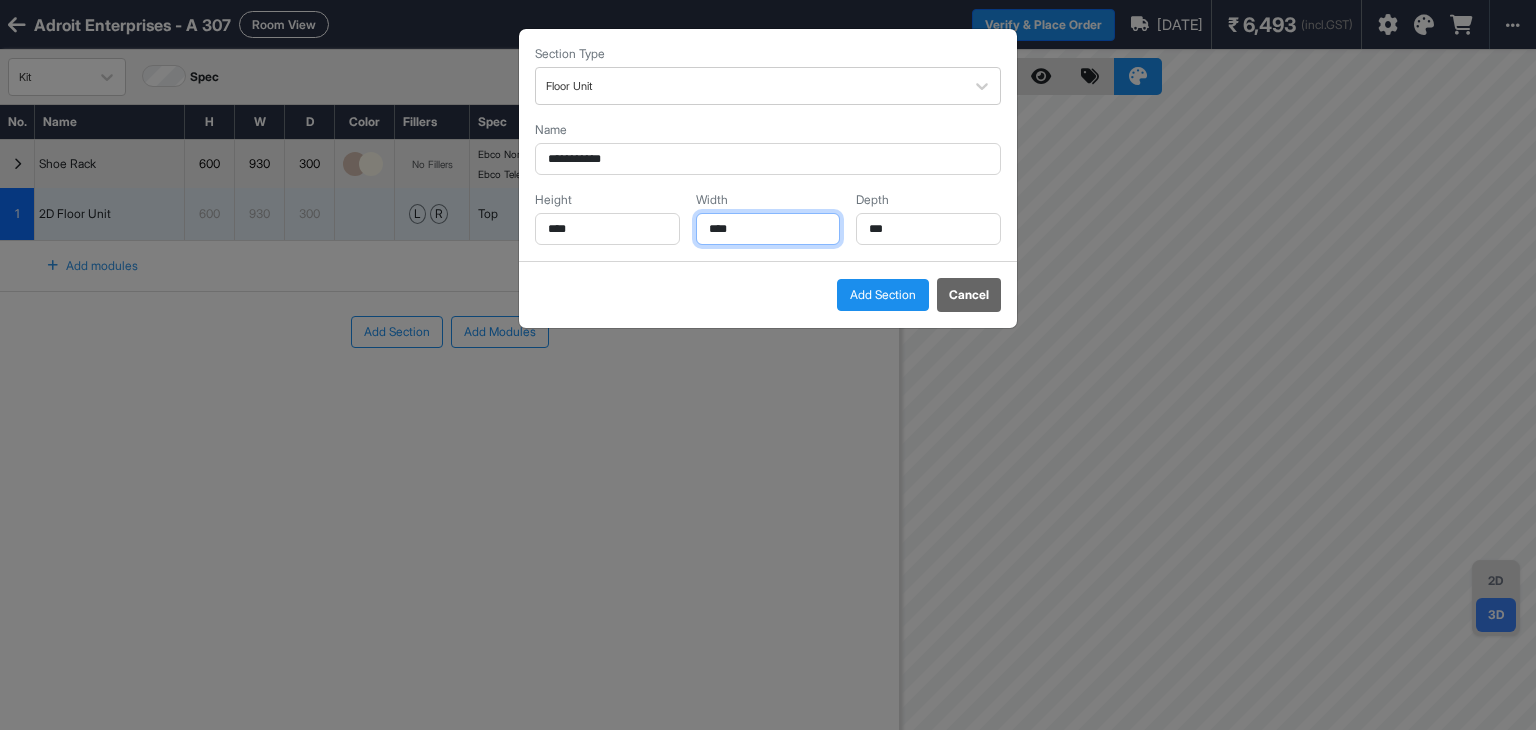 click on "****" at bounding box center (768, 229) 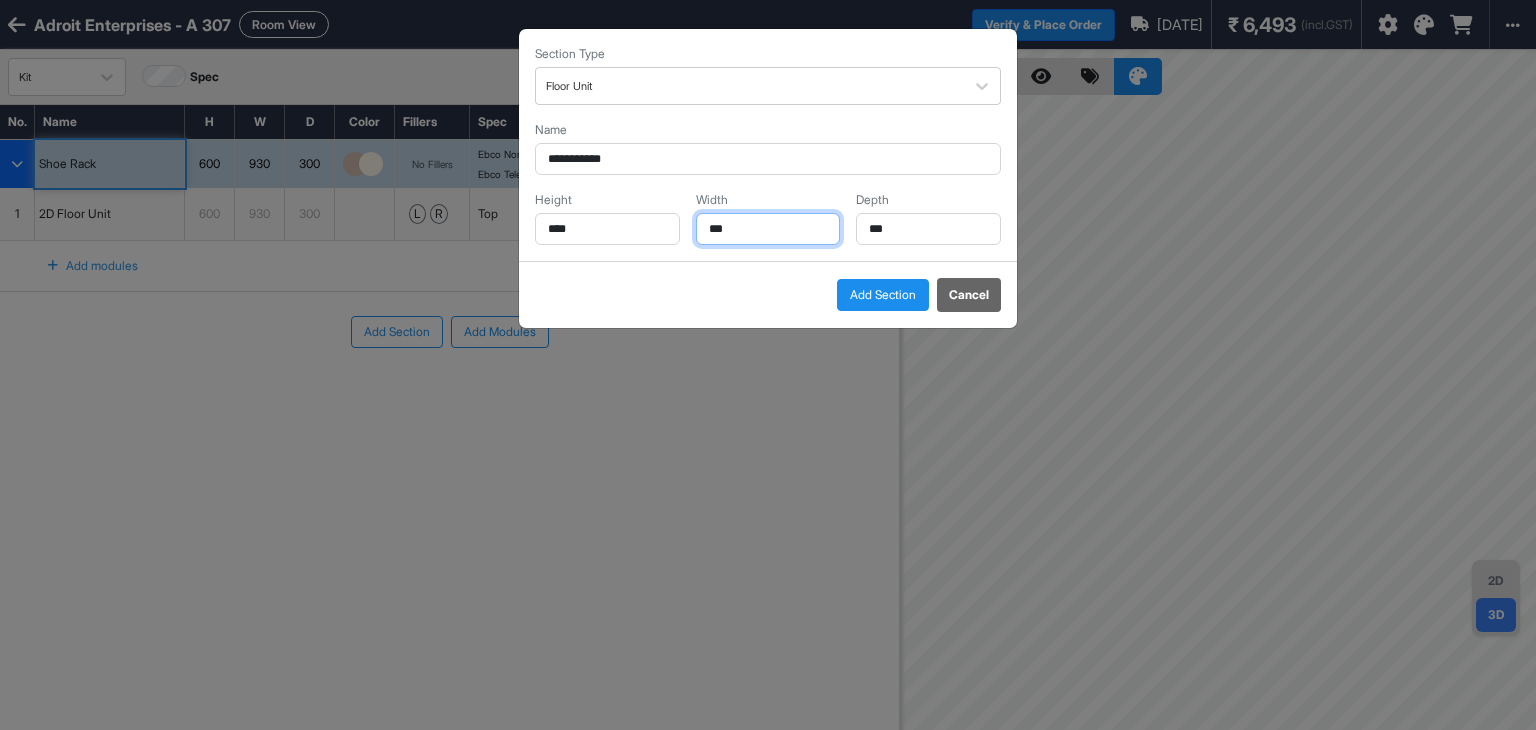 type on "***" 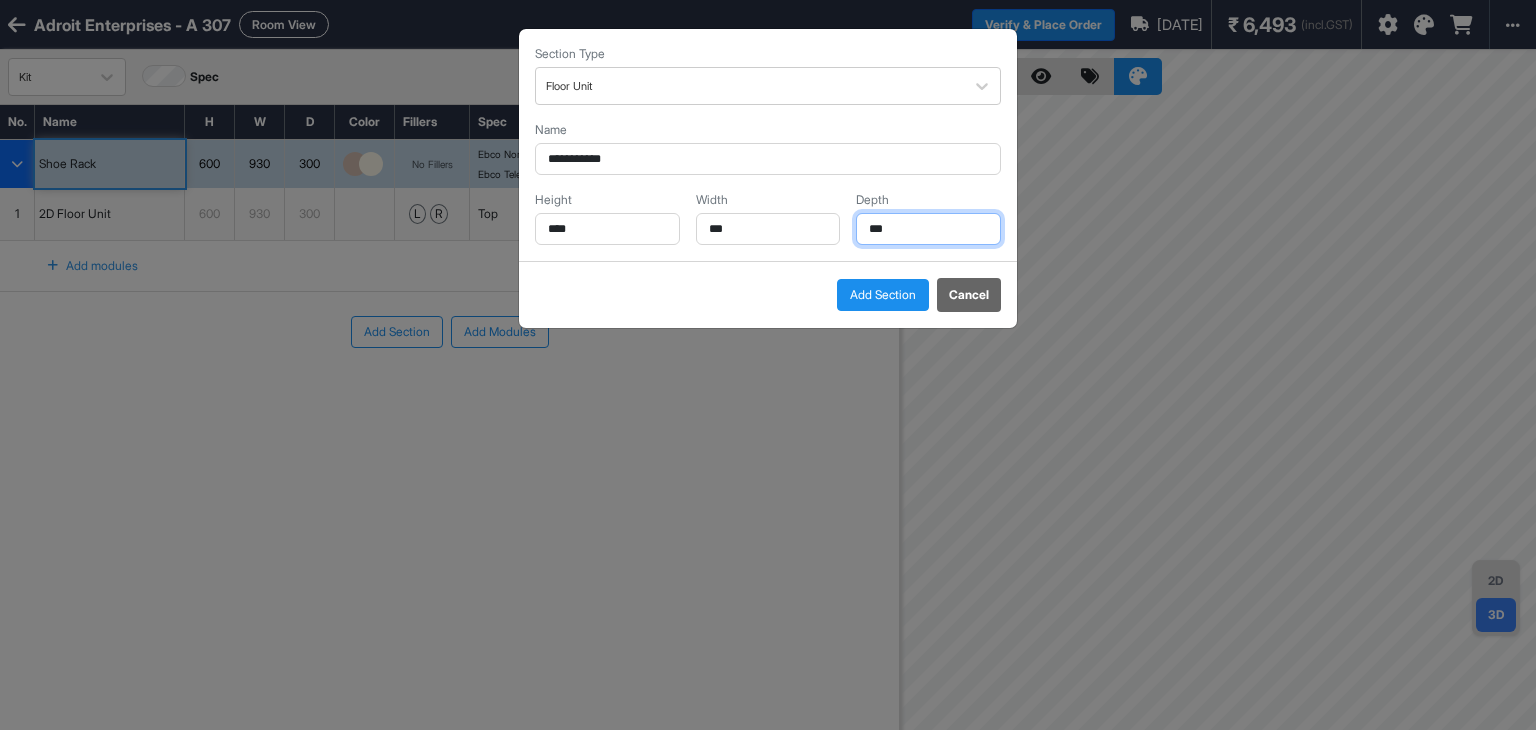 click on "***" at bounding box center [928, 229] 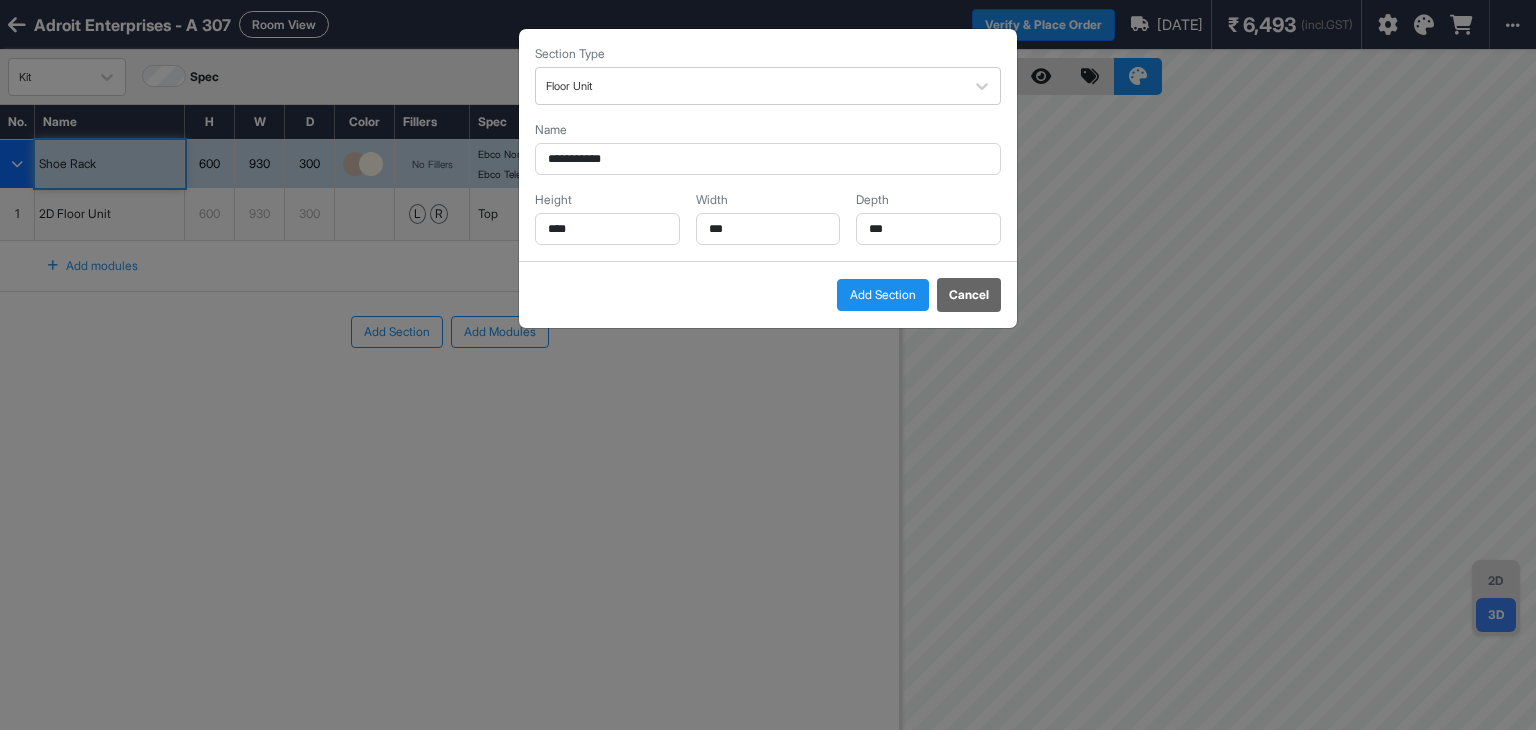 click on "Add Section" at bounding box center (883, 295) 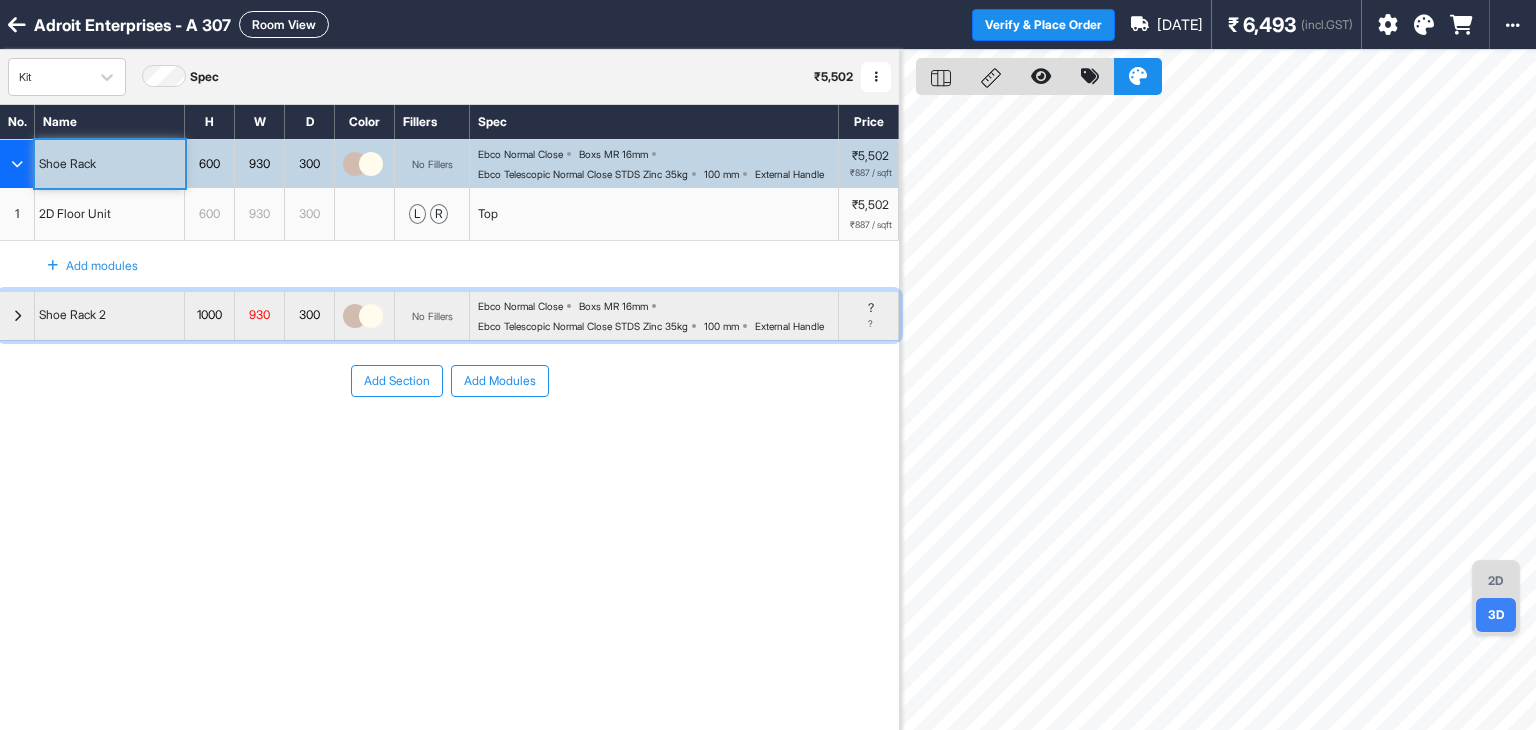 click at bounding box center (17, 316) 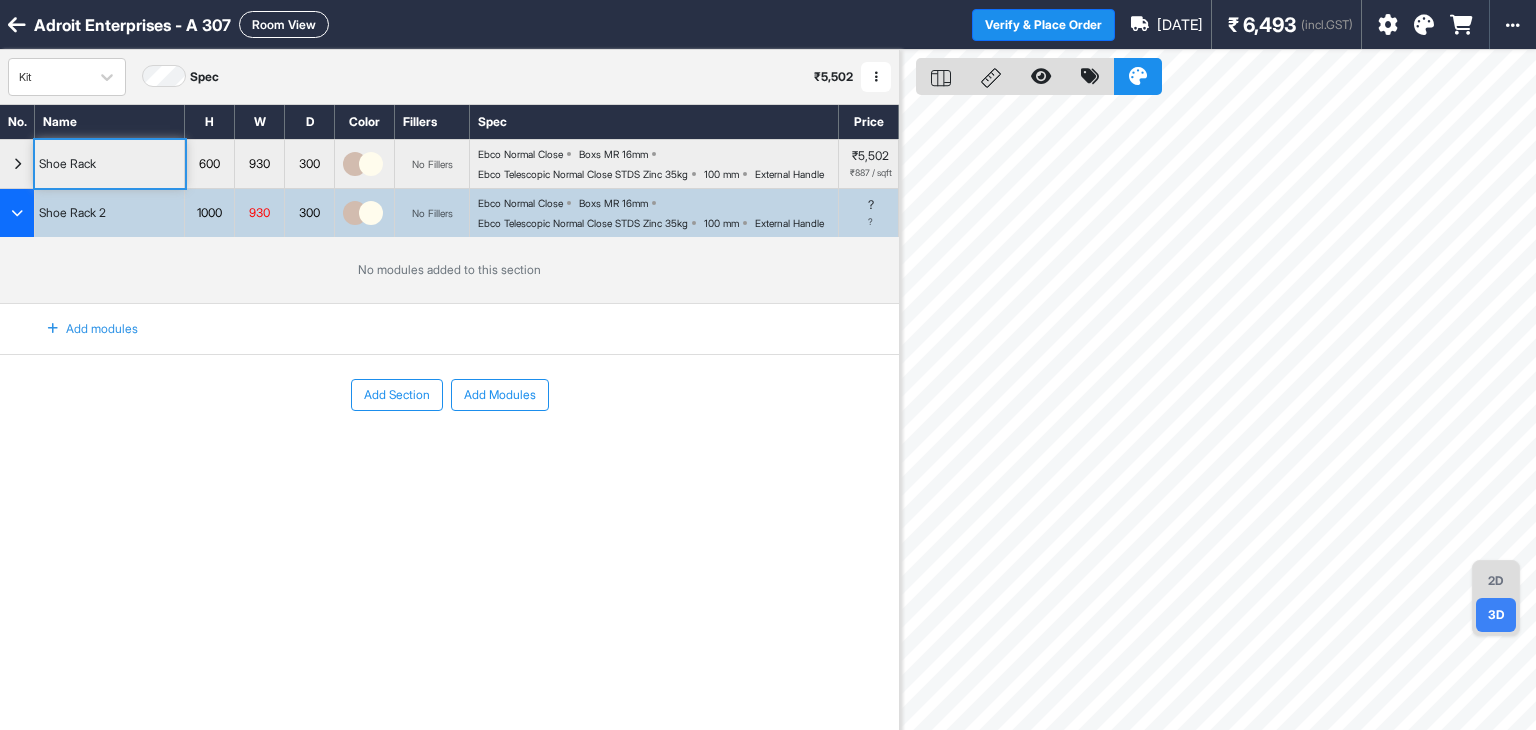 click on "Add Section" at bounding box center [397, 395] 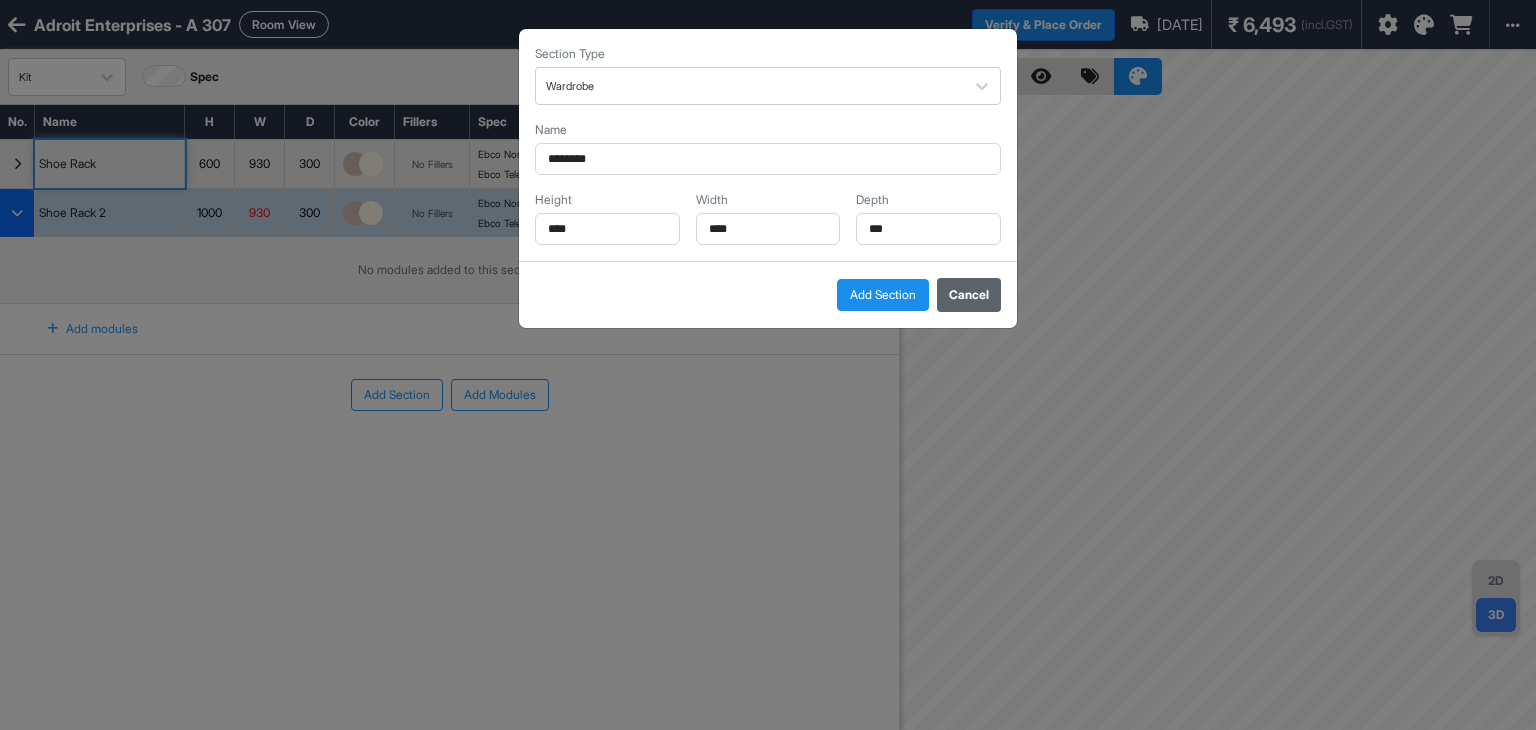click on "Cancel" at bounding box center [969, 295] 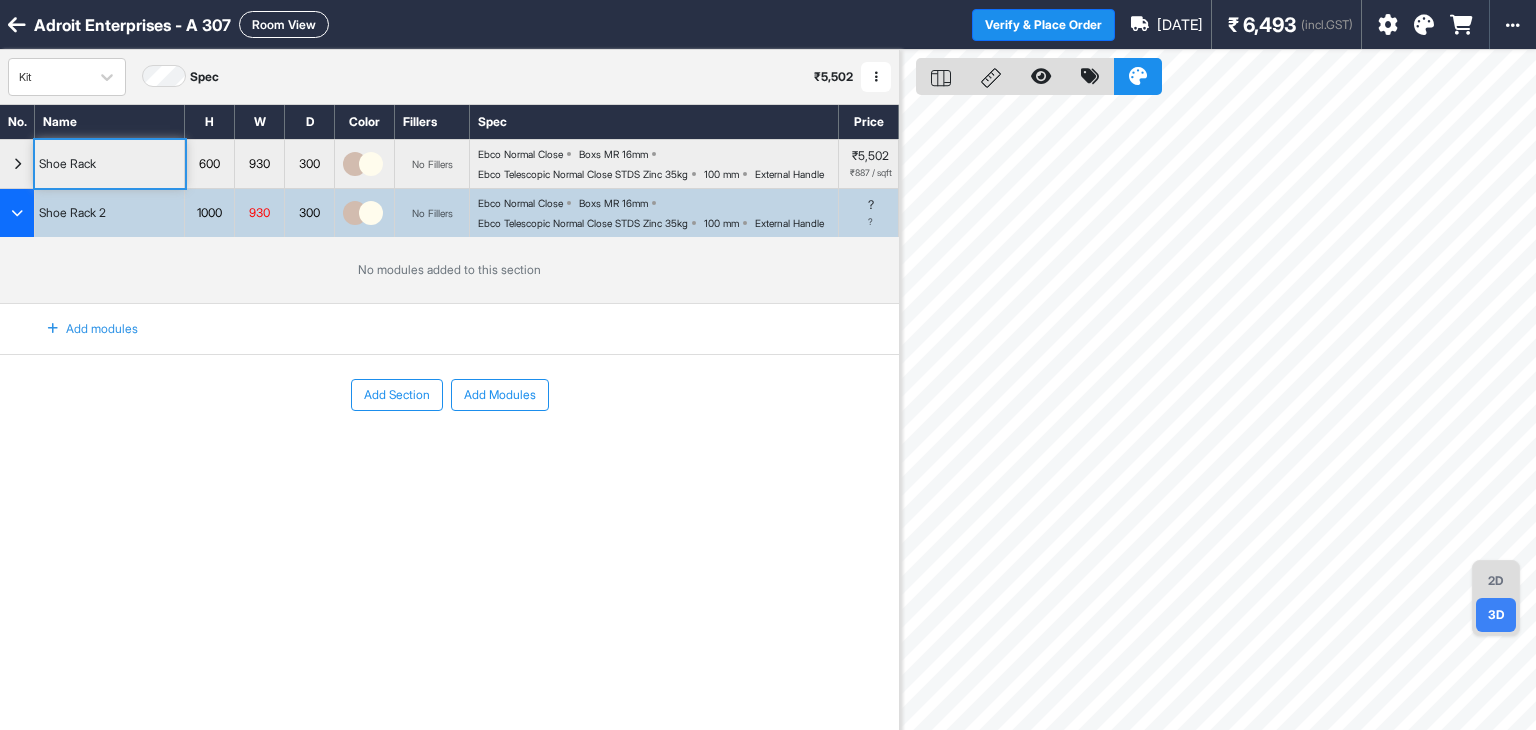 click on "Add Modules" at bounding box center (500, 395) 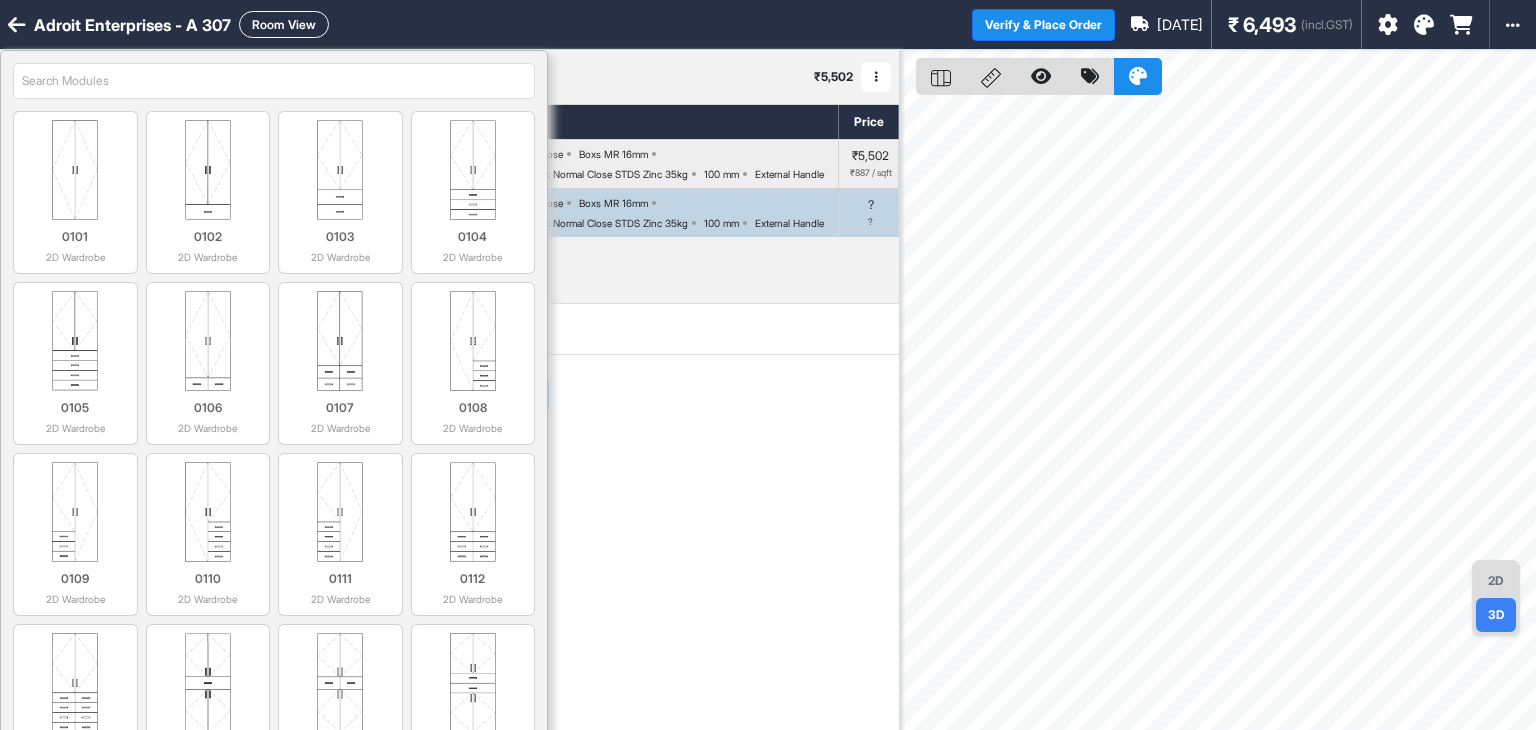 click at bounding box center [274, 81] 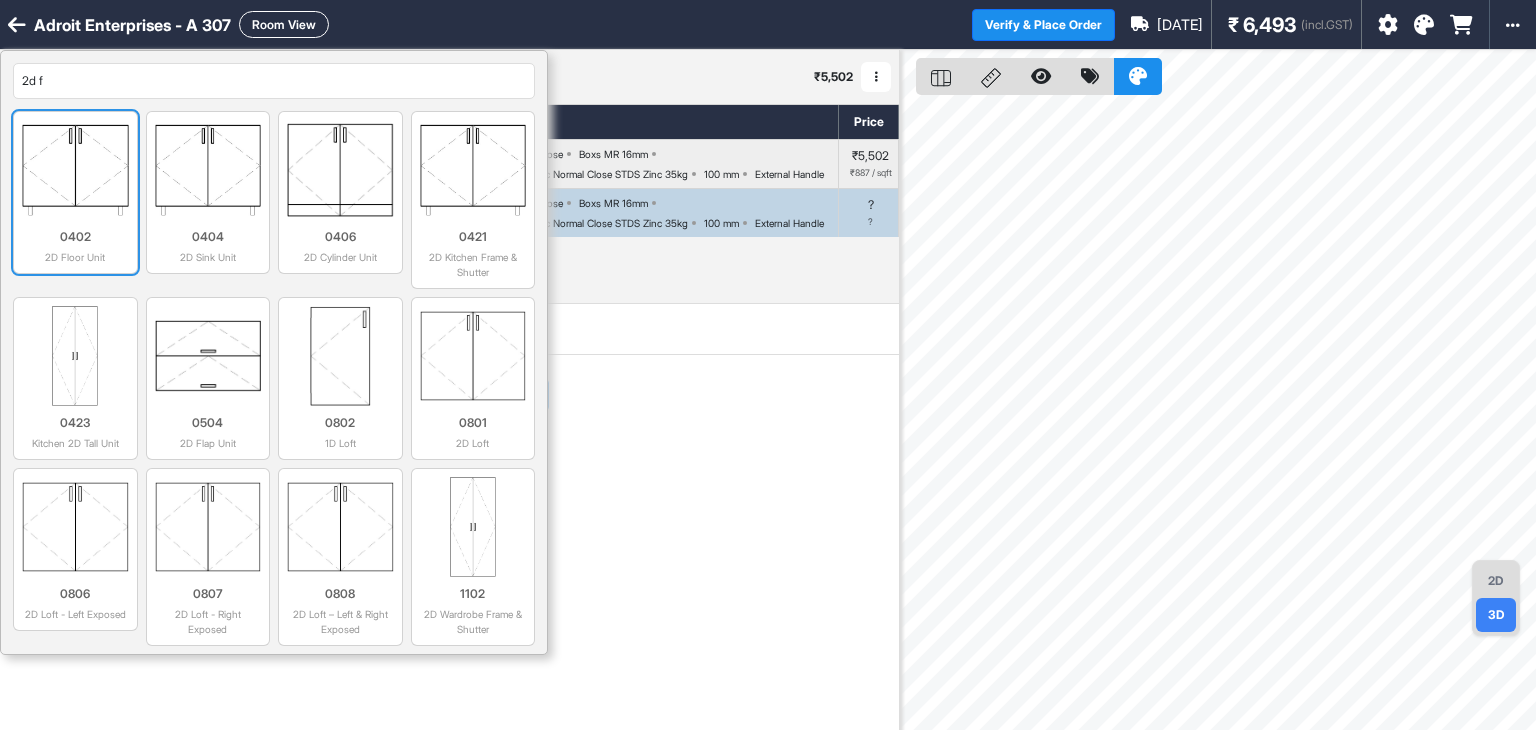 type on "2d f" 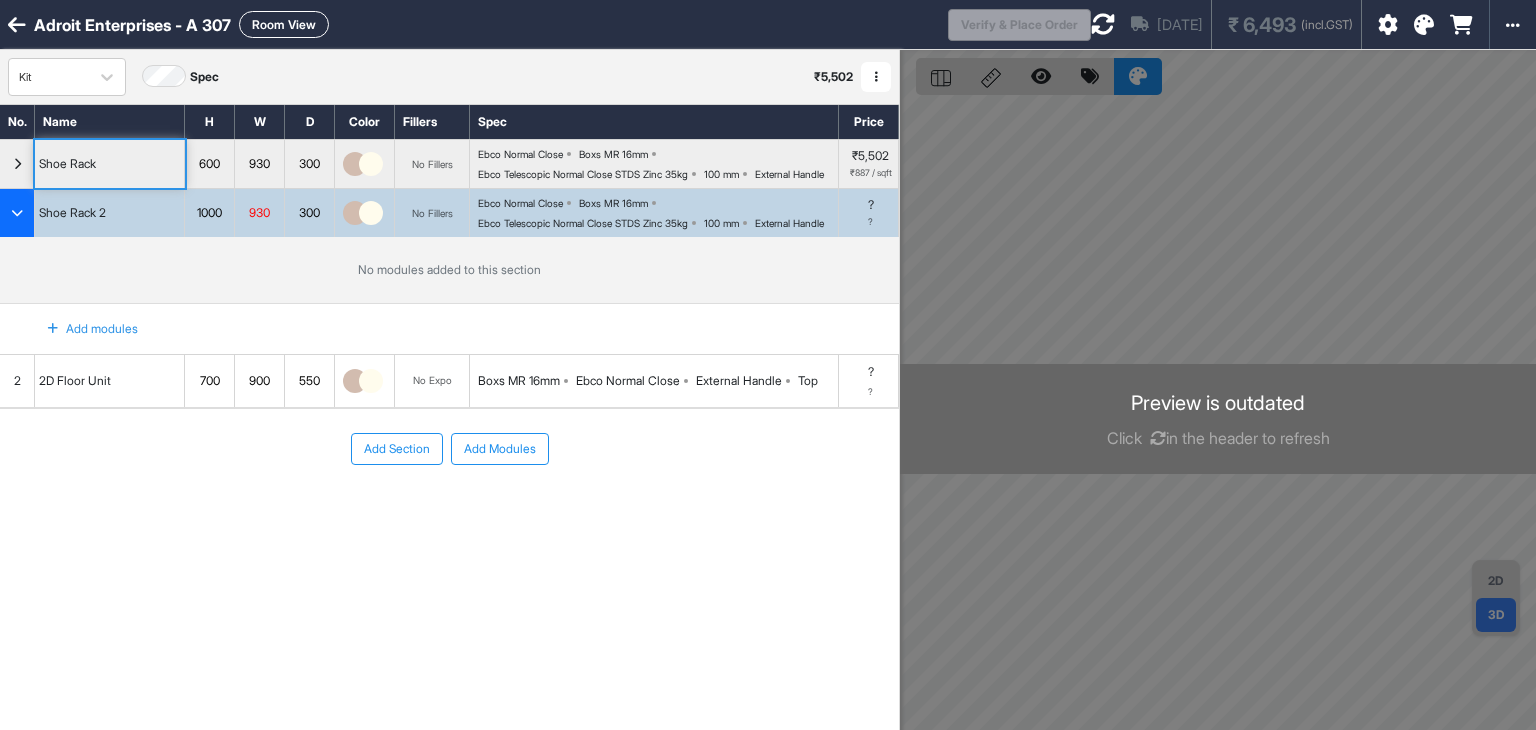 click on "2" at bounding box center [17, 381] 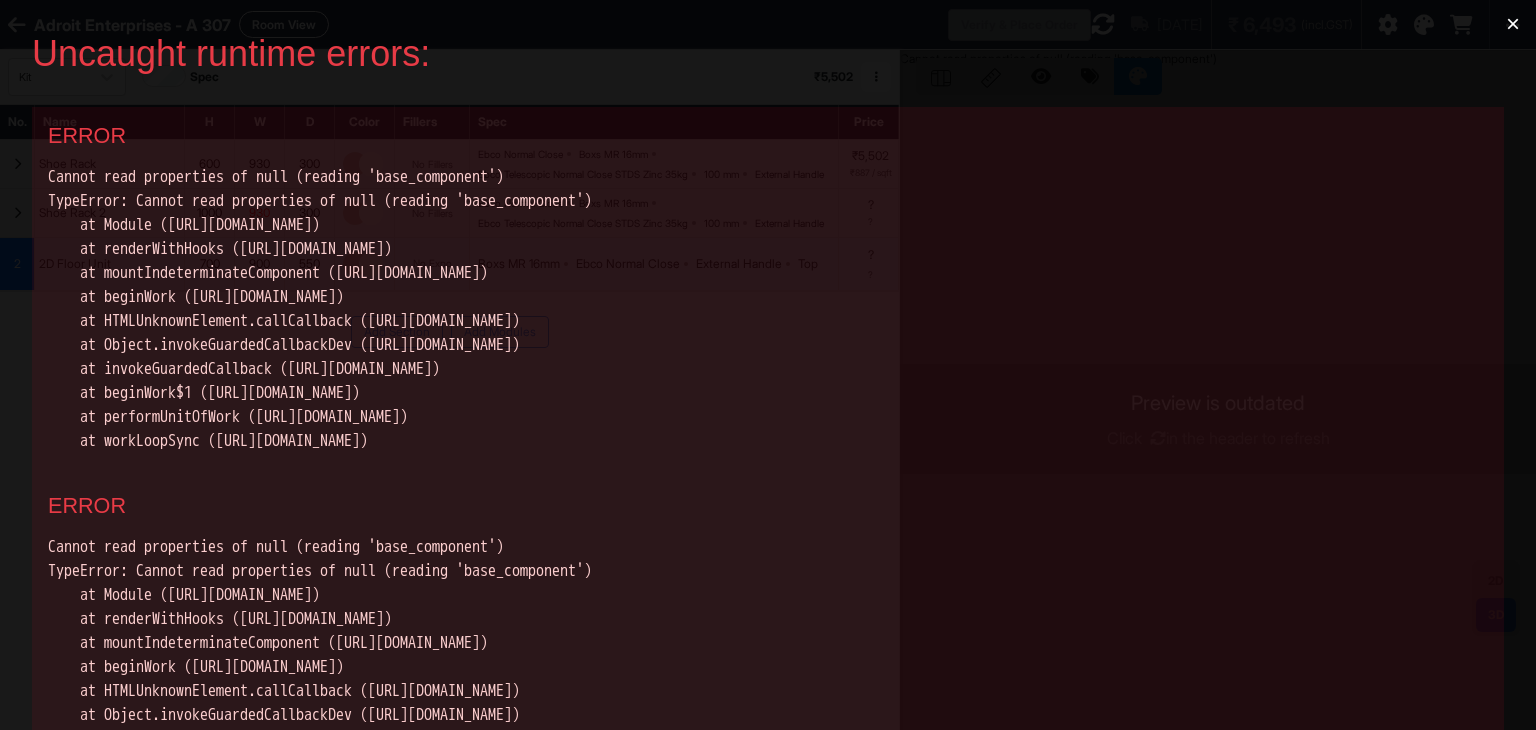 scroll, scrollTop: 0, scrollLeft: 0, axis: both 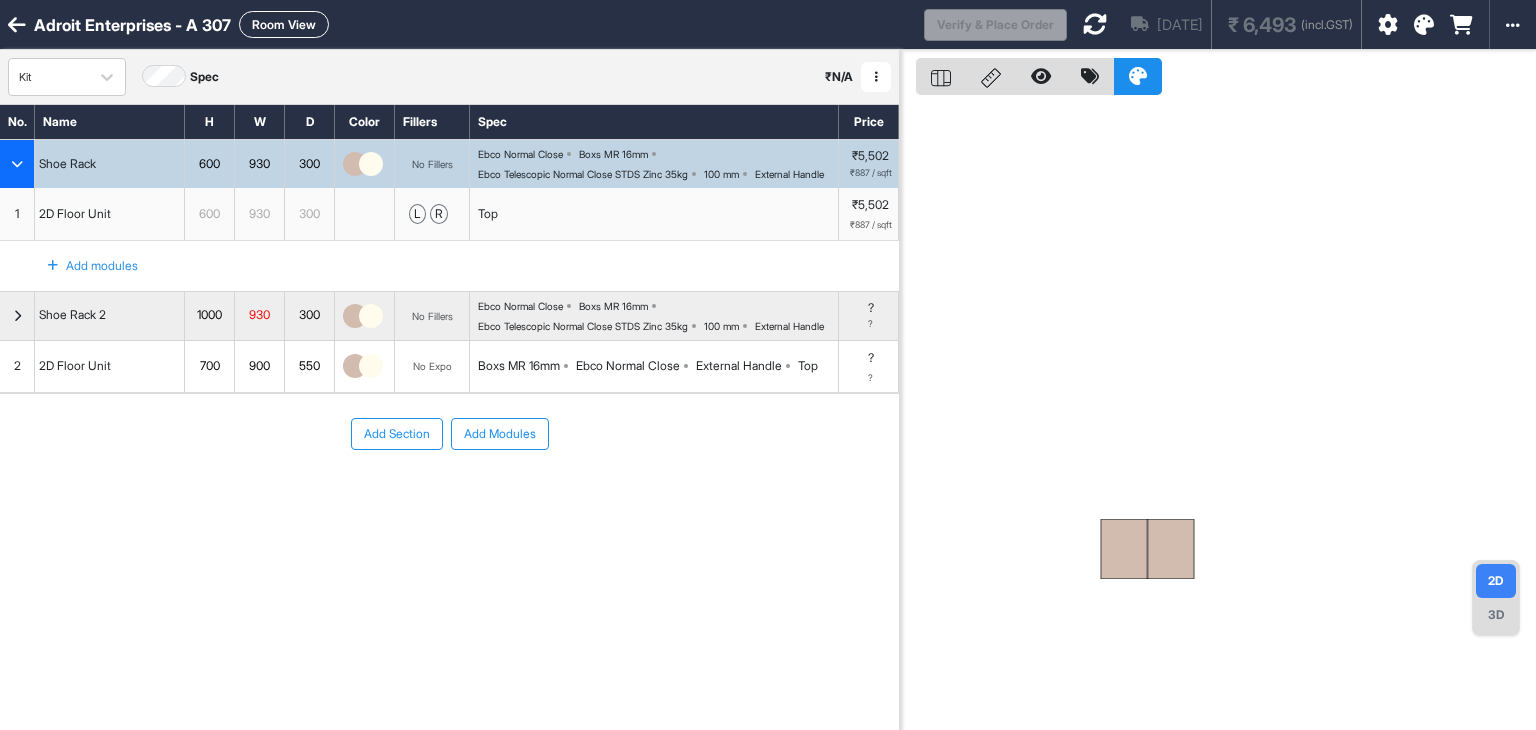click on "2" at bounding box center (17, 367) 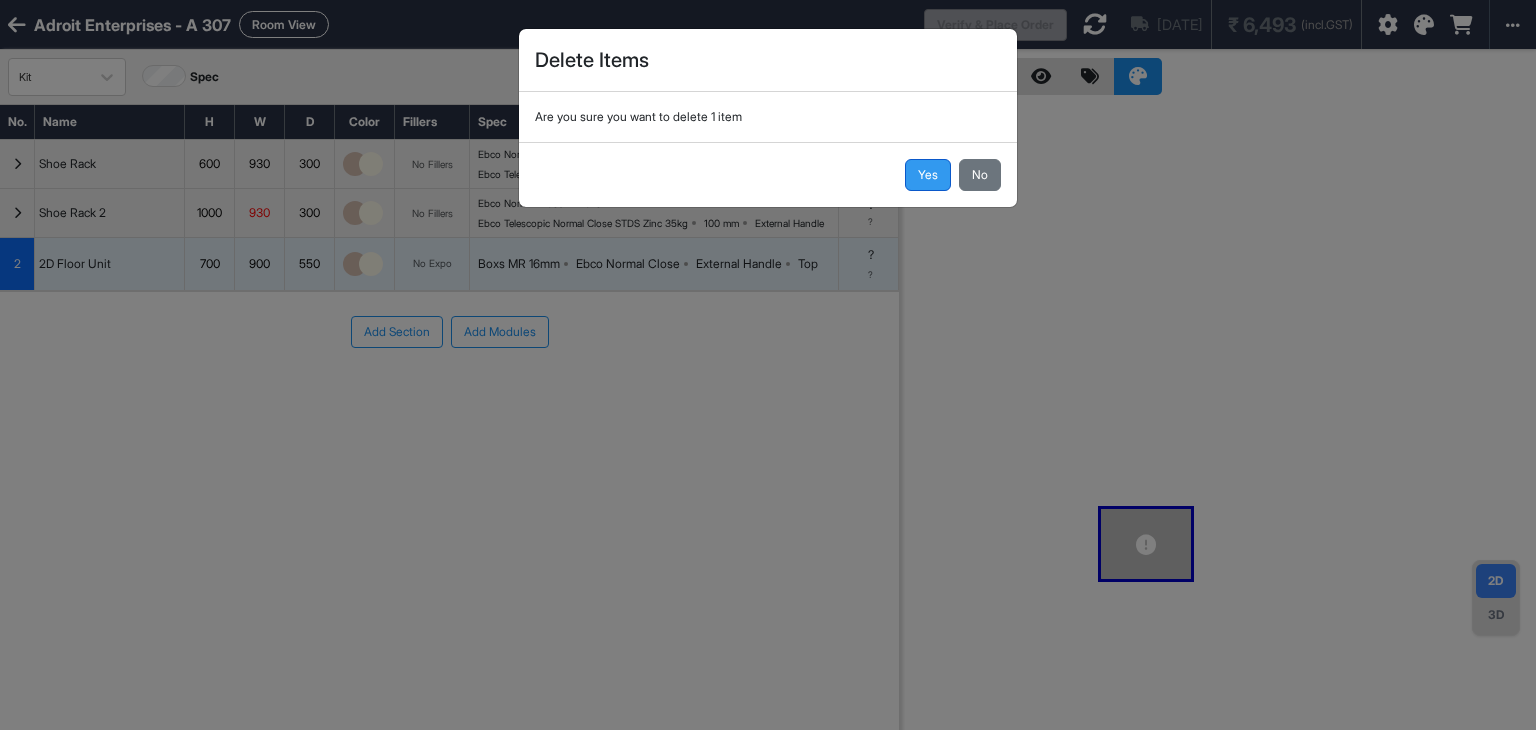 click on "Yes" at bounding box center (928, 175) 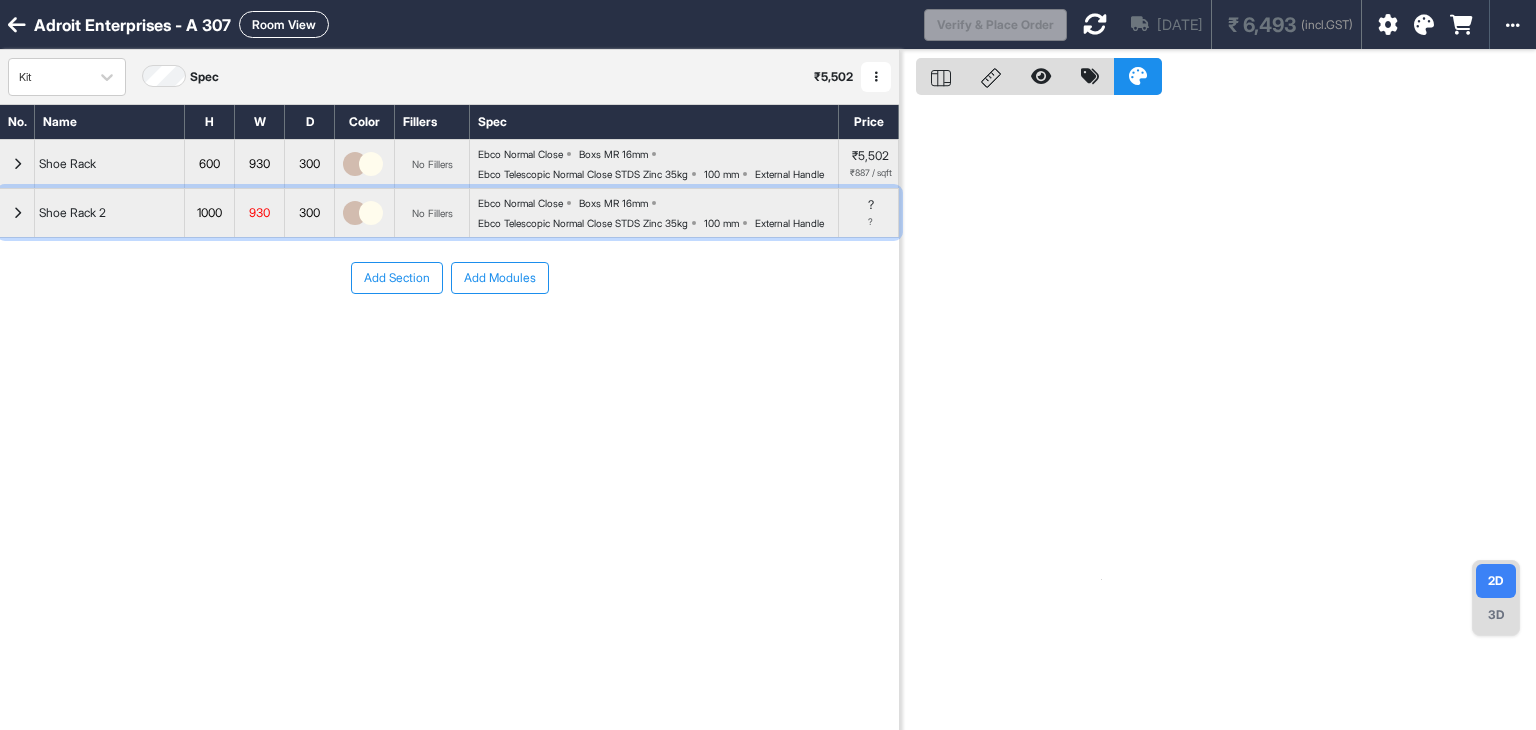 click at bounding box center [17, 213] 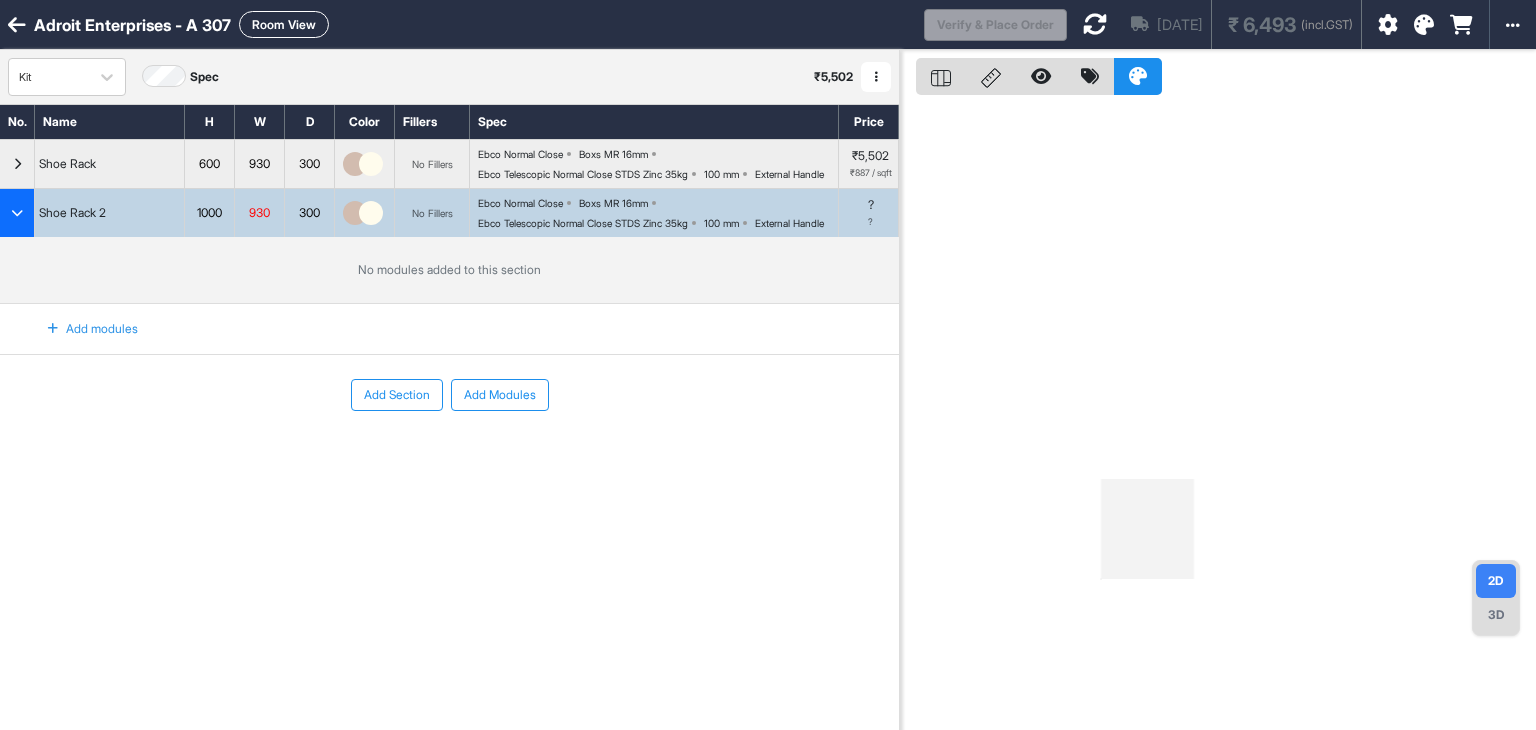 click on "Add modules" at bounding box center [81, 329] 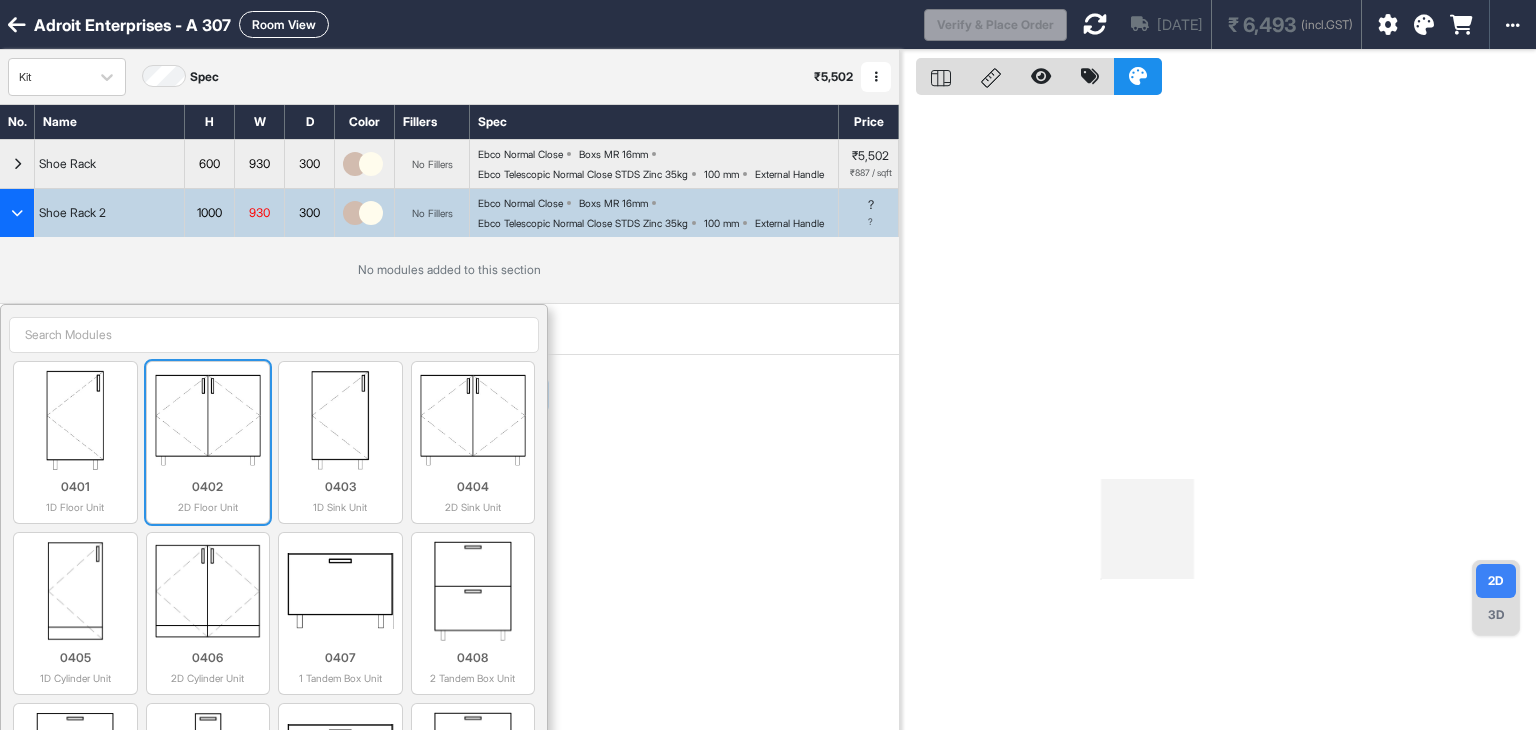 click at bounding box center (208, 420) 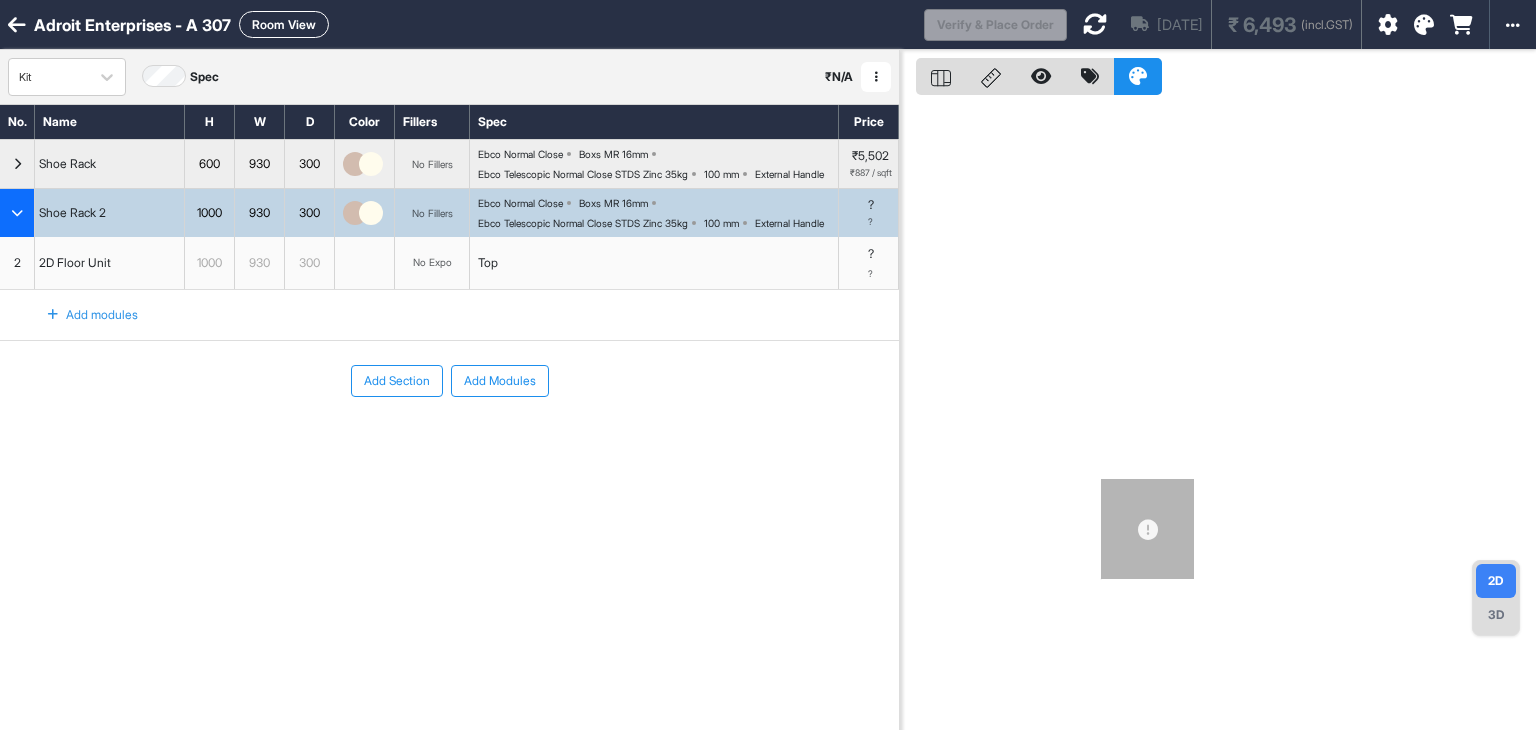 click on "1000" at bounding box center [209, 263] 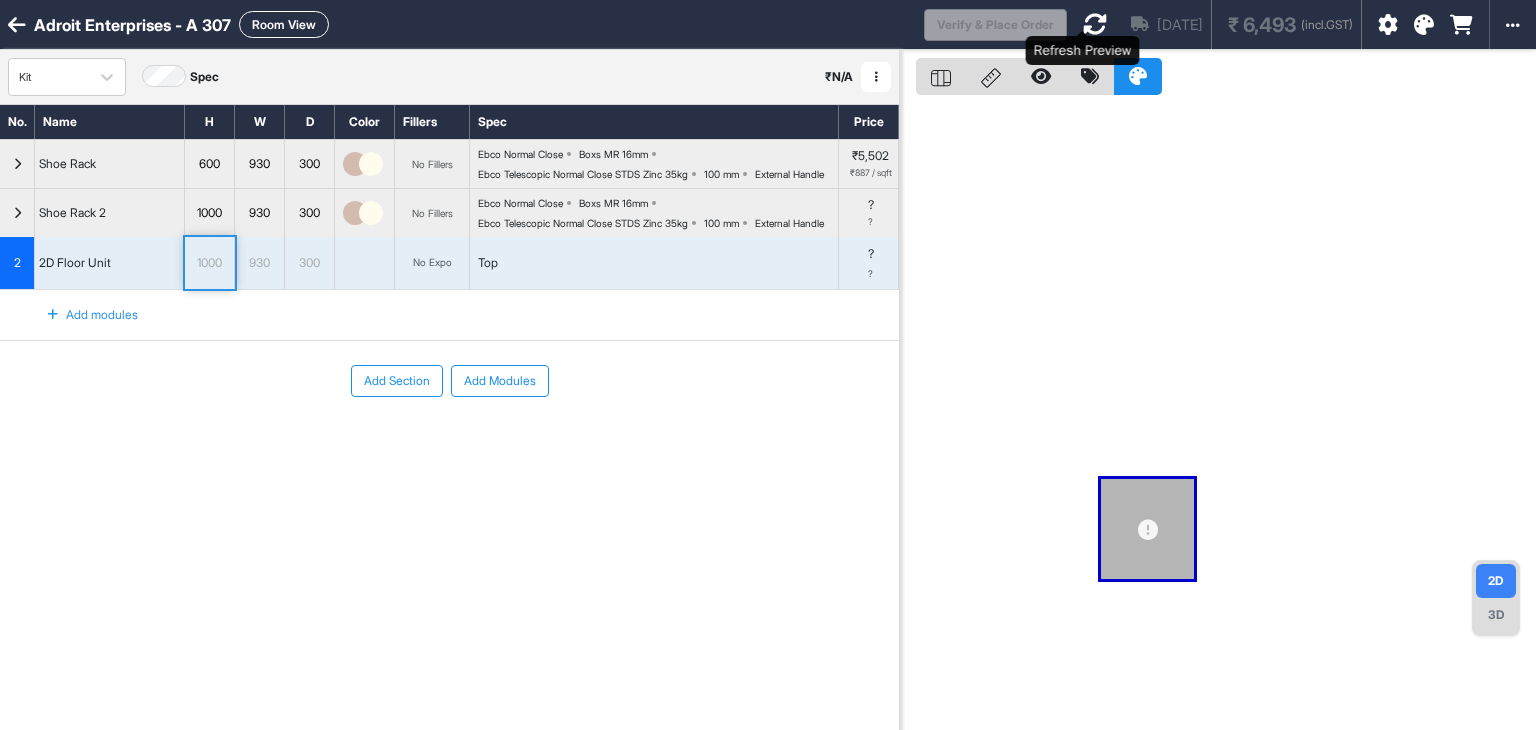 click at bounding box center [1095, 24] 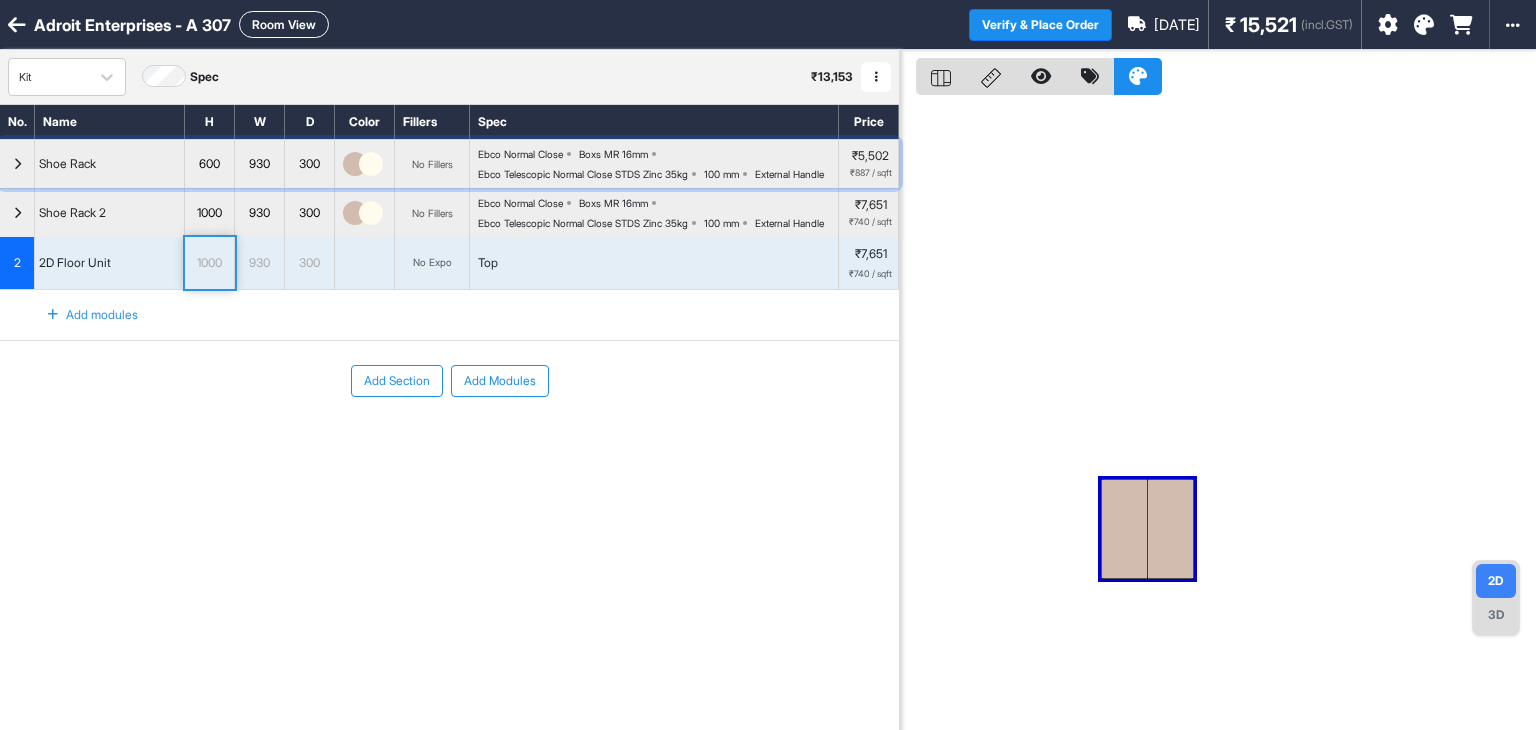 click on "Ebco Normal Close Boxs MR 16mm Ebco Telescopic Normal Close STDS Zinc 35kg 100 mm External Handle" at bounding box center (658, 164) 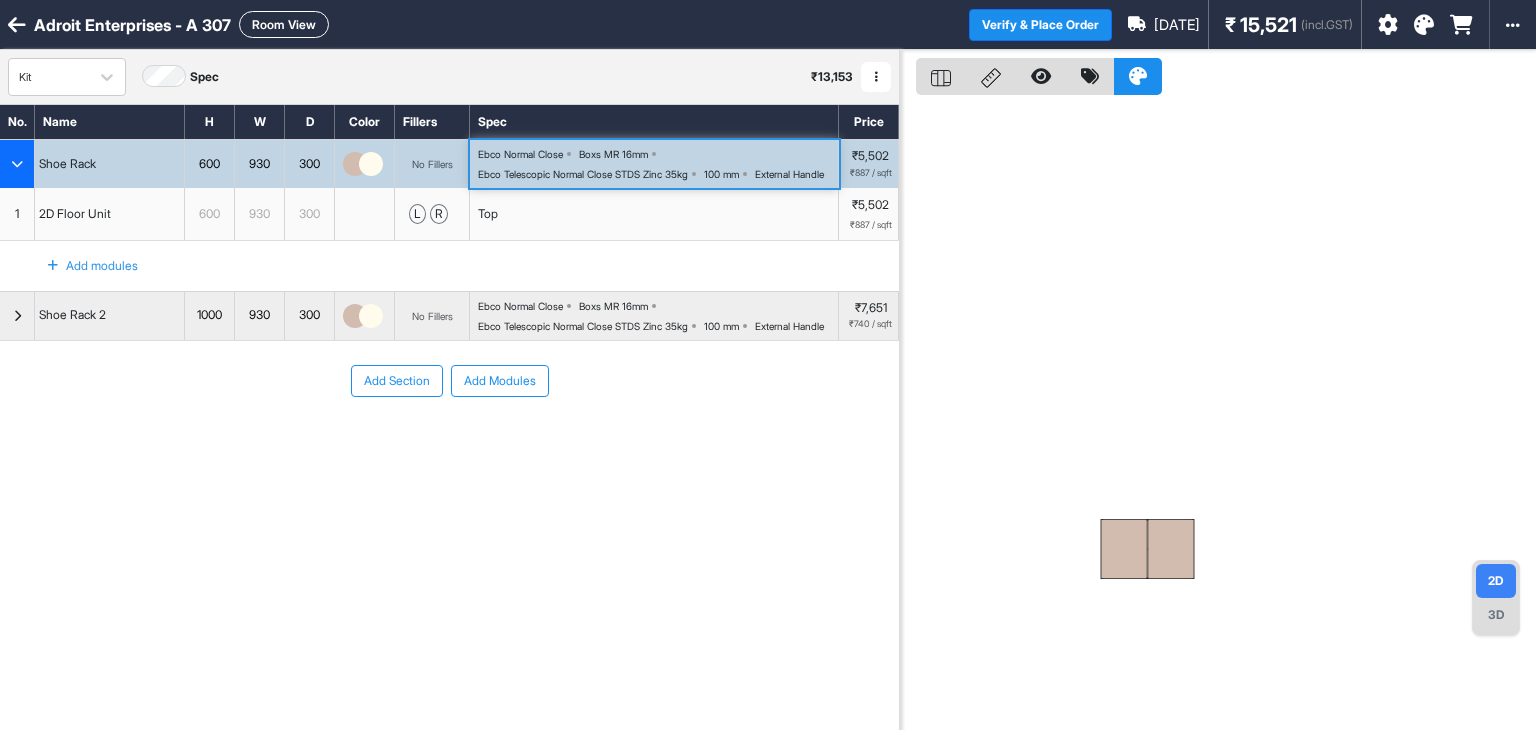 click on "Ebco Normal Close Boxs MR 16mm Ebco Telescopic Normal Close STDS Zinc 35kg 100 mm External Handle" at bounding box center (658, 164) 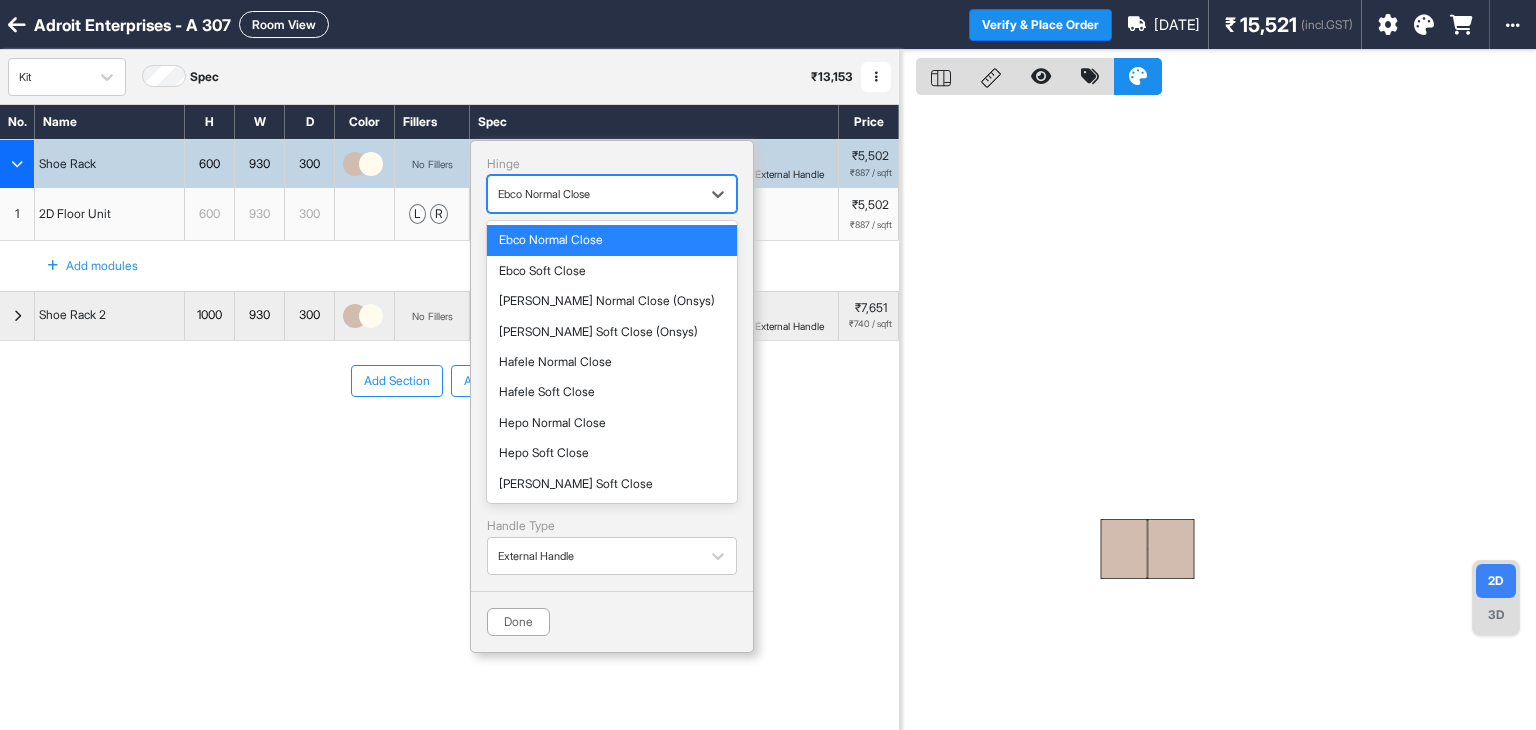 click at bounding box center (594, 194) 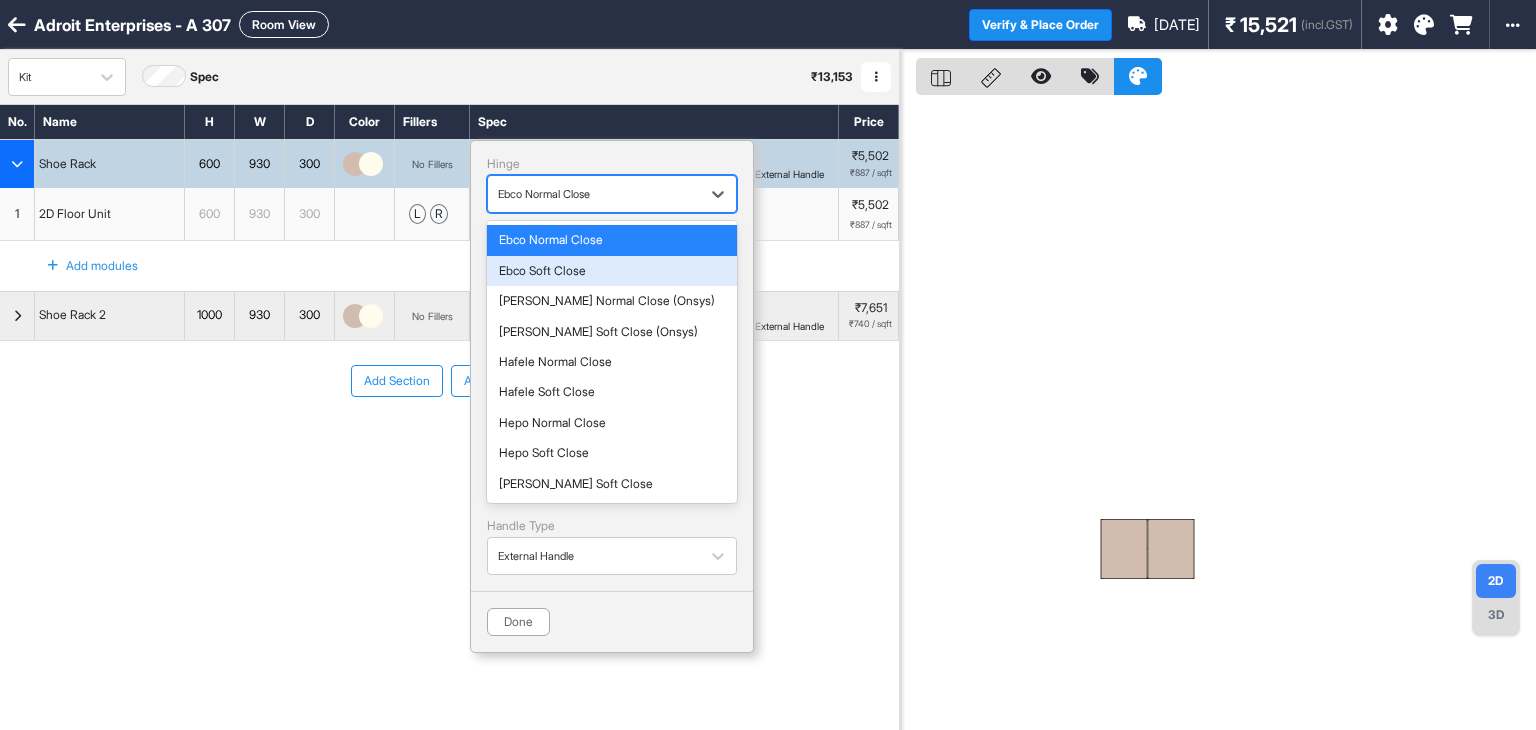 click on "Ebco Soft Close" at bounding box center (612, 271) 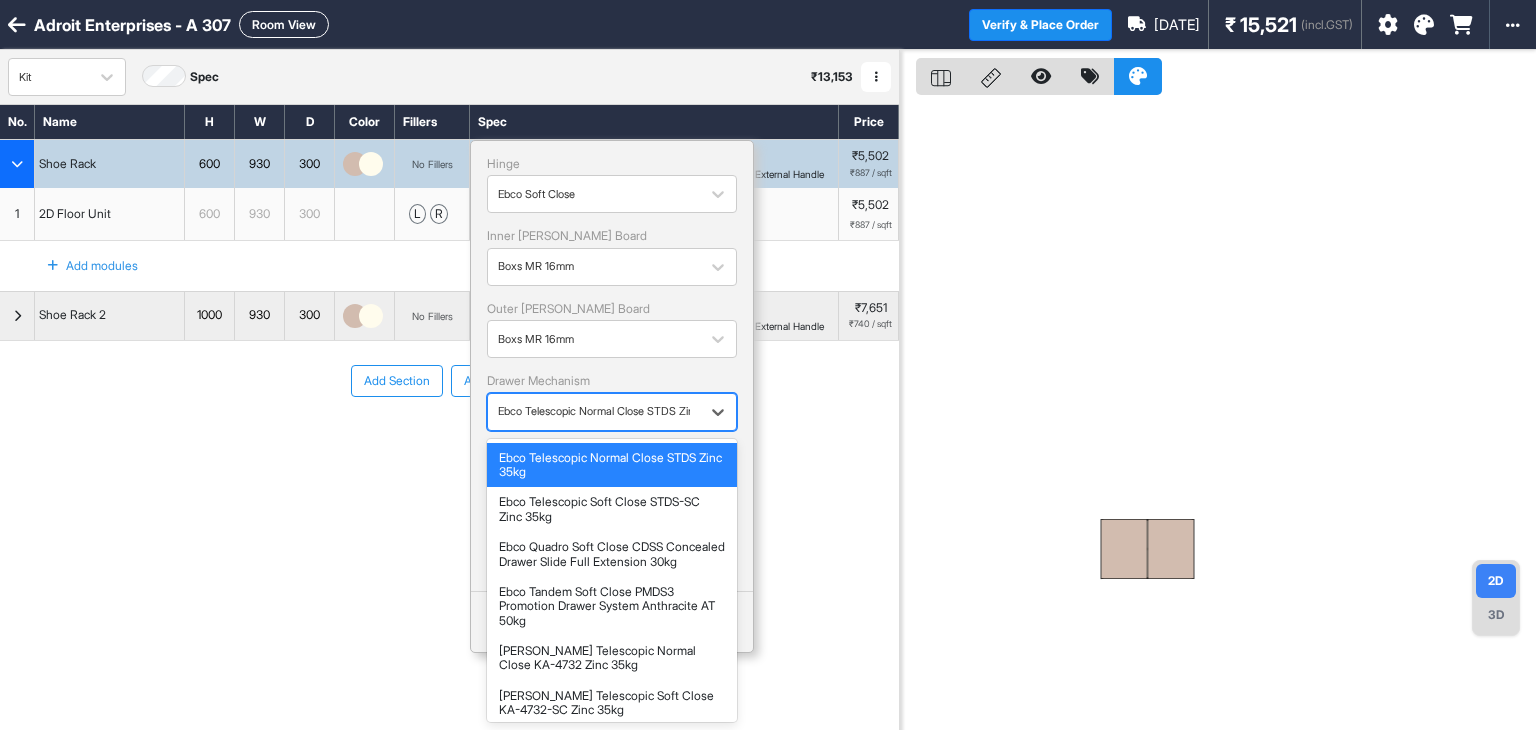 click at bounding box center (594, 411) 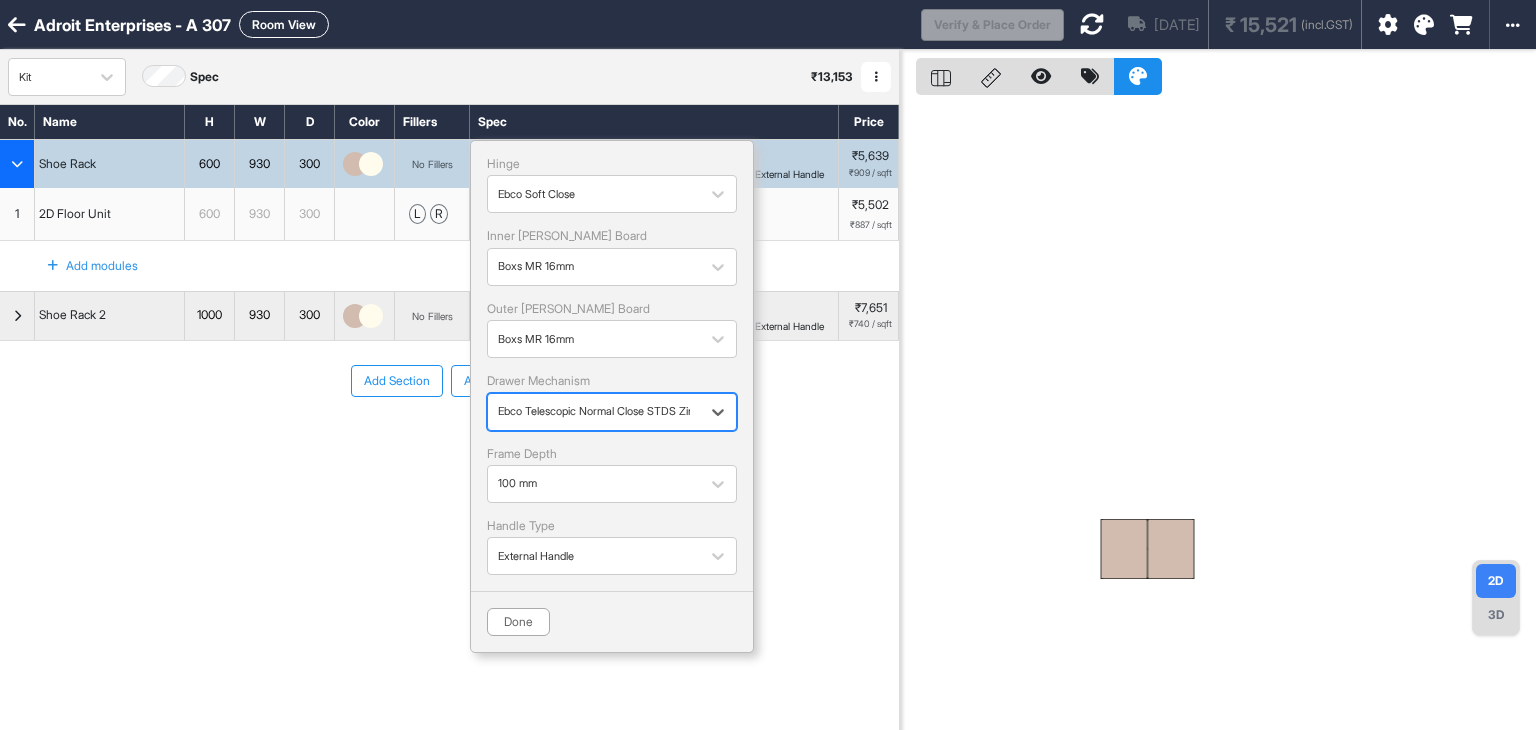 click at bounding box center (594, 411) 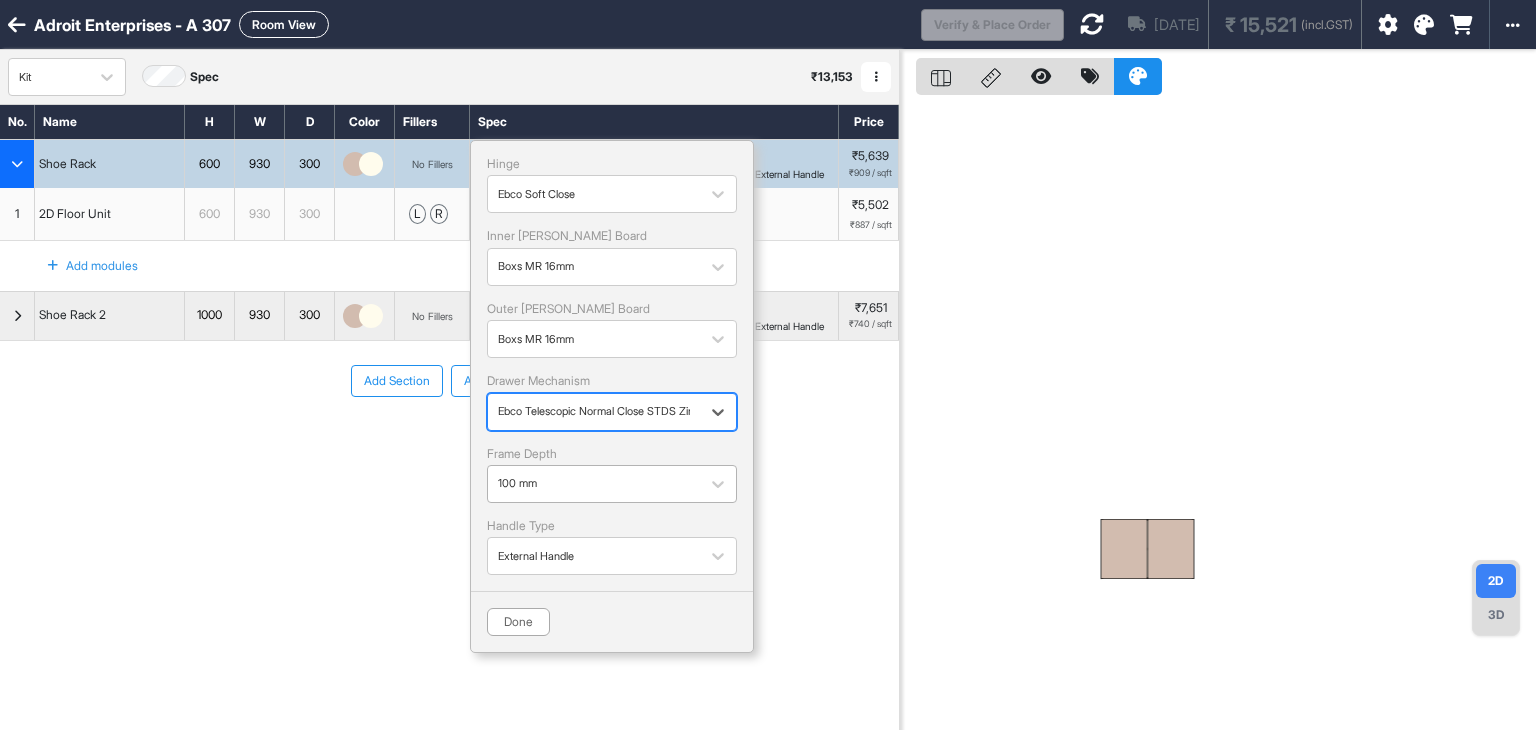 scroll, scrollTop: 50, scrollLeft: 0, axis: vertical 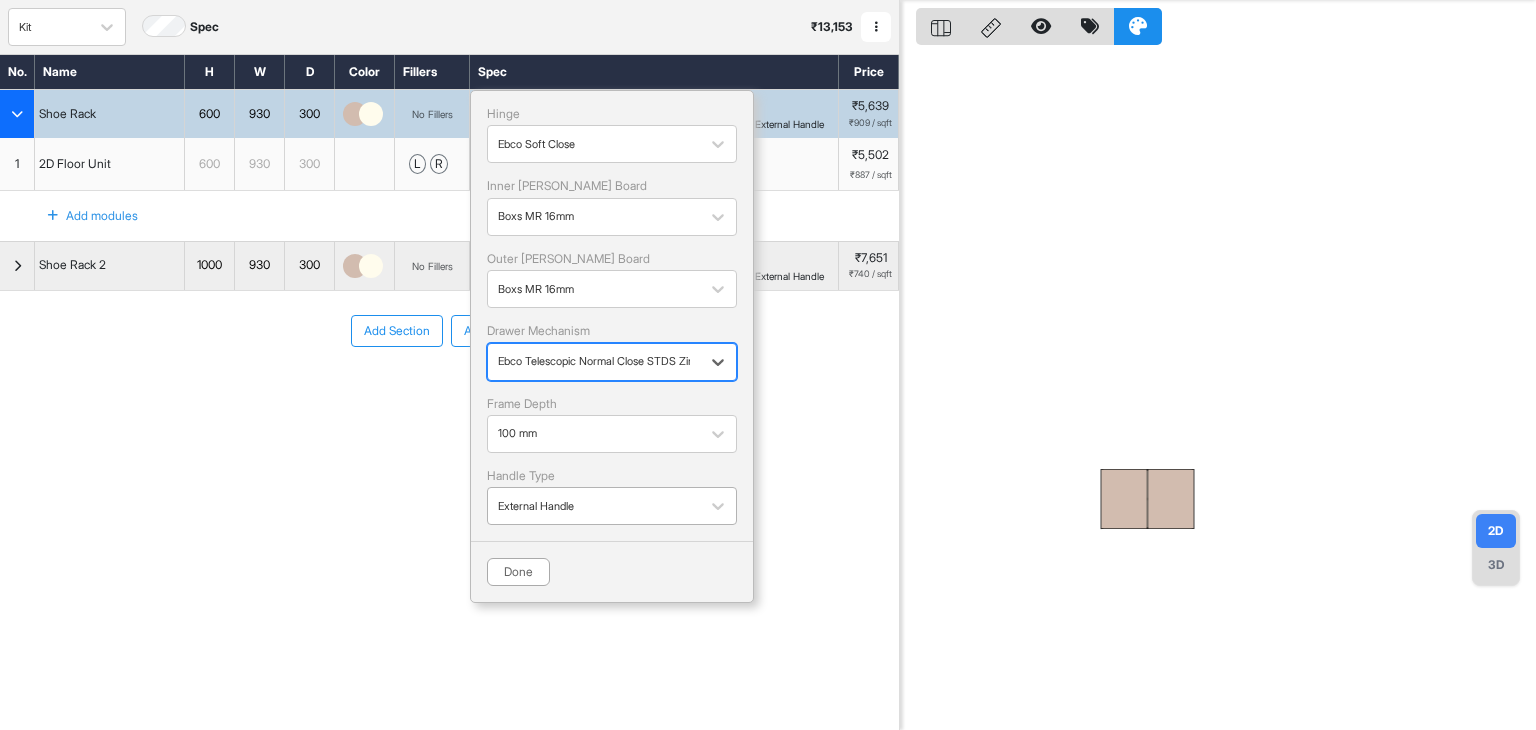 click at bounding box center [594, 506] 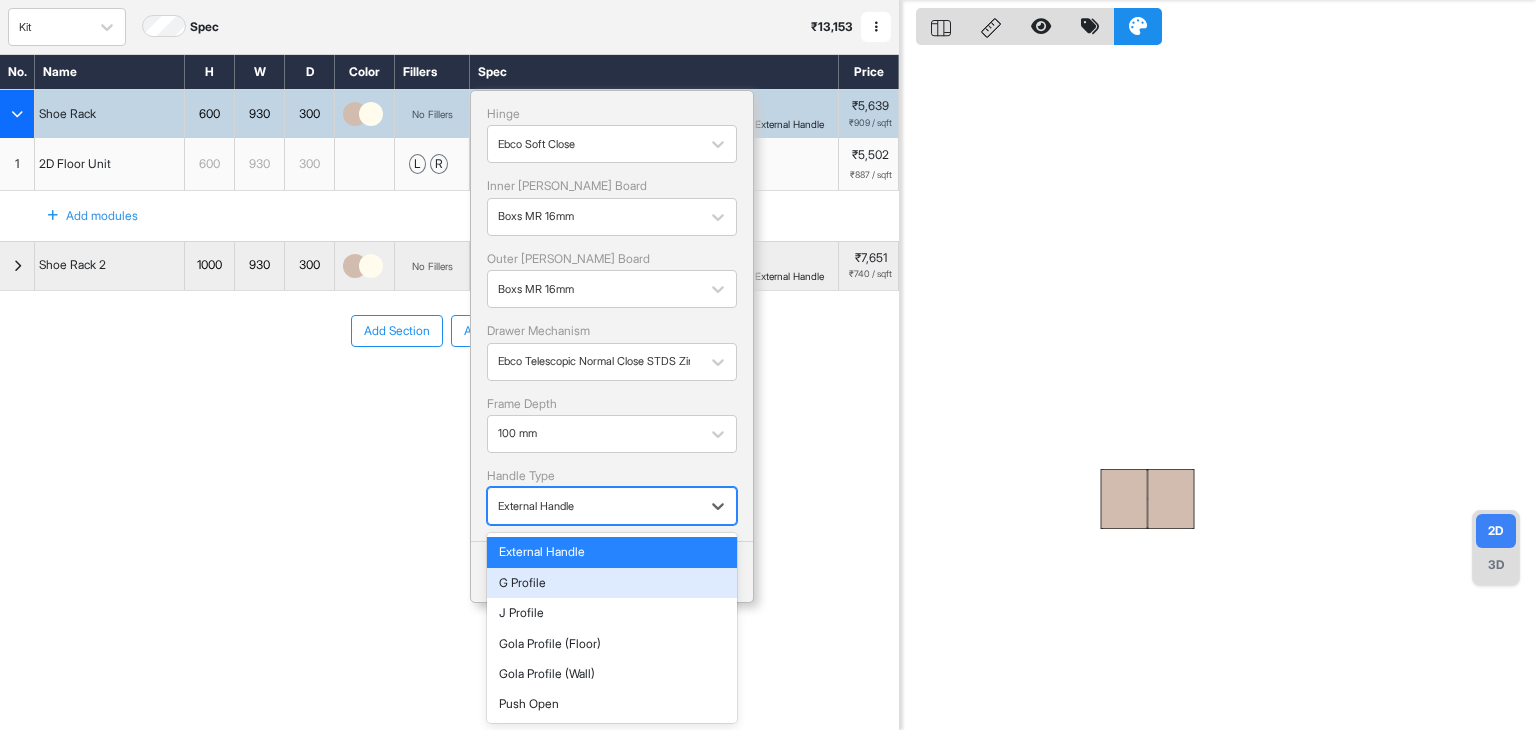 click on "G Profile" at bounding box center [612, 583] 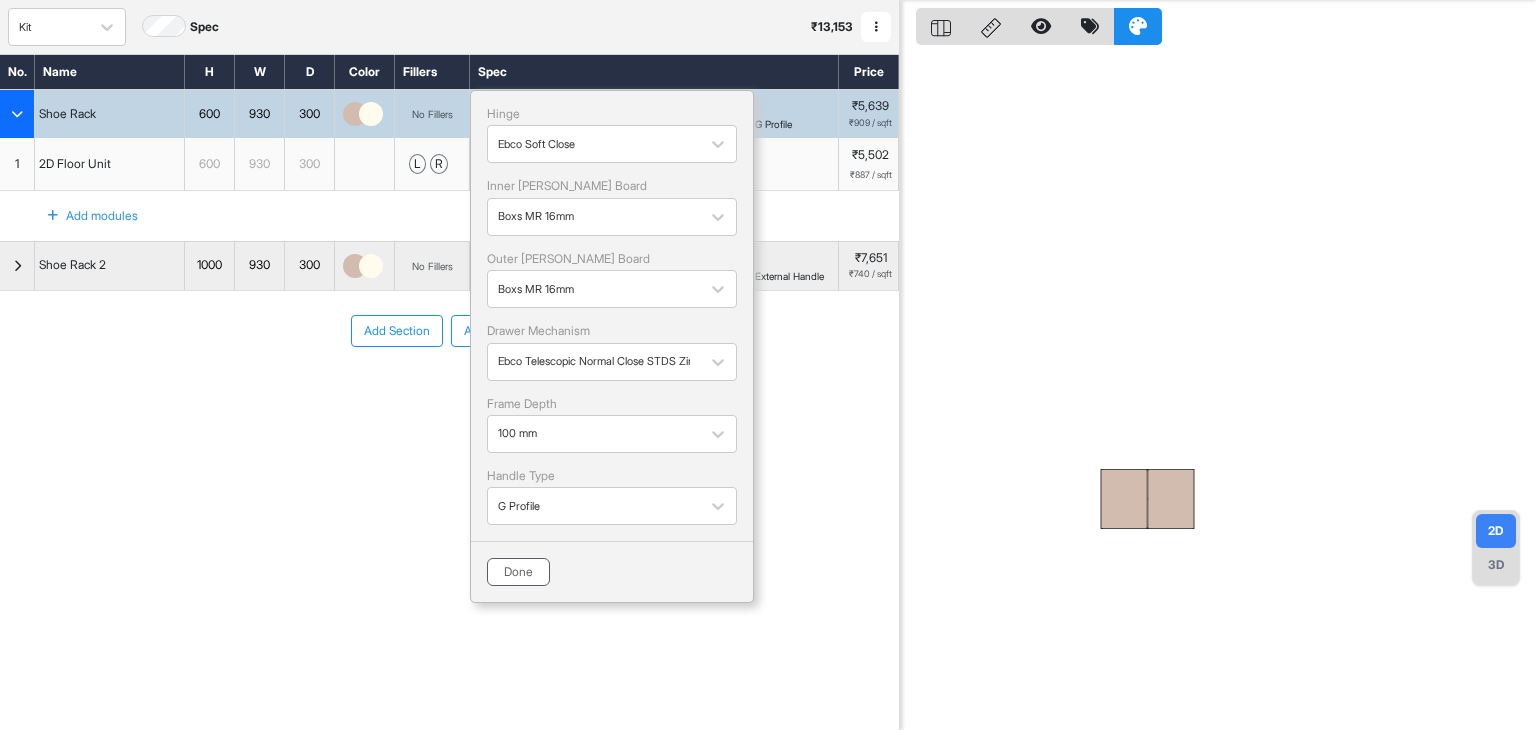 click on "Done" at bounding box center [518, 572] 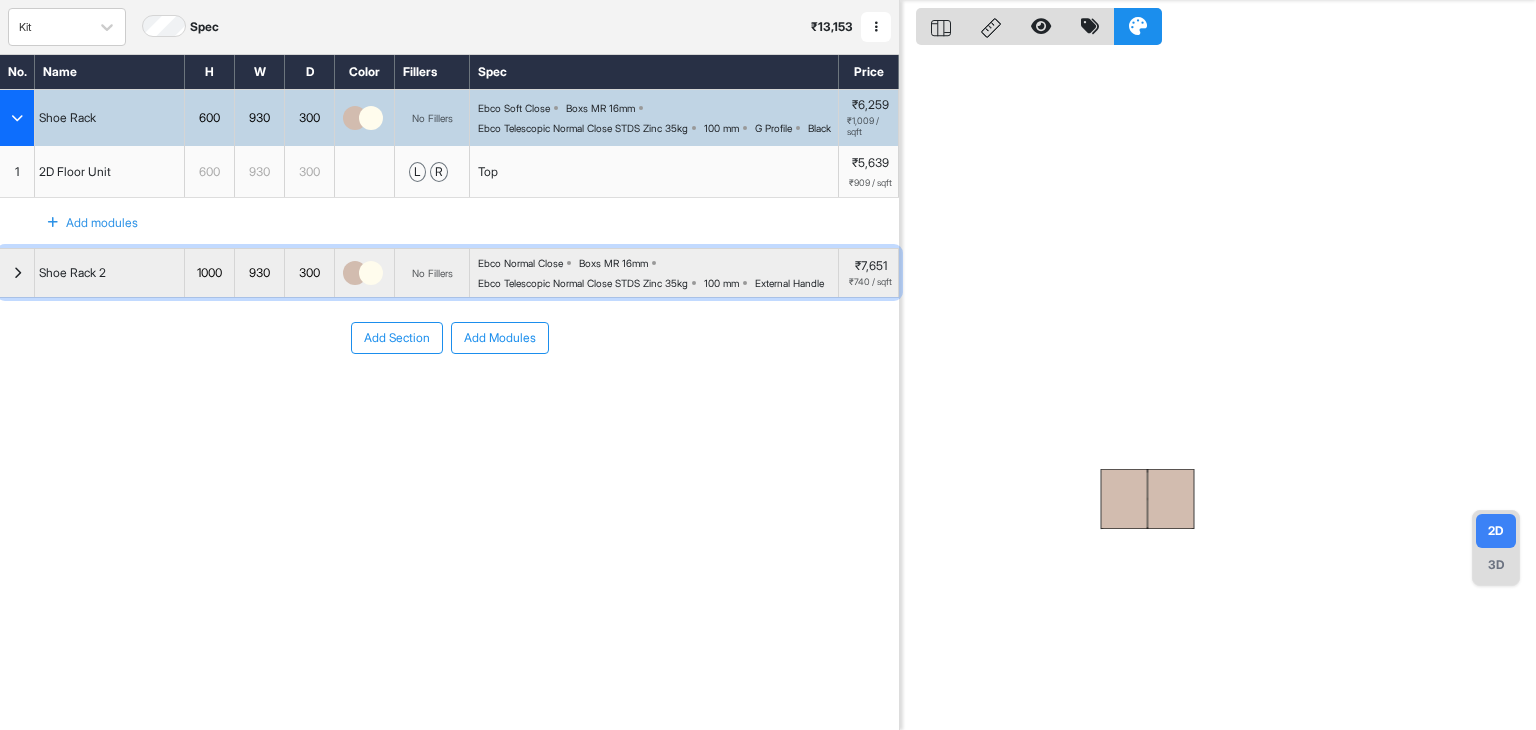 click on "Ebco Normal Close" at bounding box center [520, 263] 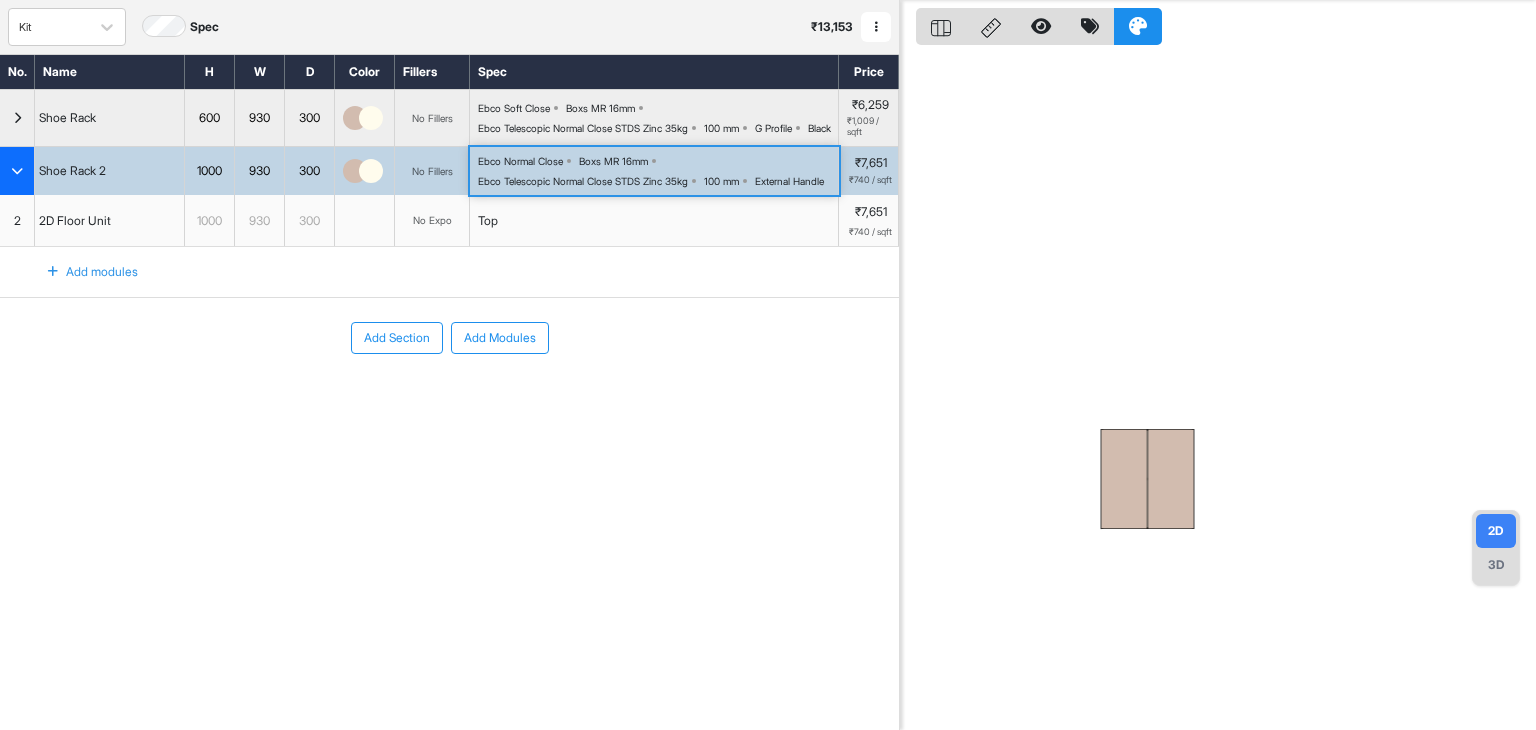 click on "Ebco Telescopic Normal Close STDS Zinc 35kg" at bounding box center [583, 181] 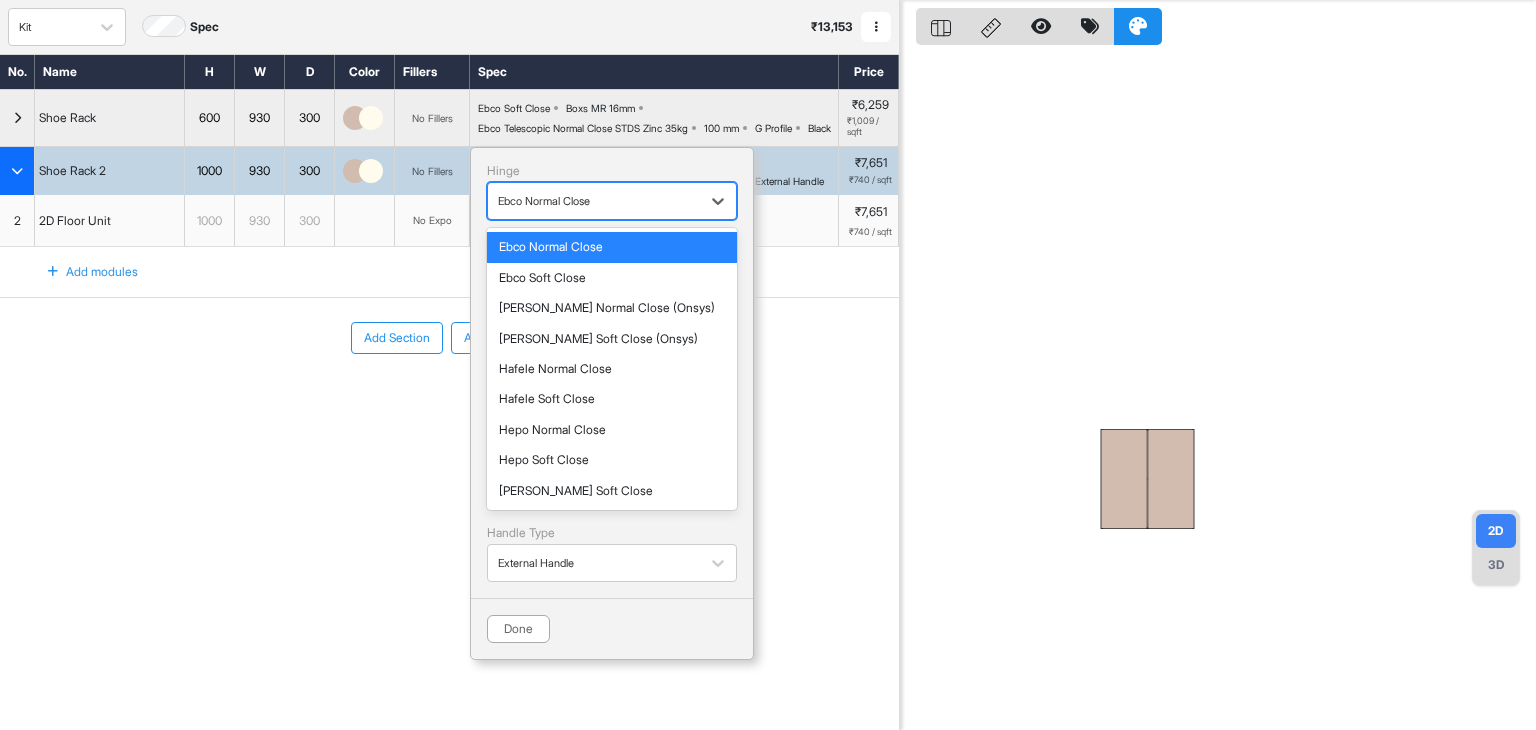 click on "Ebco Normal Close" at bounding box center (594, 201) 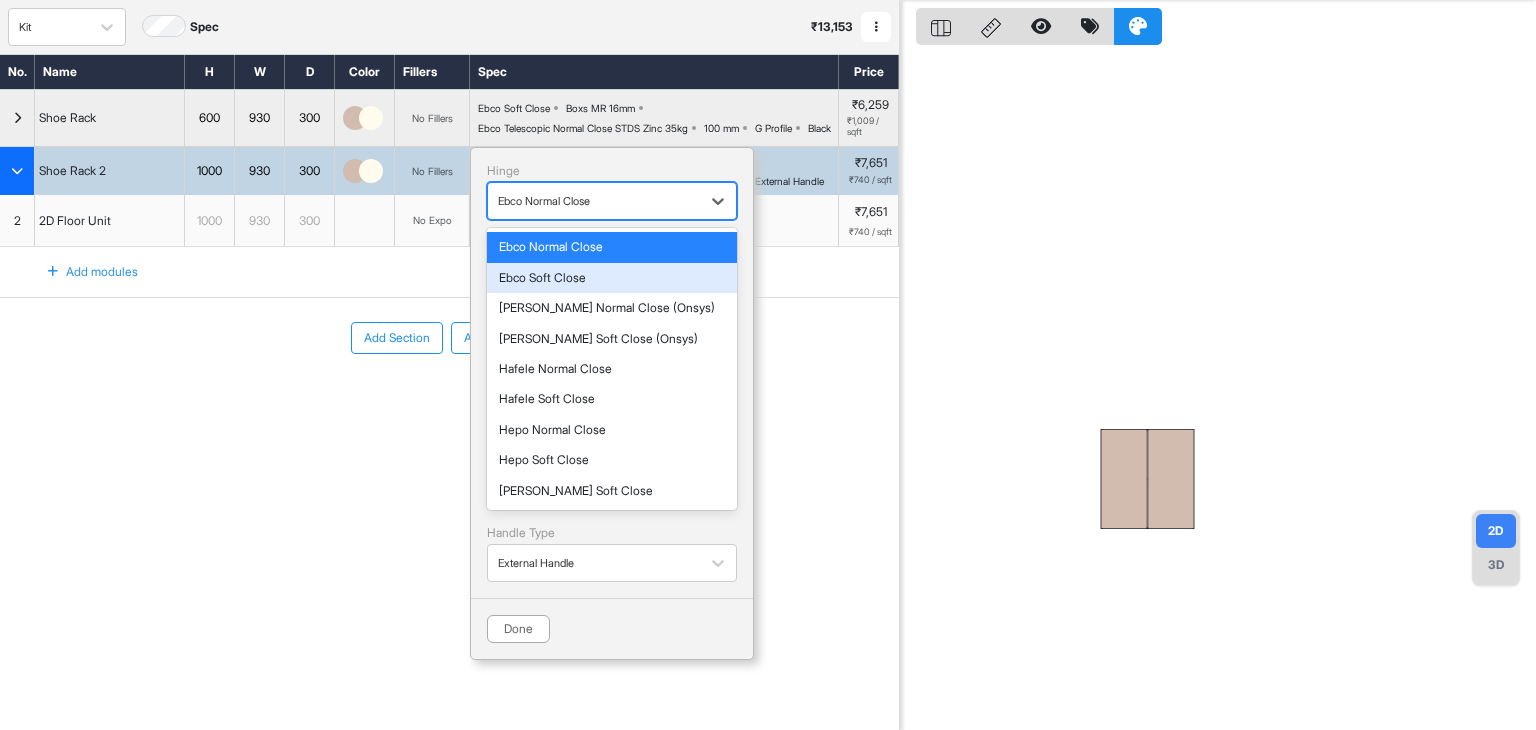click on "Ebco Soft Close" at bounding box center (612, 278) 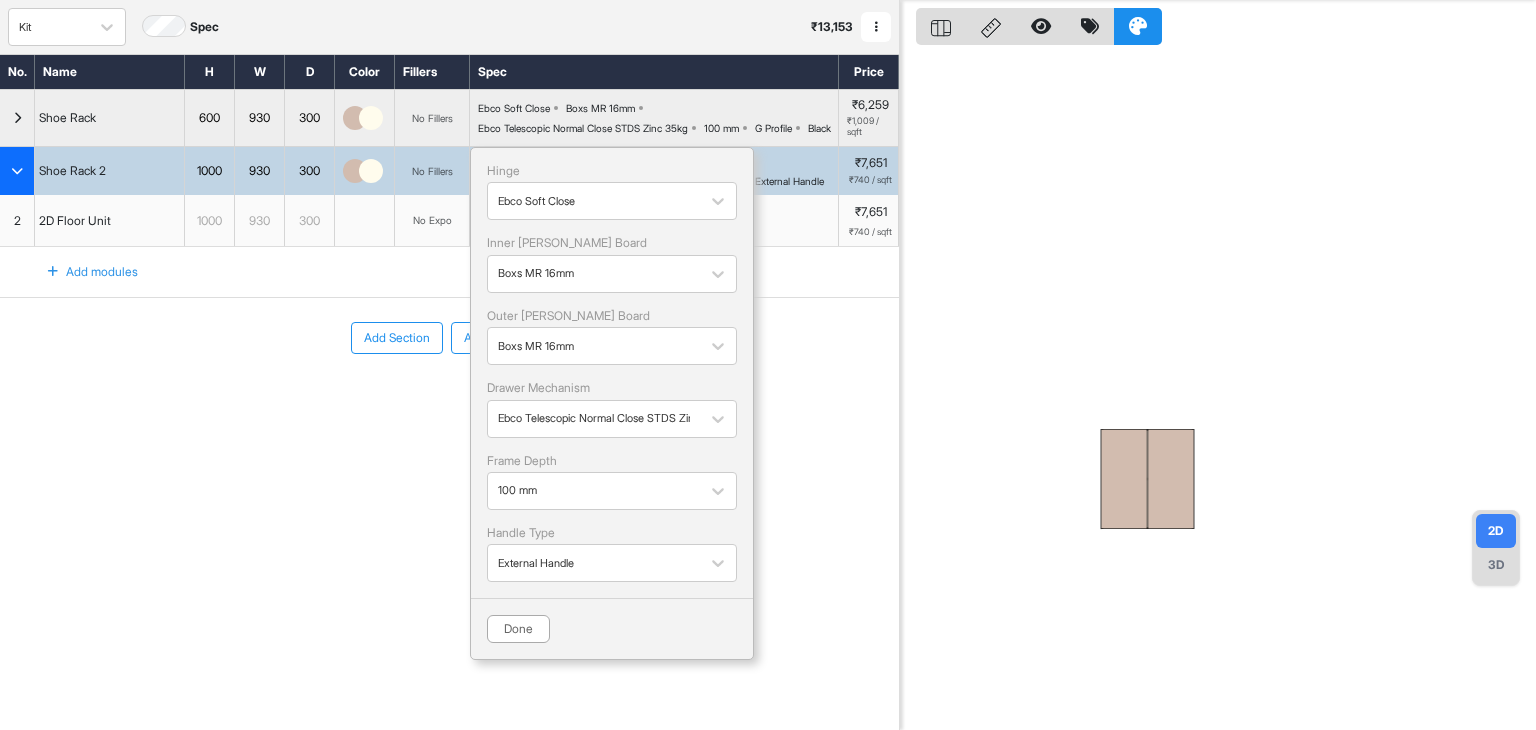 click on "Hinge Ebco Soft Close Inner [PERSON_NAME] Board Boxs MR 16mm Outer [PERSON_NAME] Board Boxs MR 16mm Drawer Mechanism Ebco Telescopic Normal Close STDS Zinc 35kg Frame Depth 100 mm Handle Type External Handle Done" at bounding box center (612, 403) 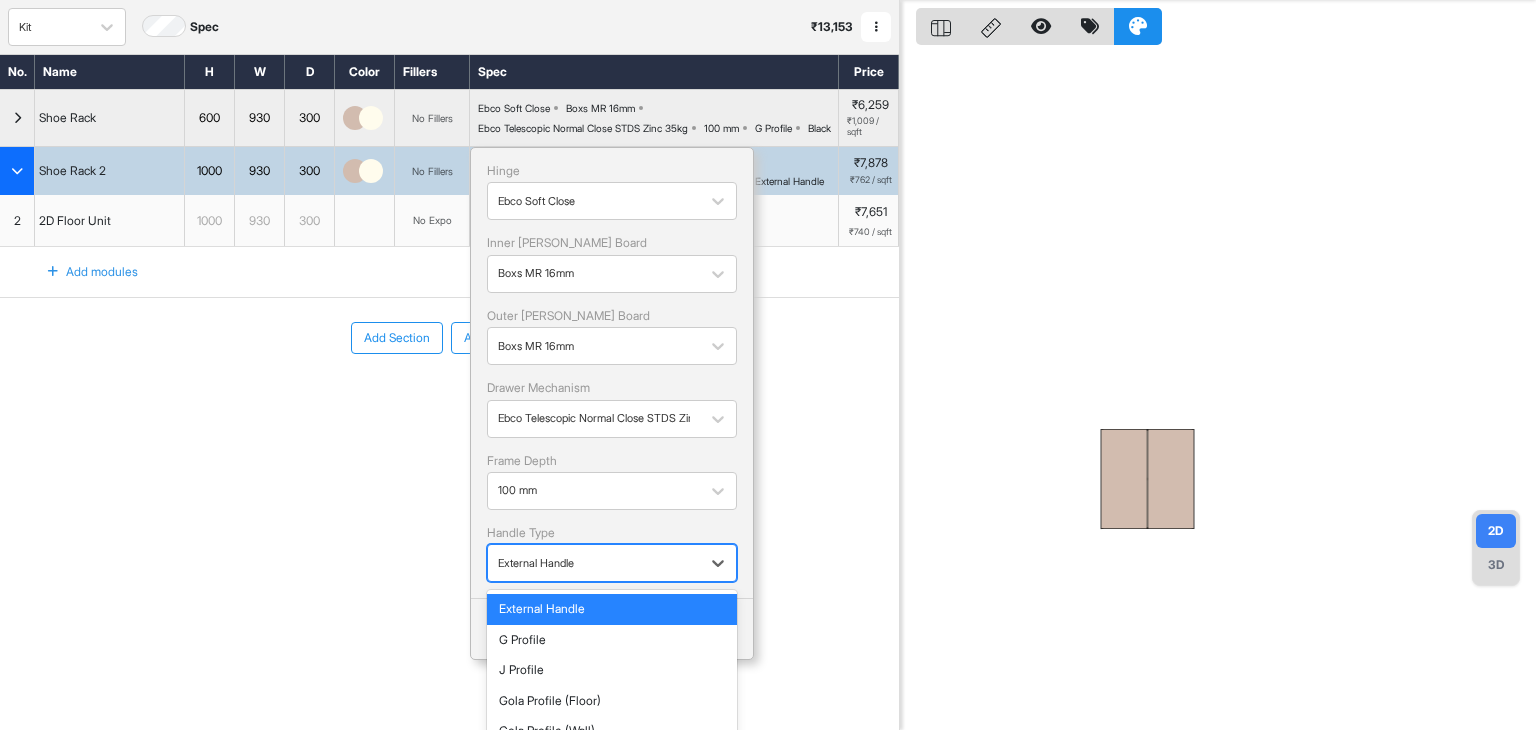 click on "External Handle" at bounding box center [594, 563] 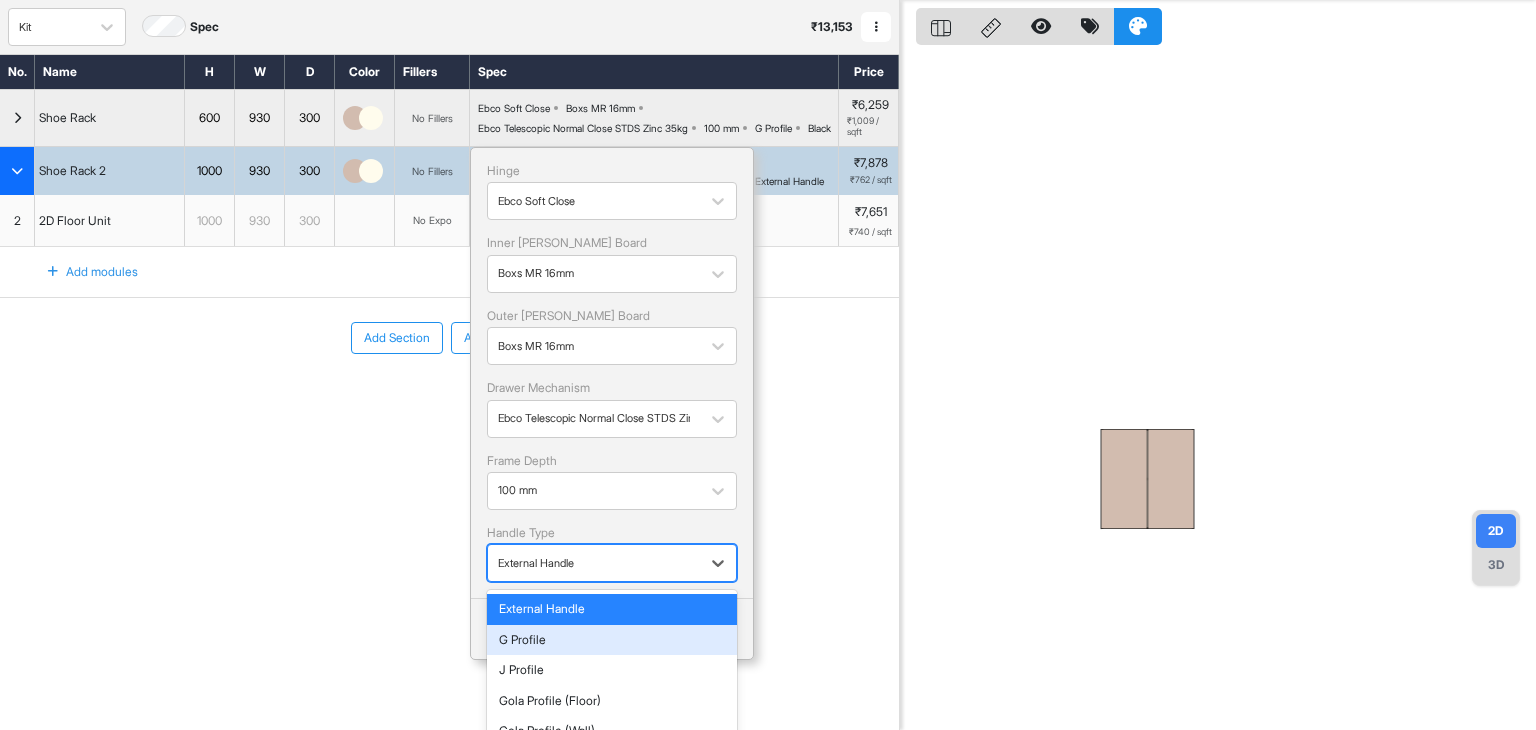 click on "G Profile" at bounding box center (612, 640) 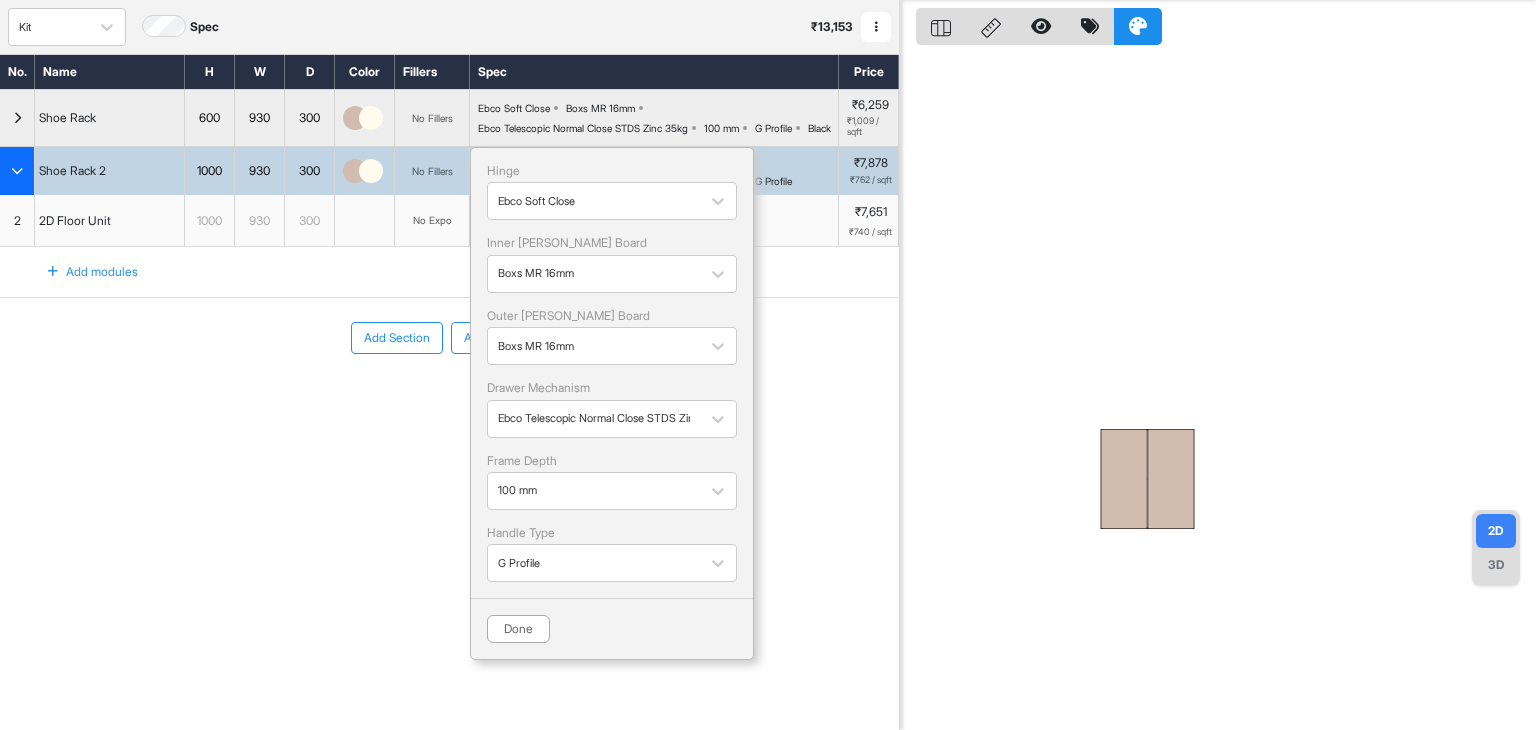 click at bounding box center (1171, 479) 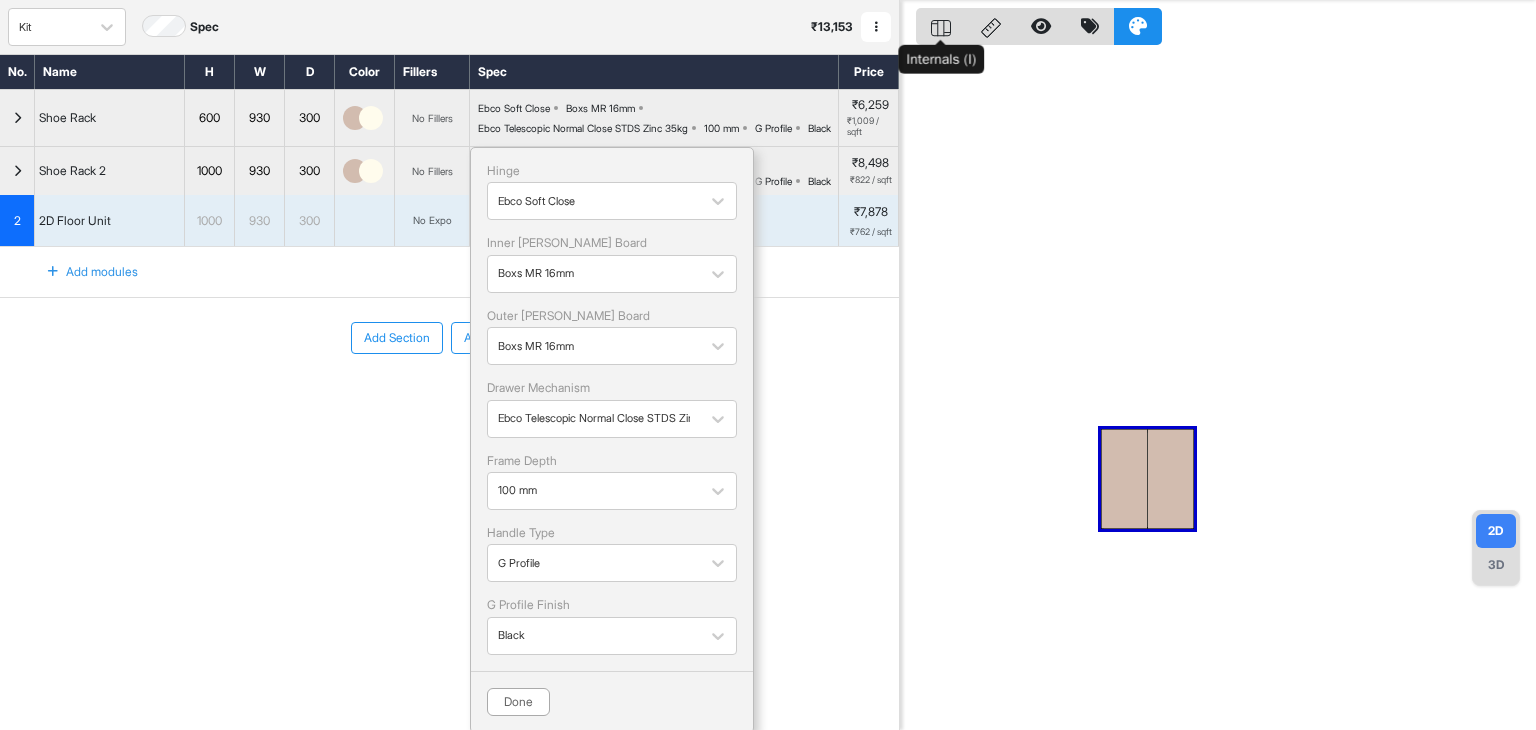 click 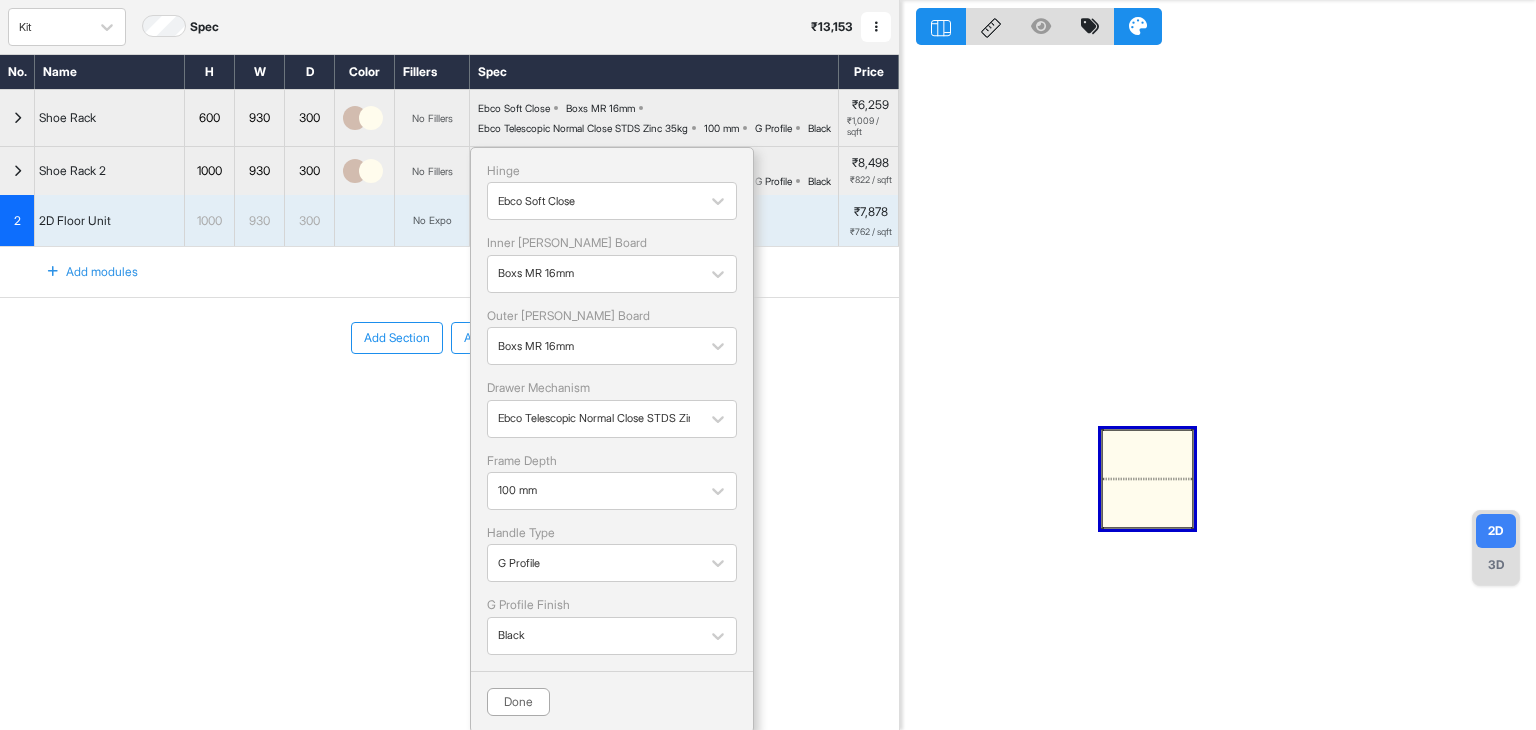 click at bounding box center (1147, 454) 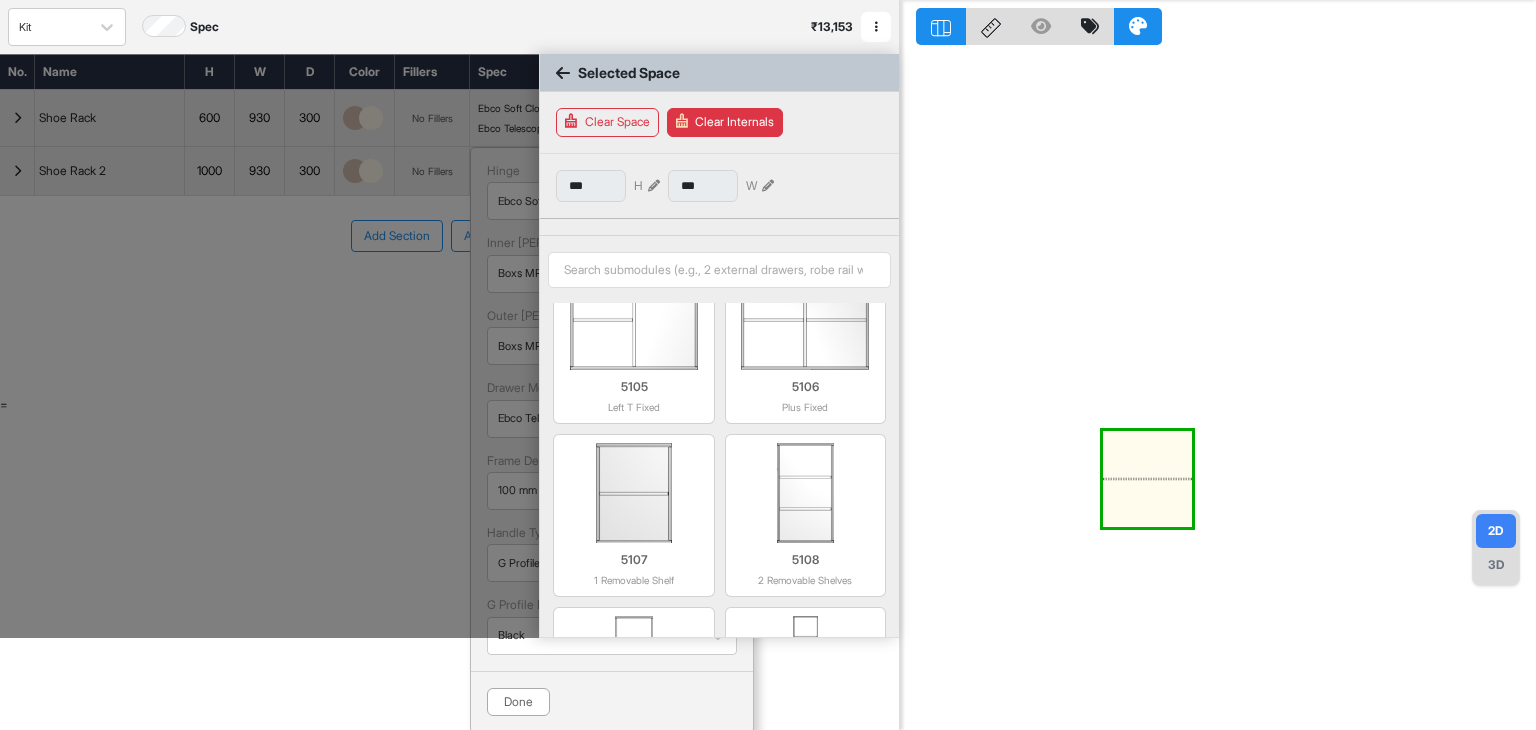 scroll, scrollTop: 423, scrollLeft: 0, axis: vertical 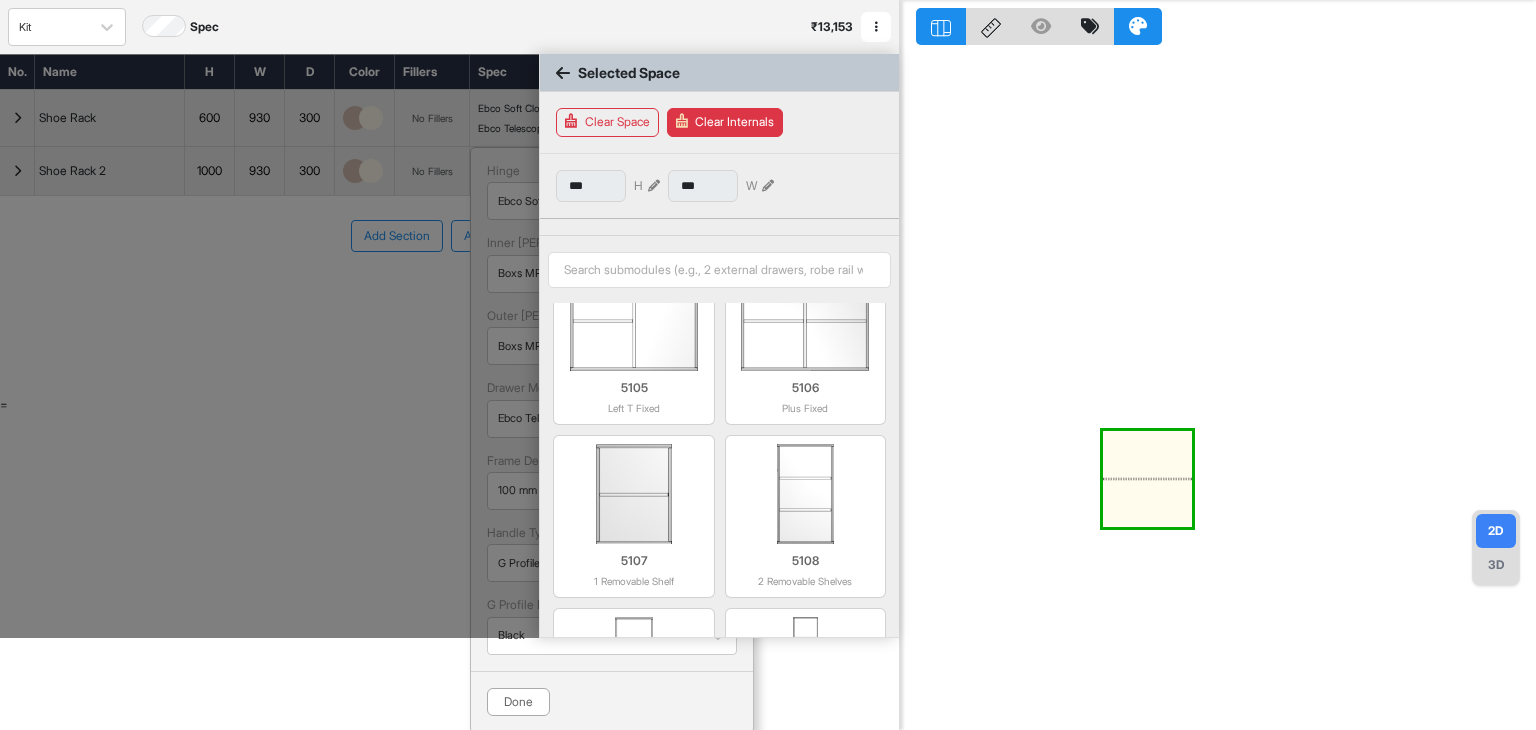 click at bounding box center [805, 494] 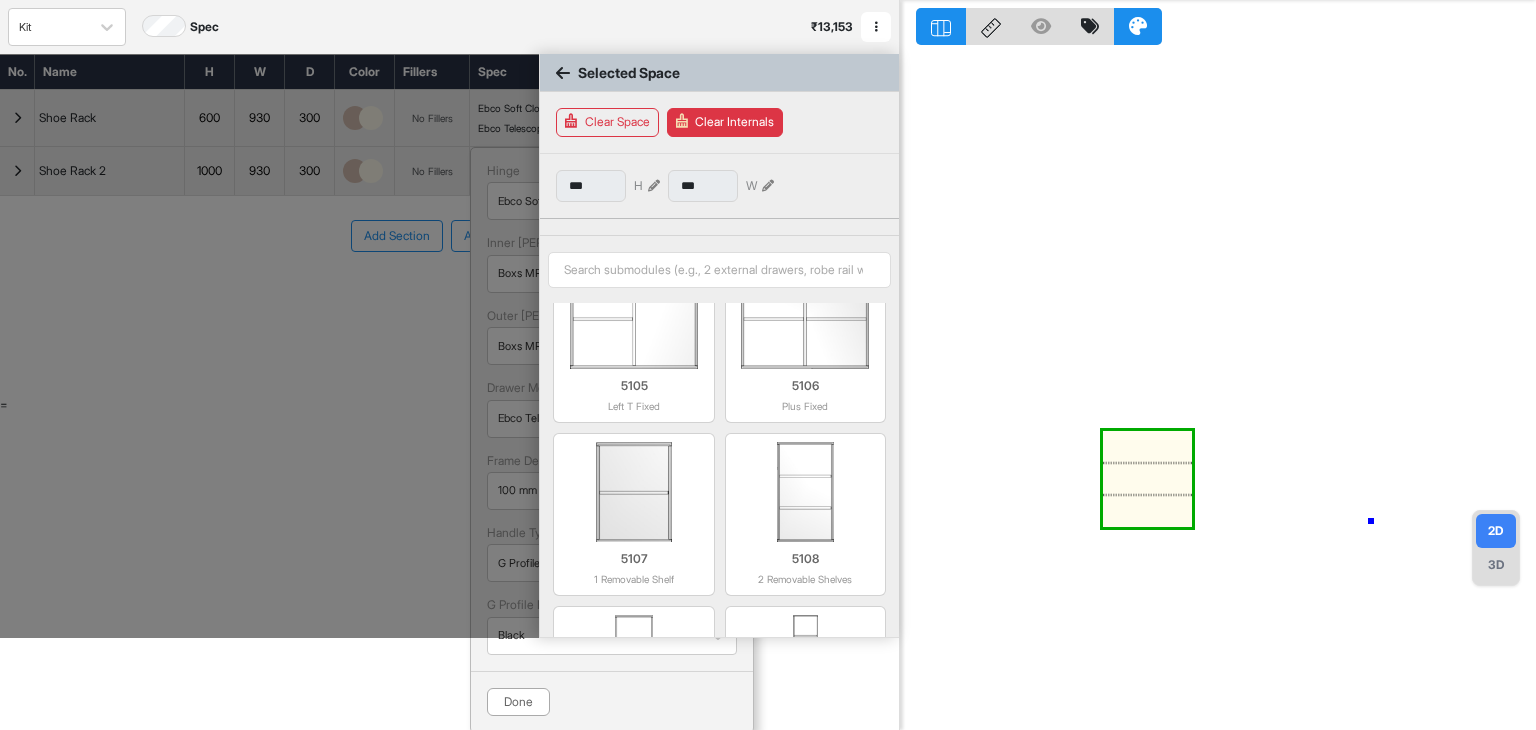 click at bounding box center (1218, 365) 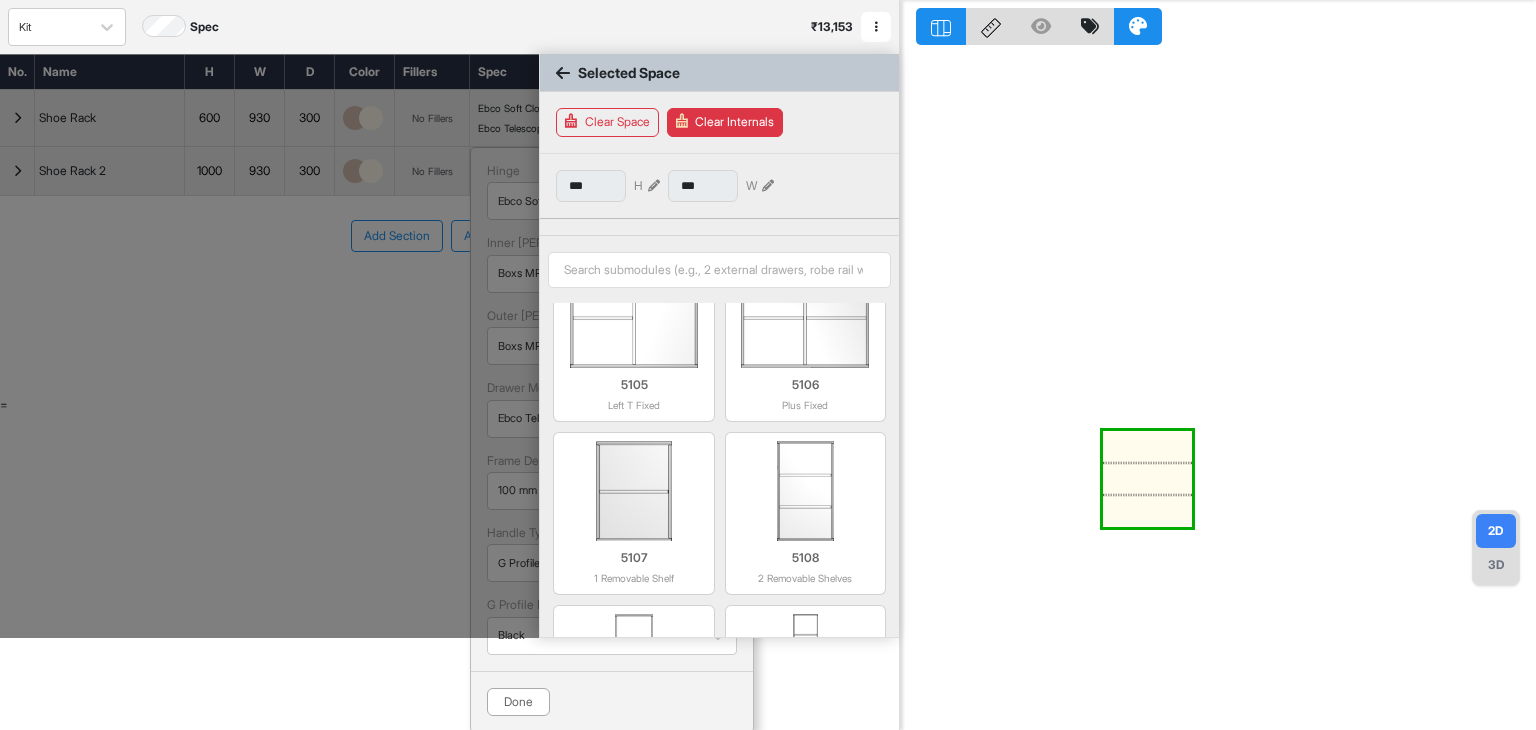 scroll, scrollTop: 423, scrollLeft: 0, axis: vertical 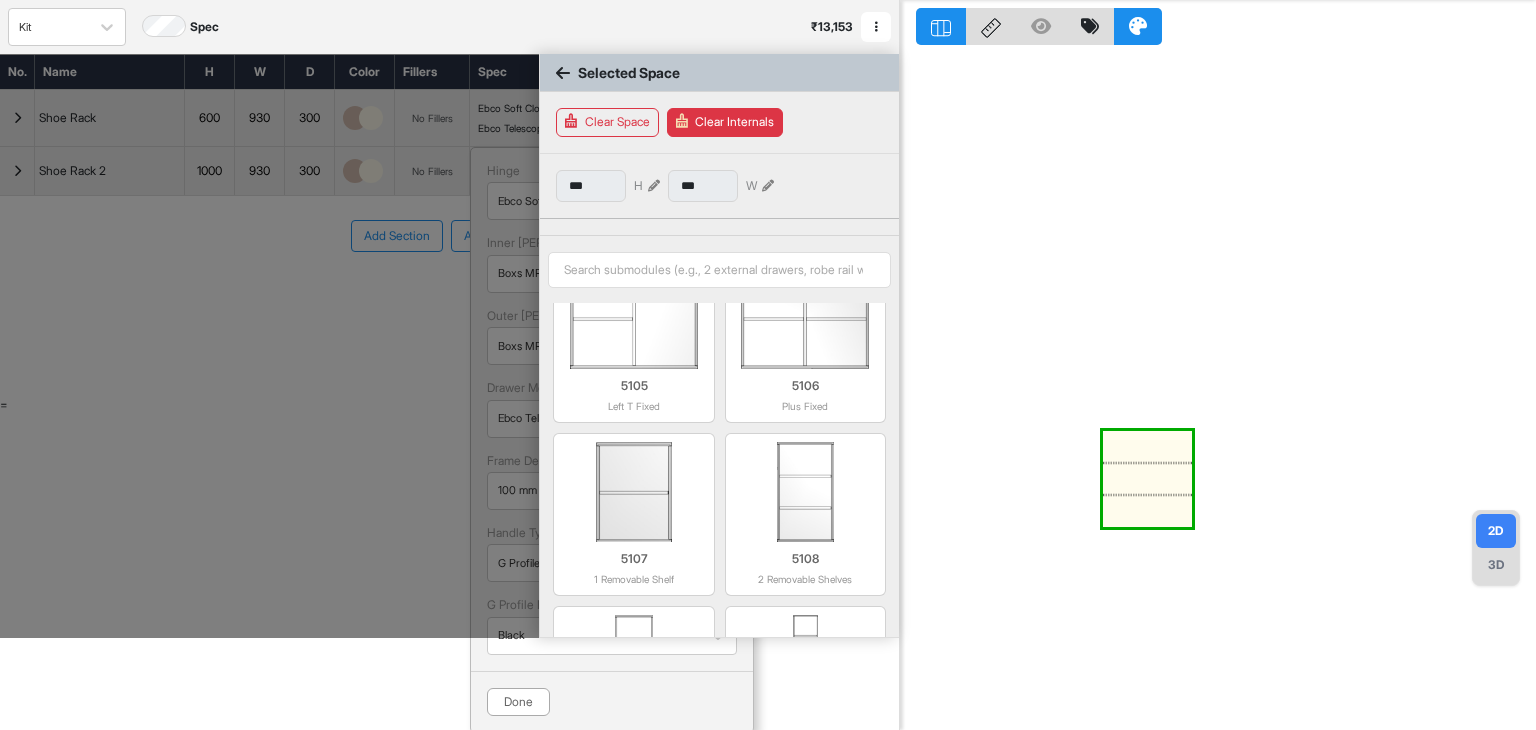 click at bounding box center (269, 346) 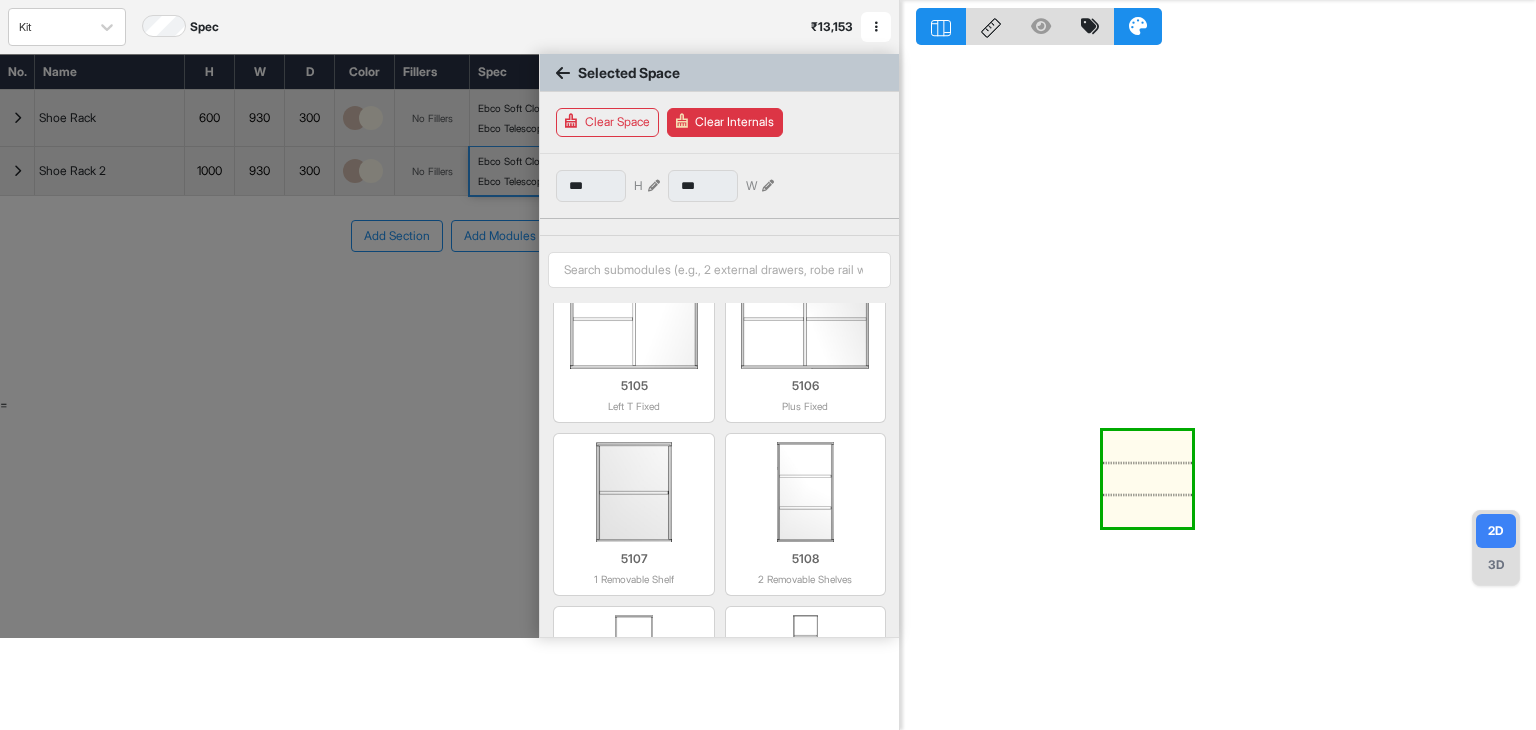 scroll, scrollTop: 423, scrollLeft: 0, axis: vertical 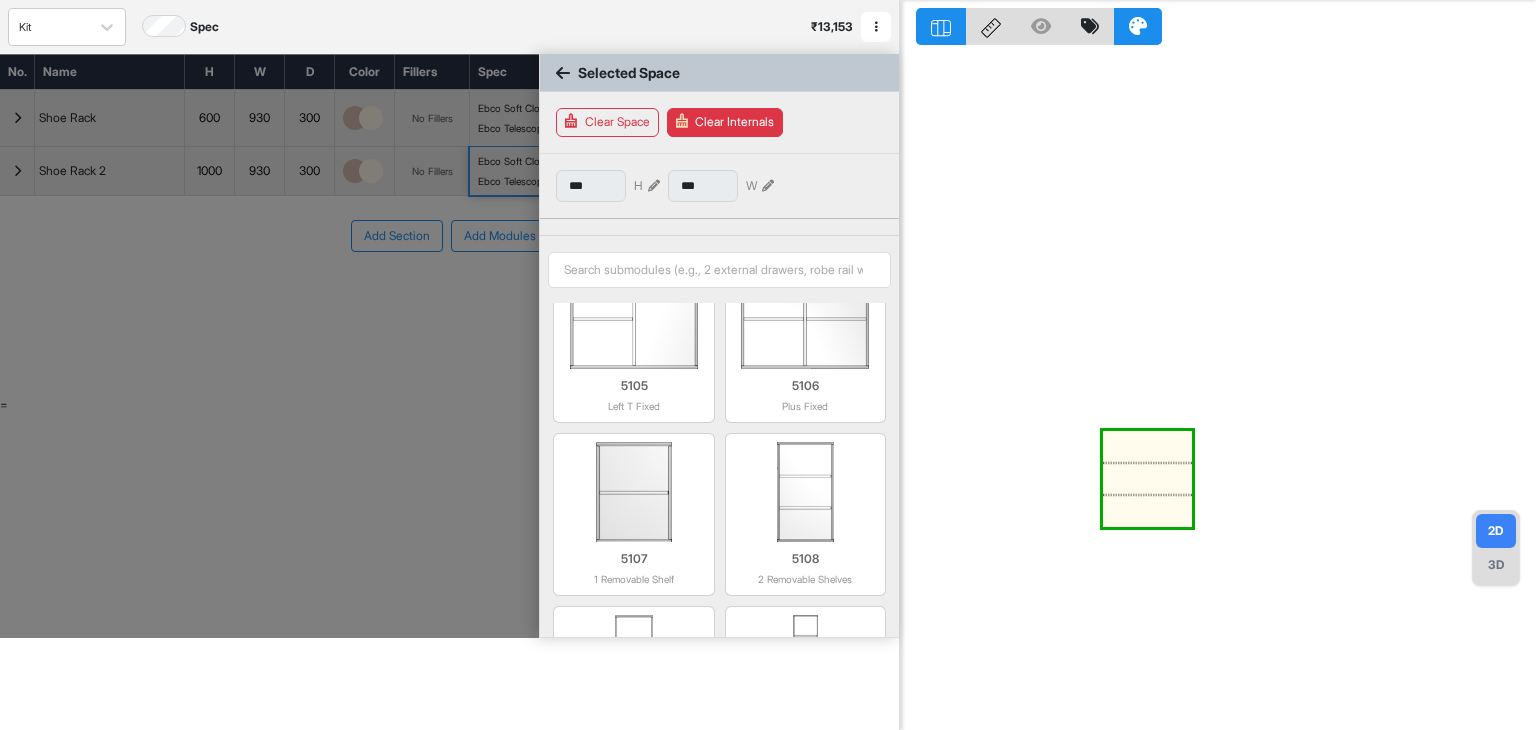 click at bounding box center (269, 346) 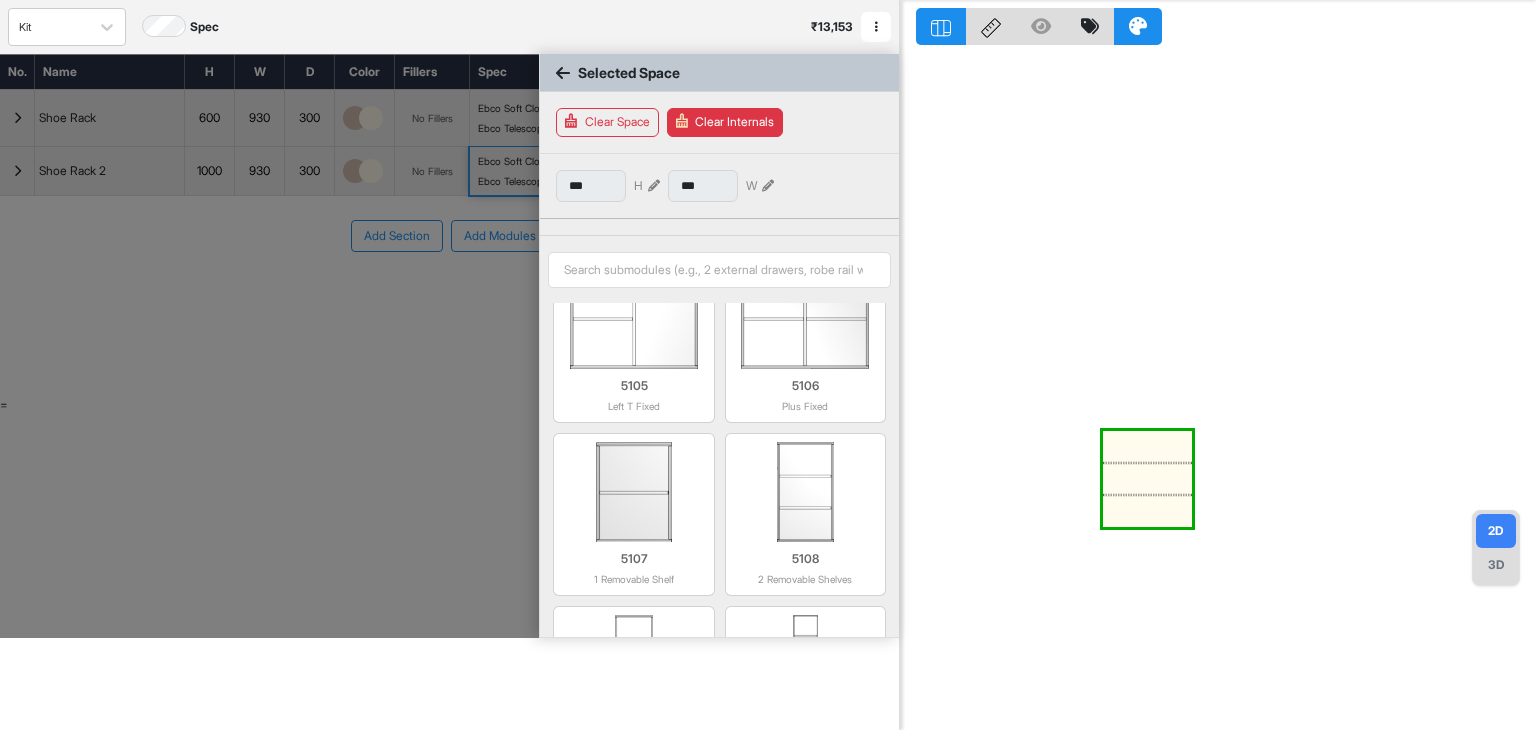 click at bounding box center (563, 73) 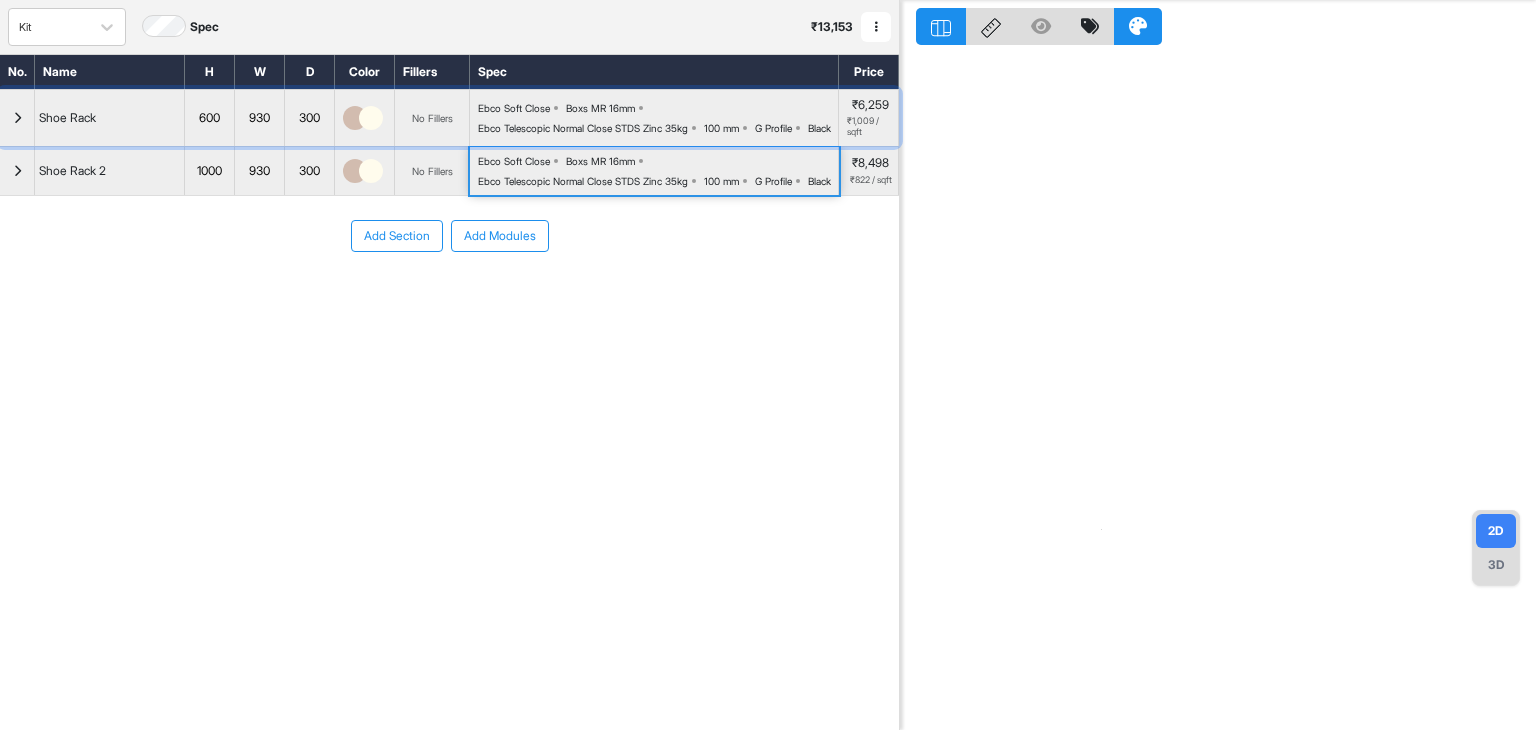 click on "₹1,009 / sqft" at bounding box center (870, 127) 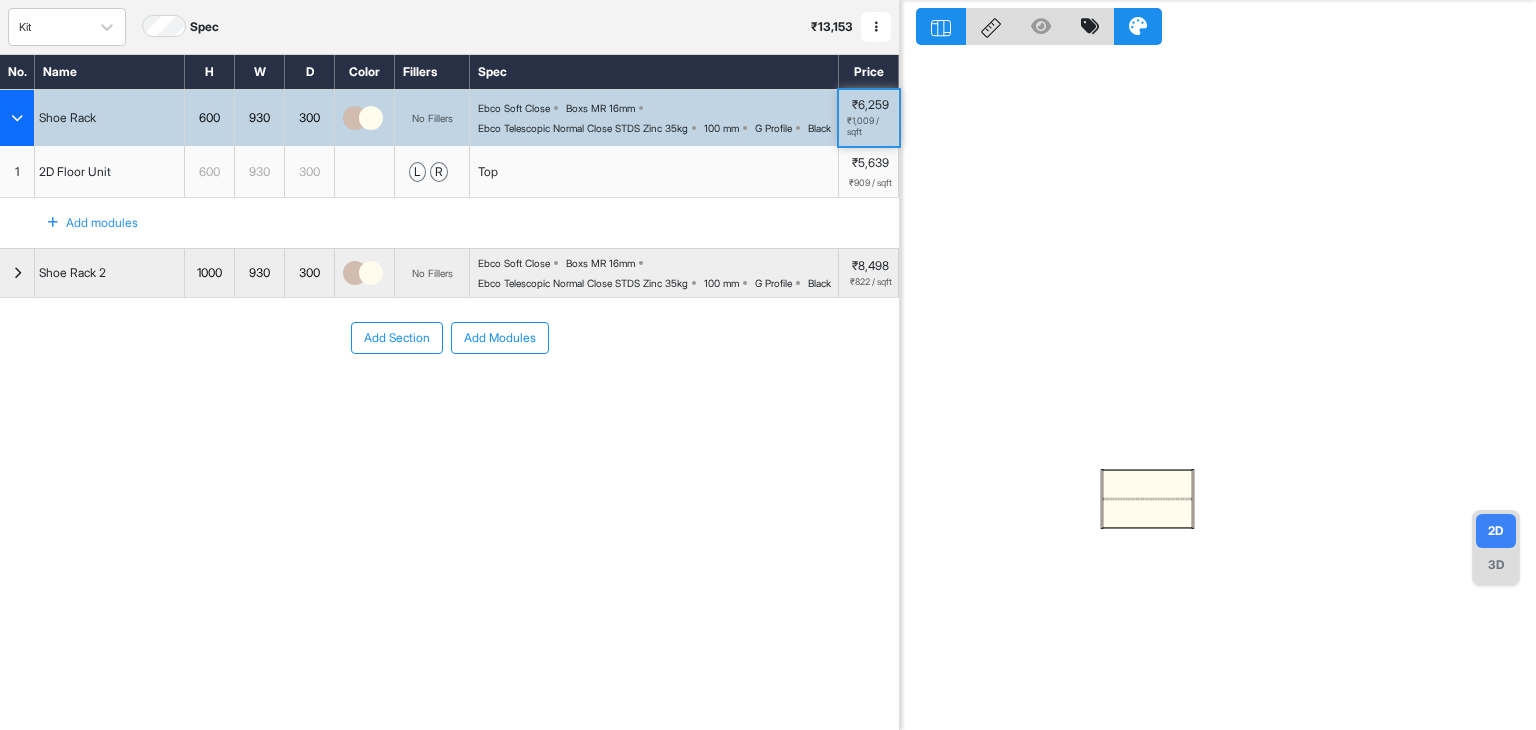 click at bounding box center (1147, 513) 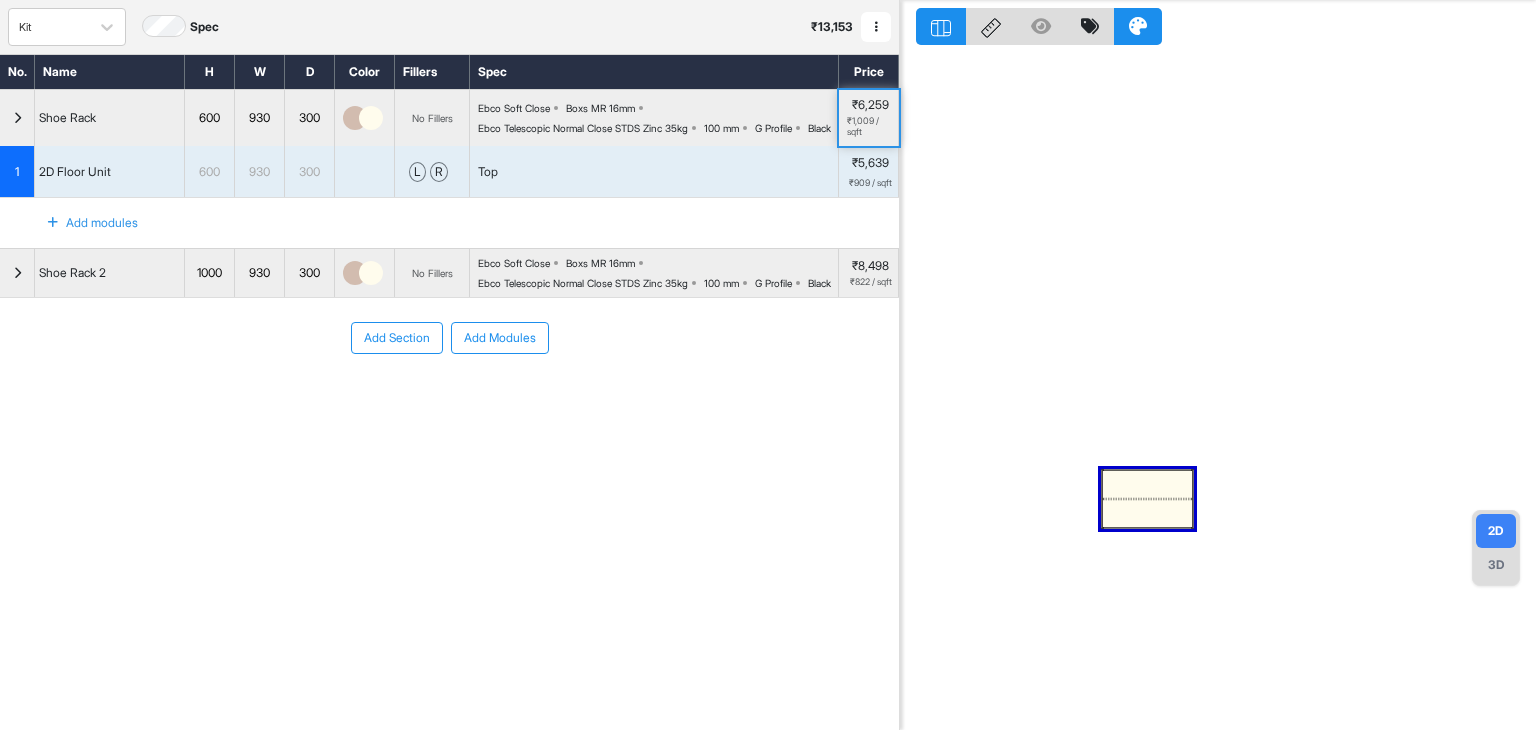 click at bounding box center [1147, 513] 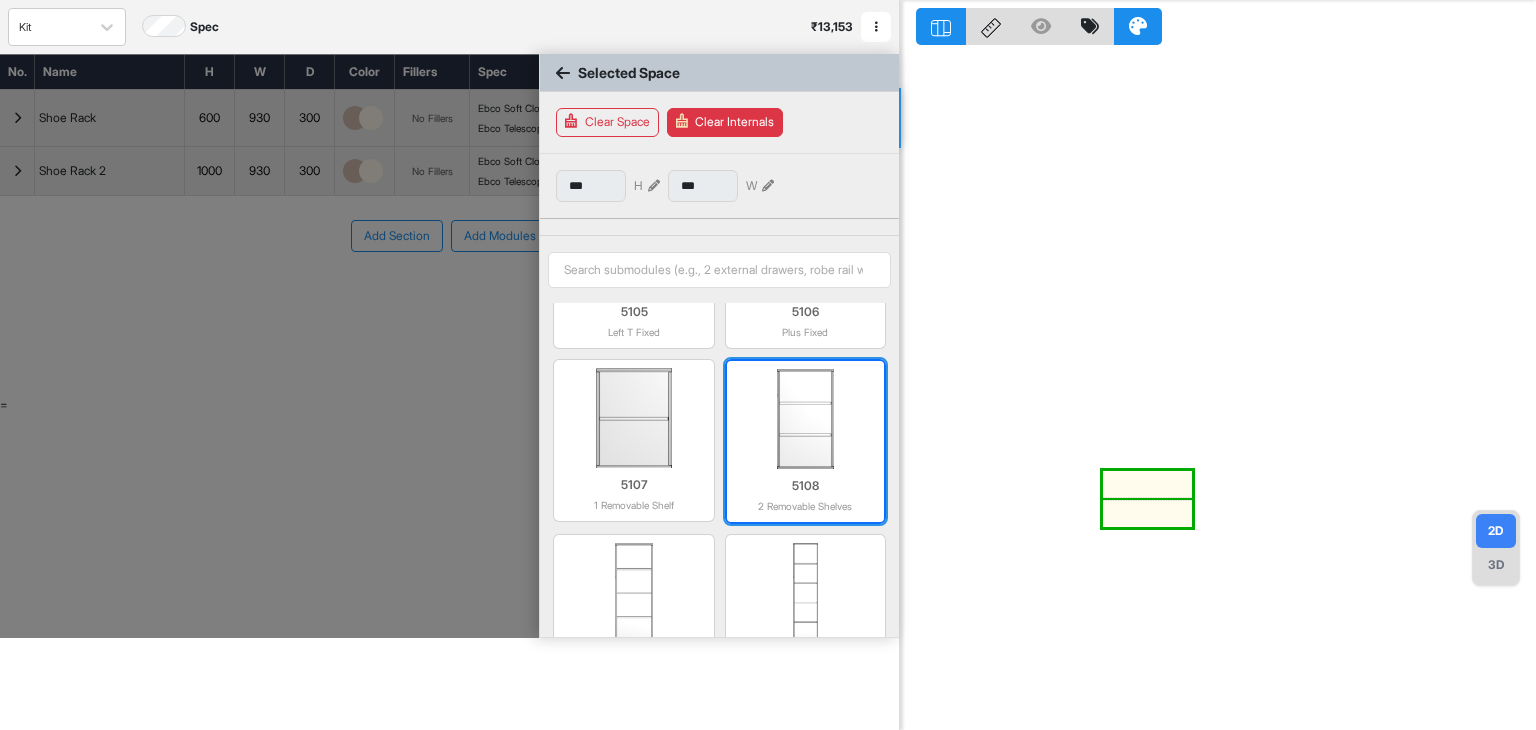 scroll, scrollTop: 498, scrollLeft: 0, axis: vertical 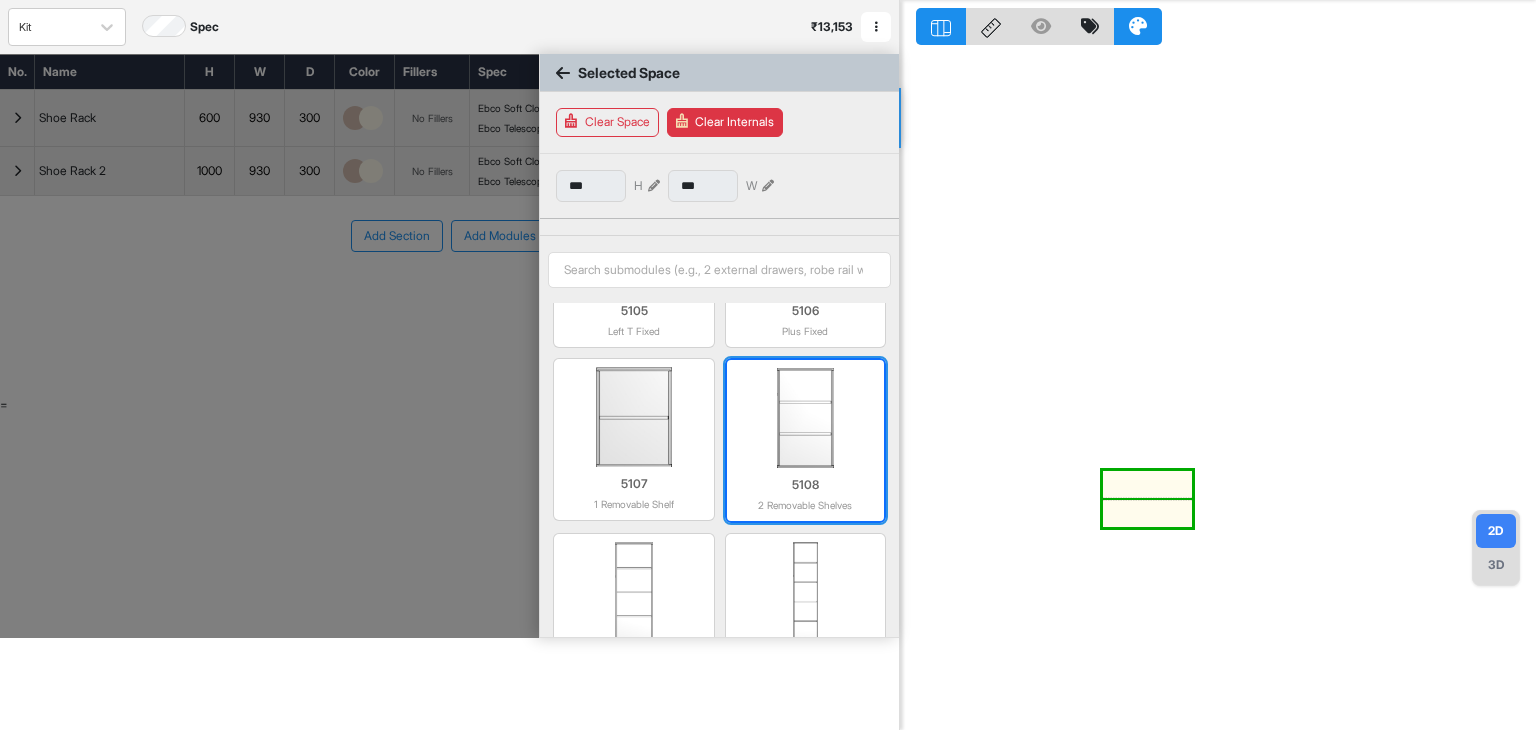 click at bounding box center [805, 418] 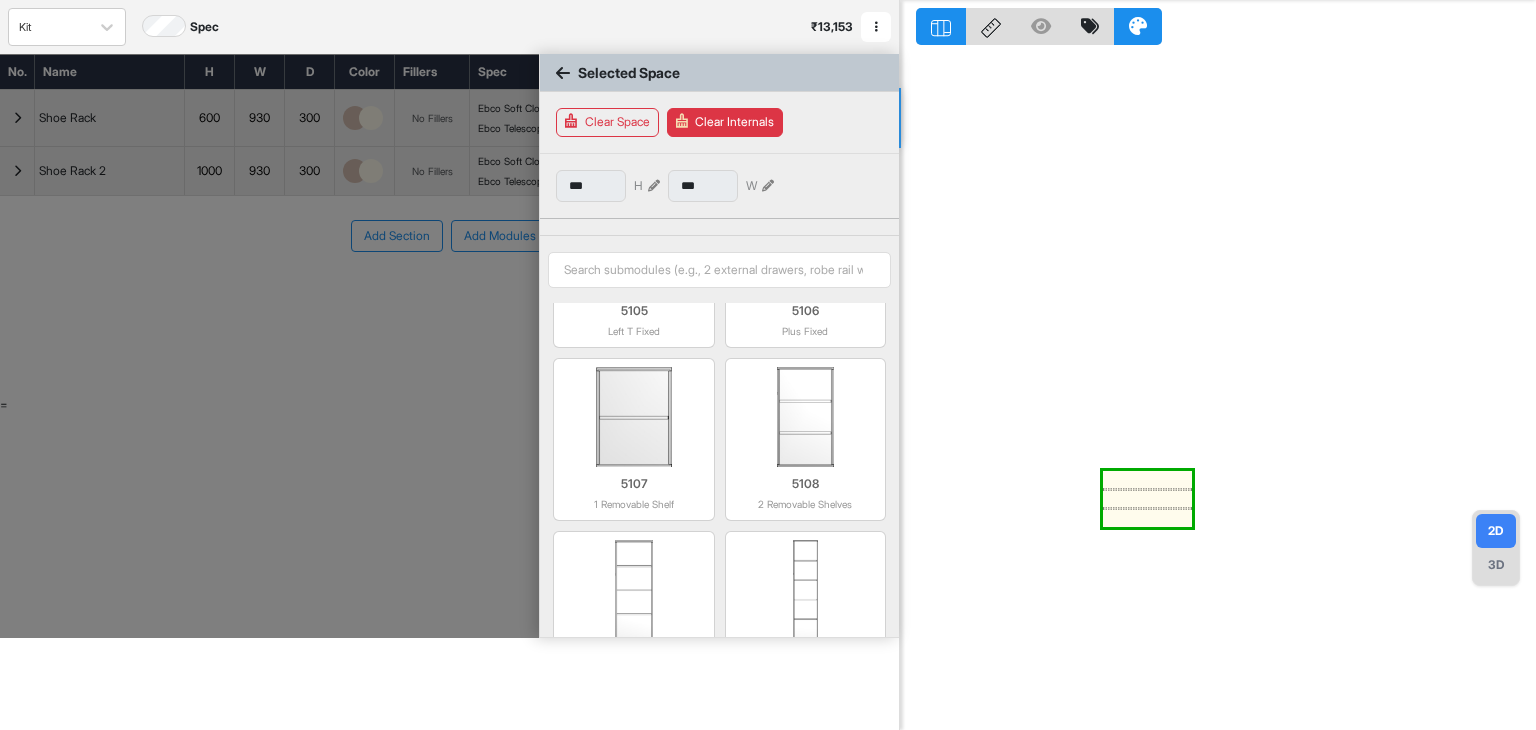 scroll, scrollTop: 498, scrollLeft: 0, axis: vertical 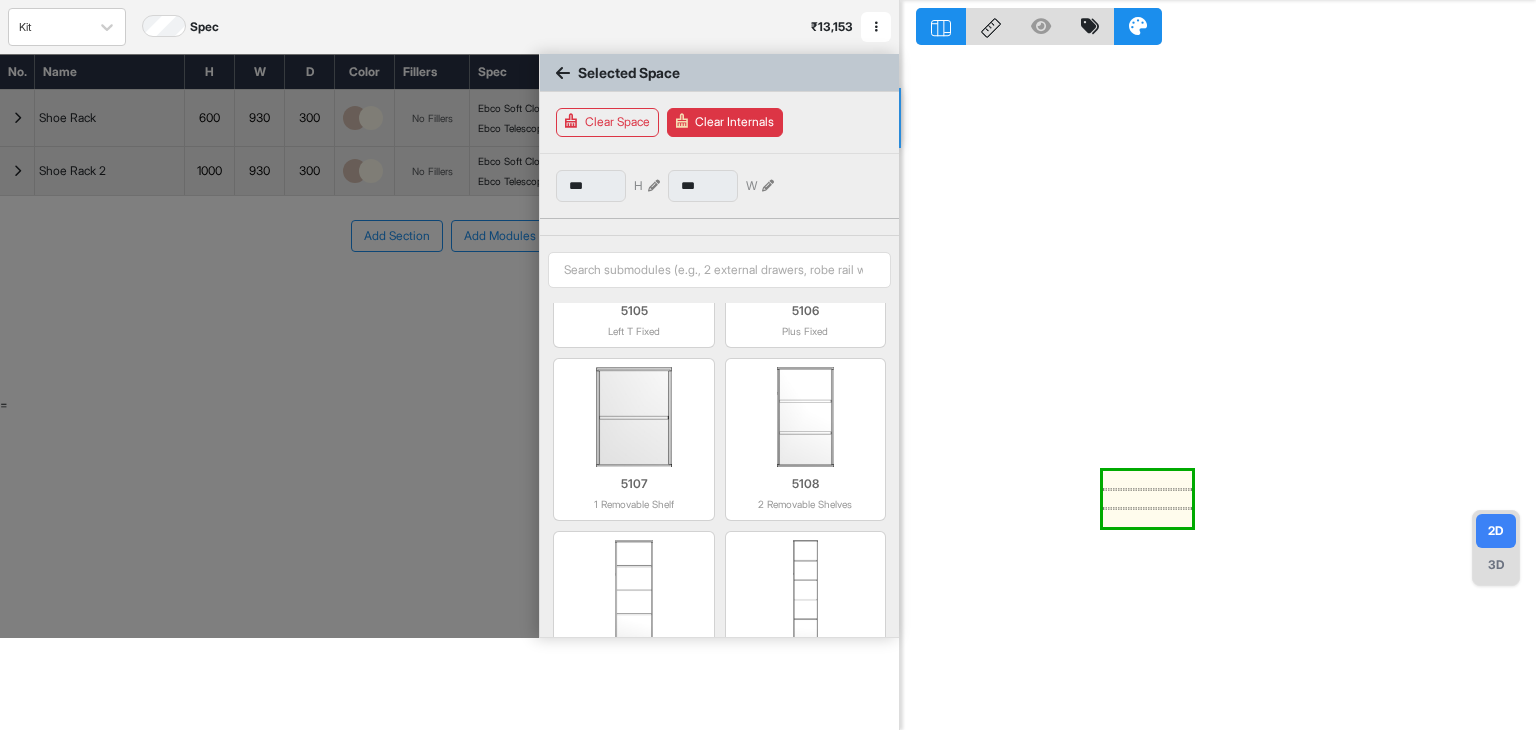 click at bounding box center (269, 346) 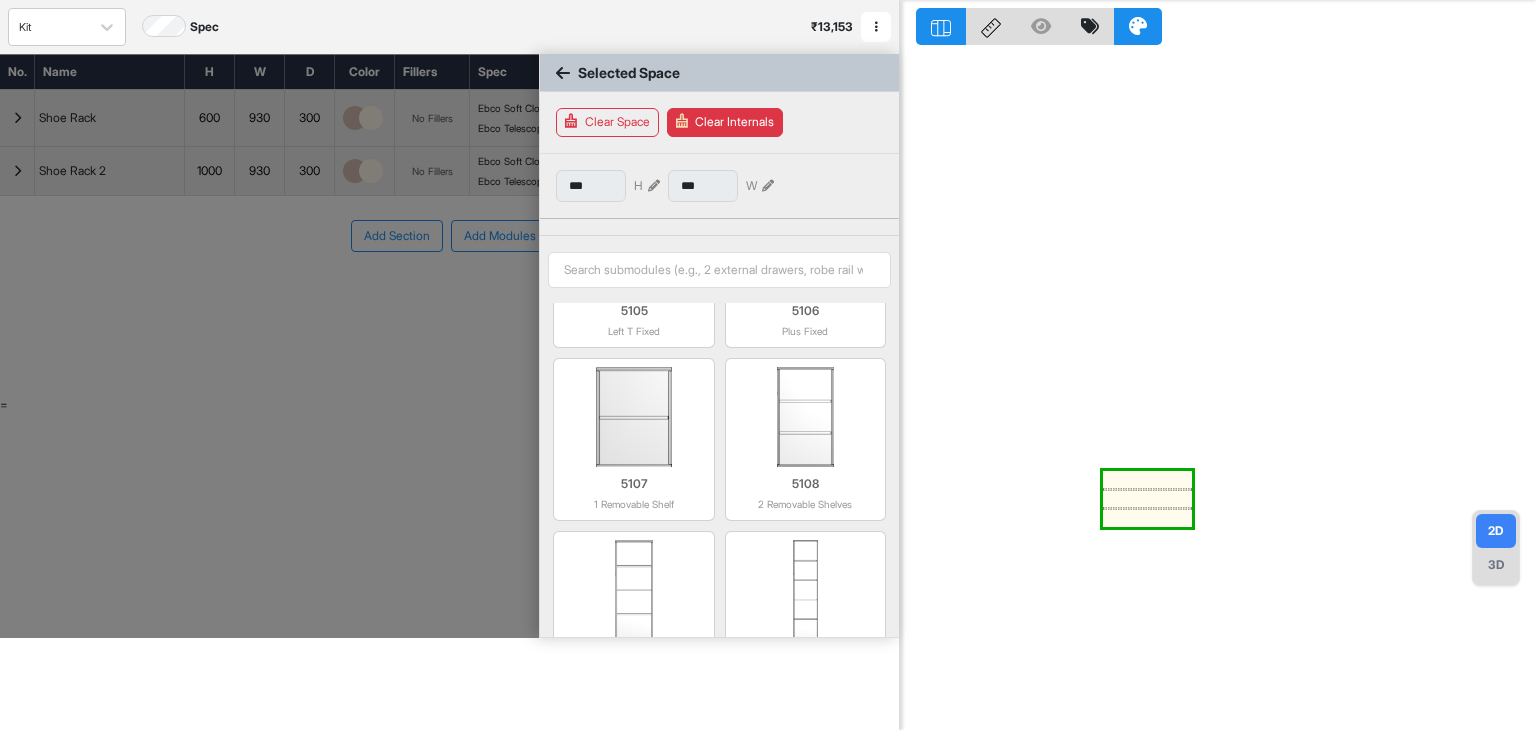click at bounding box center [563, 73] 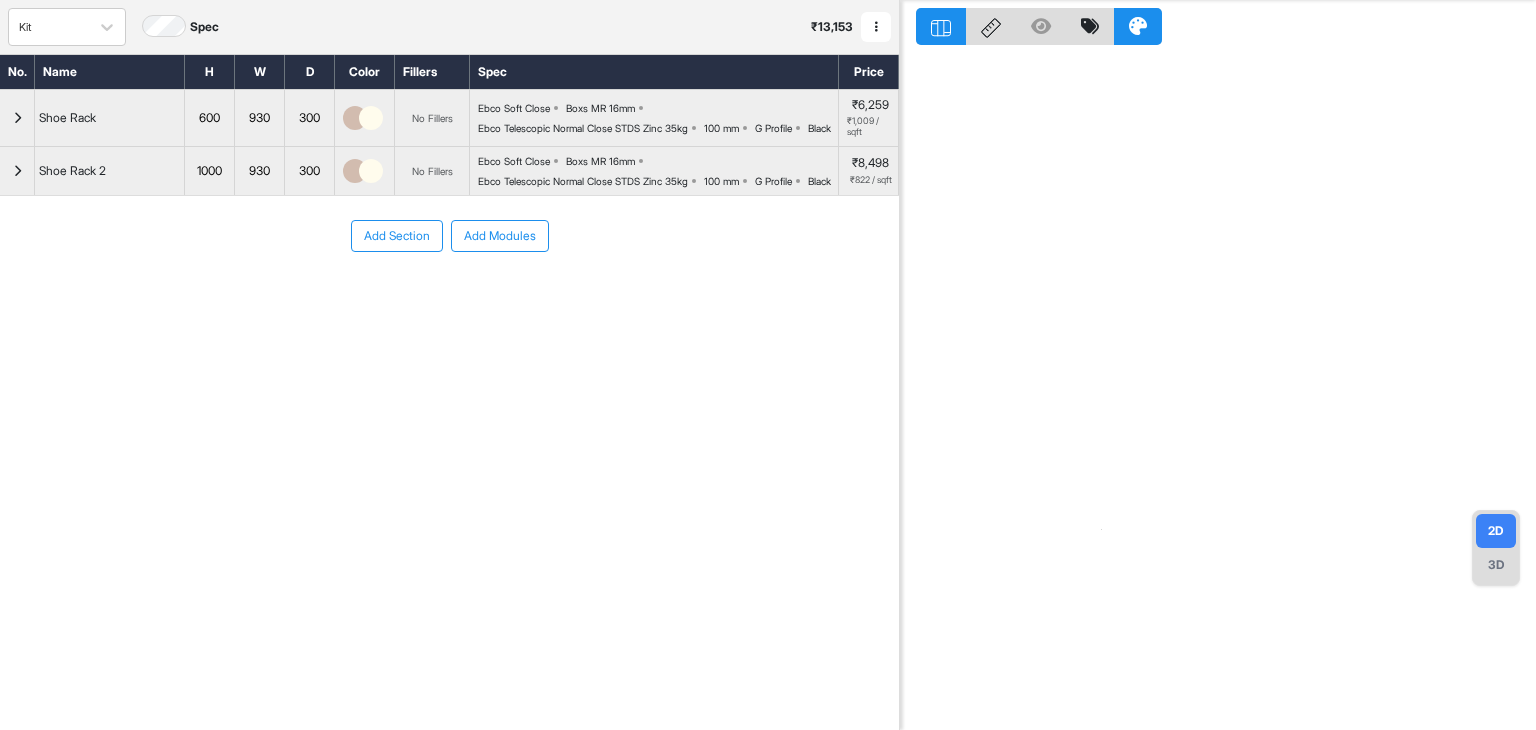 click at bounding box center (17, 118) 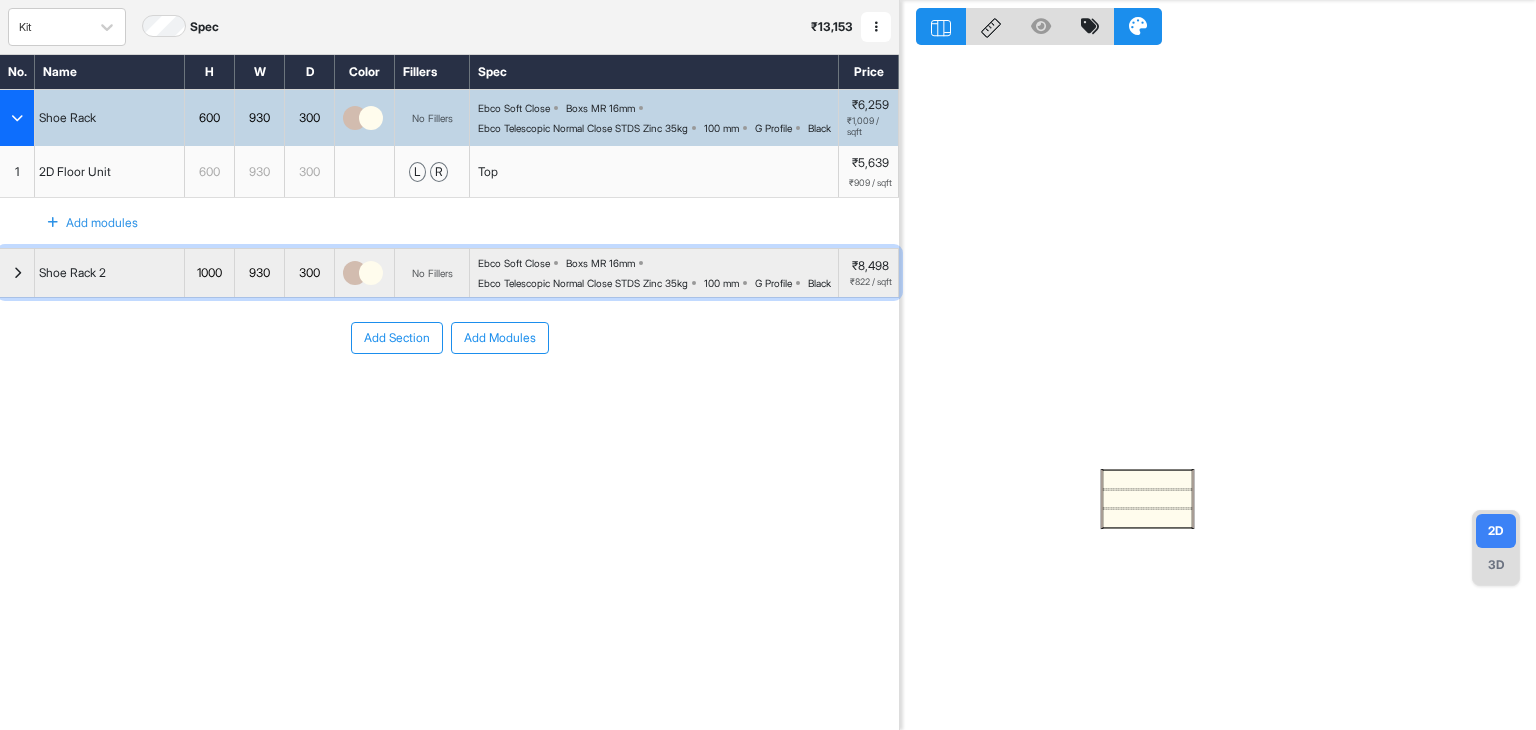 click at bounding box center (17, 273) 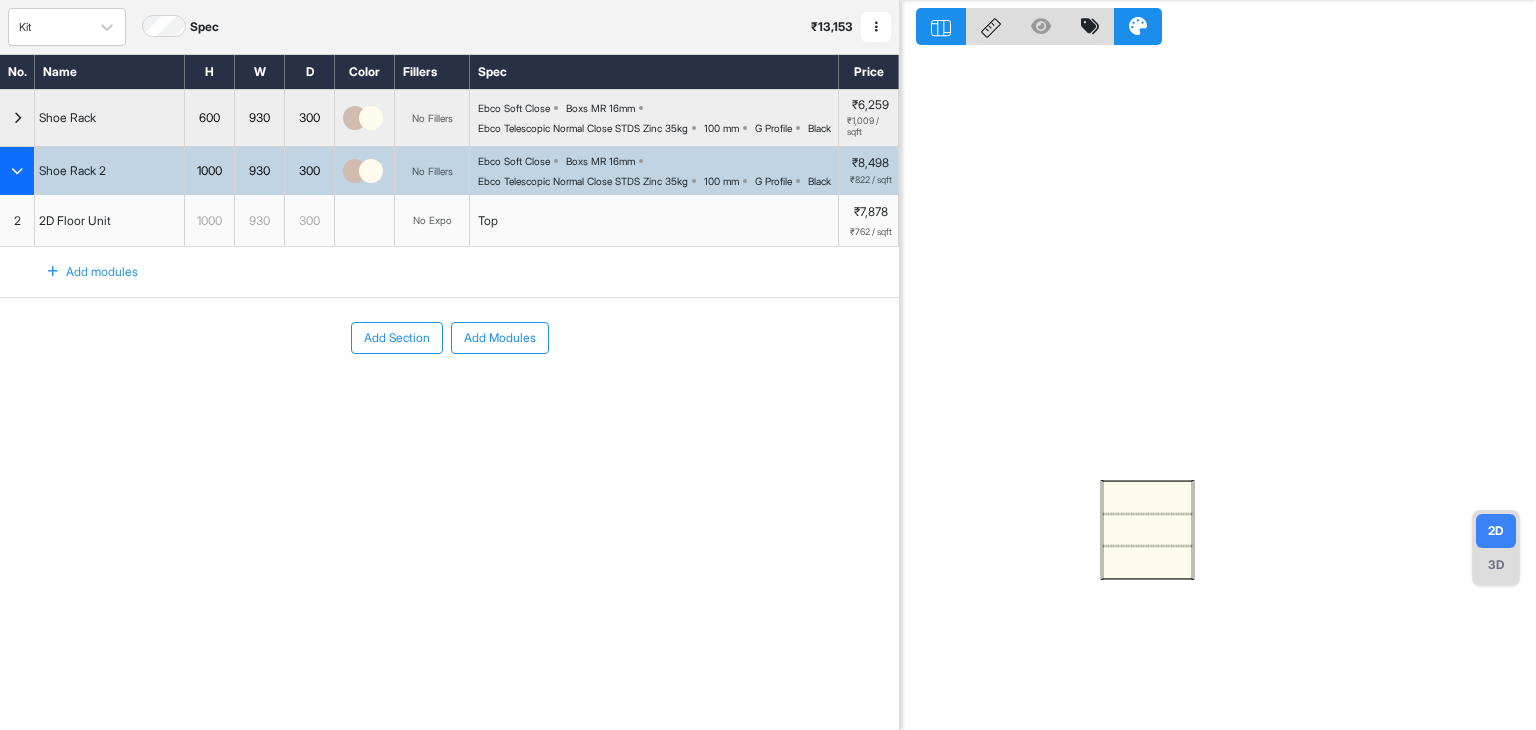 scroll, scrollTop: 0, scrollLeft: 0, axis: both 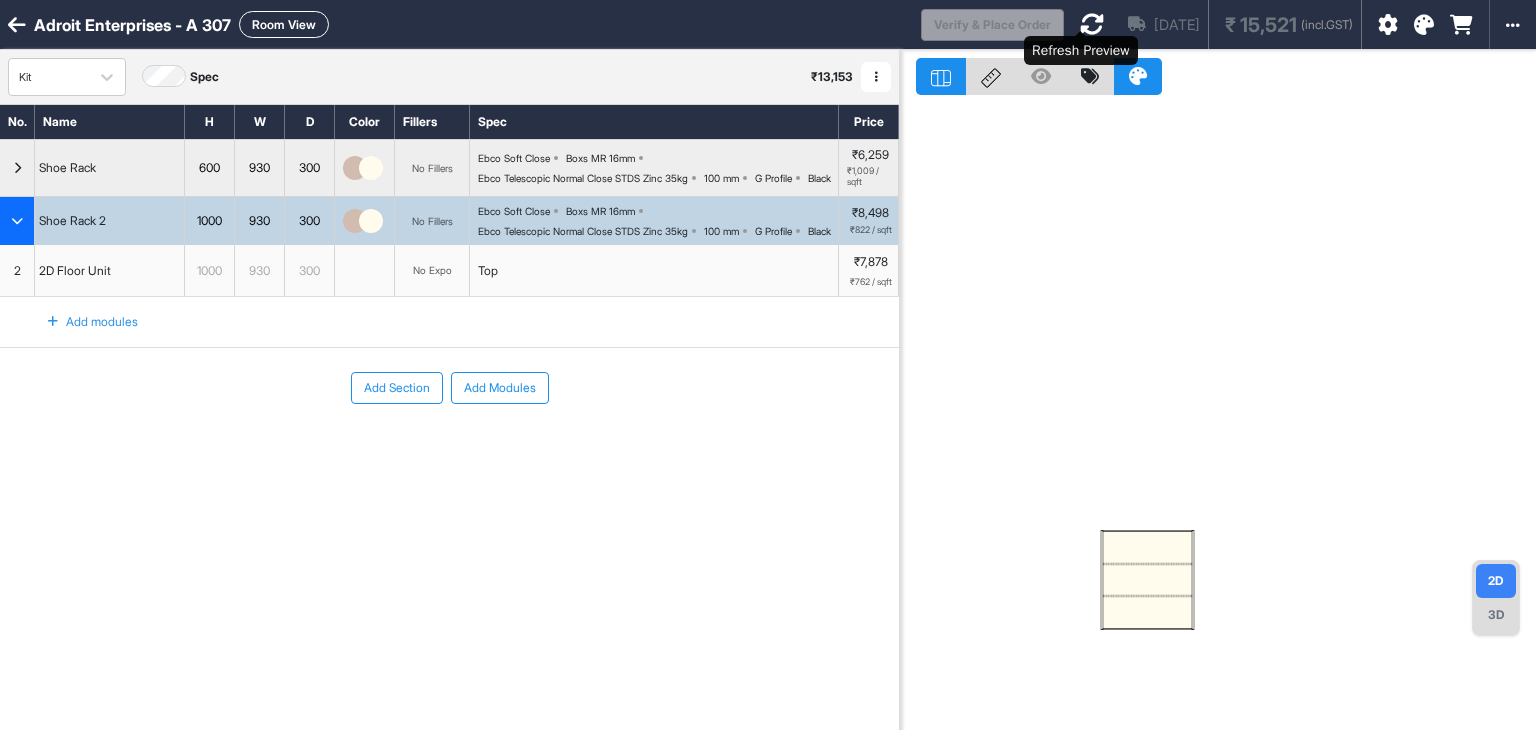 click at bounding box center (1092, 24) 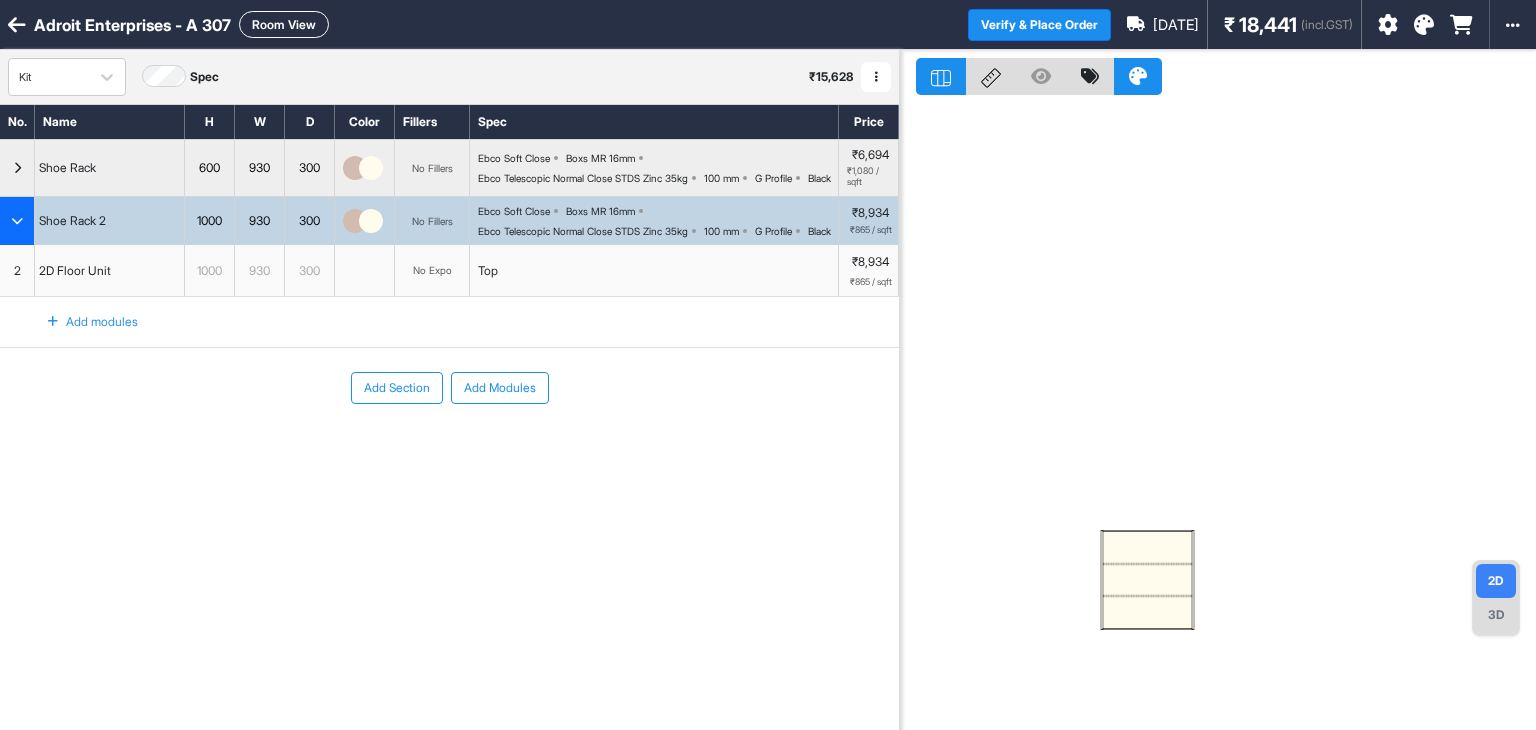 click on "Room View" at bounding box center (284, 24) 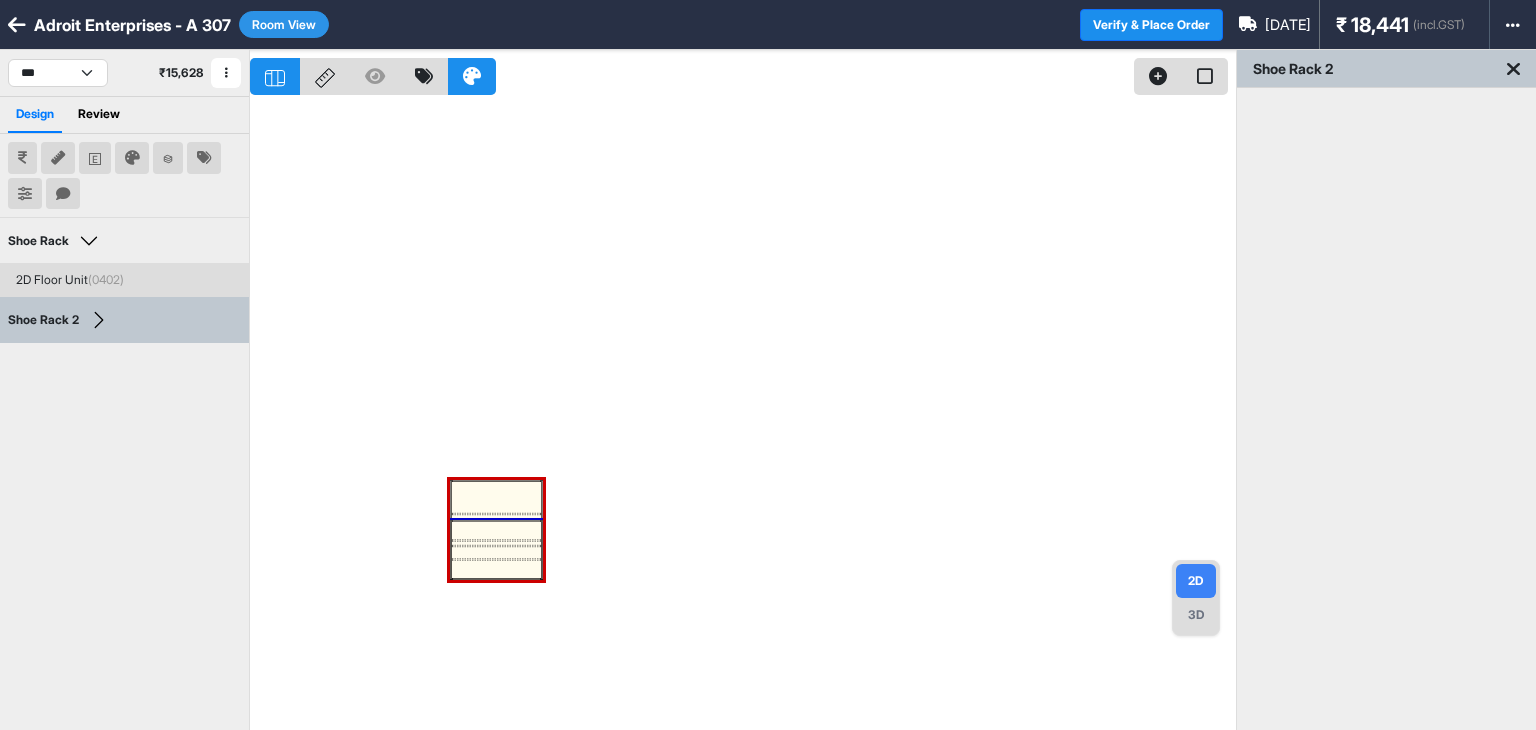 click on "2D Floor Unit  (0402)" at bounding box center [70, 280] 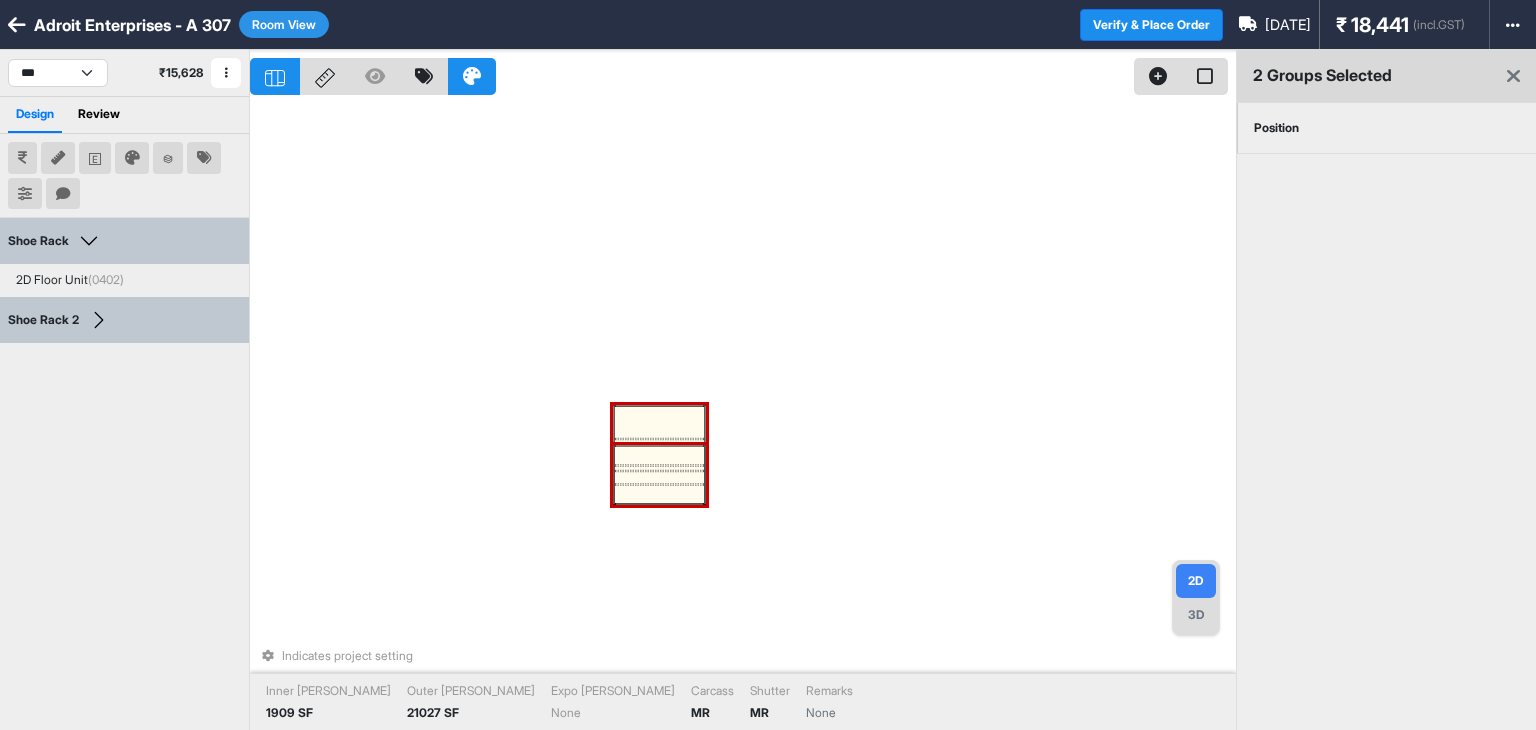 click at bounding box center [658, 455] 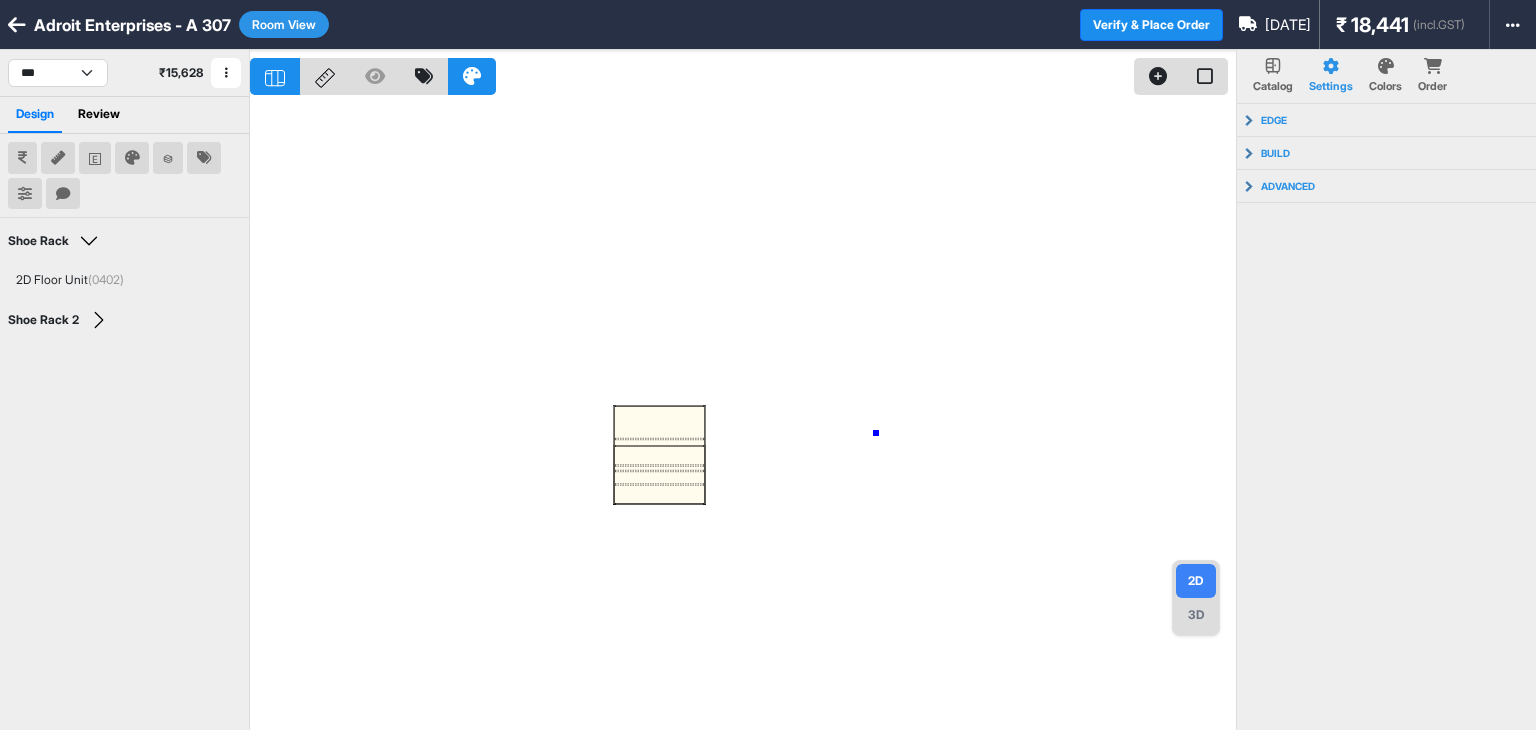 click at bounding box center [743, 415] 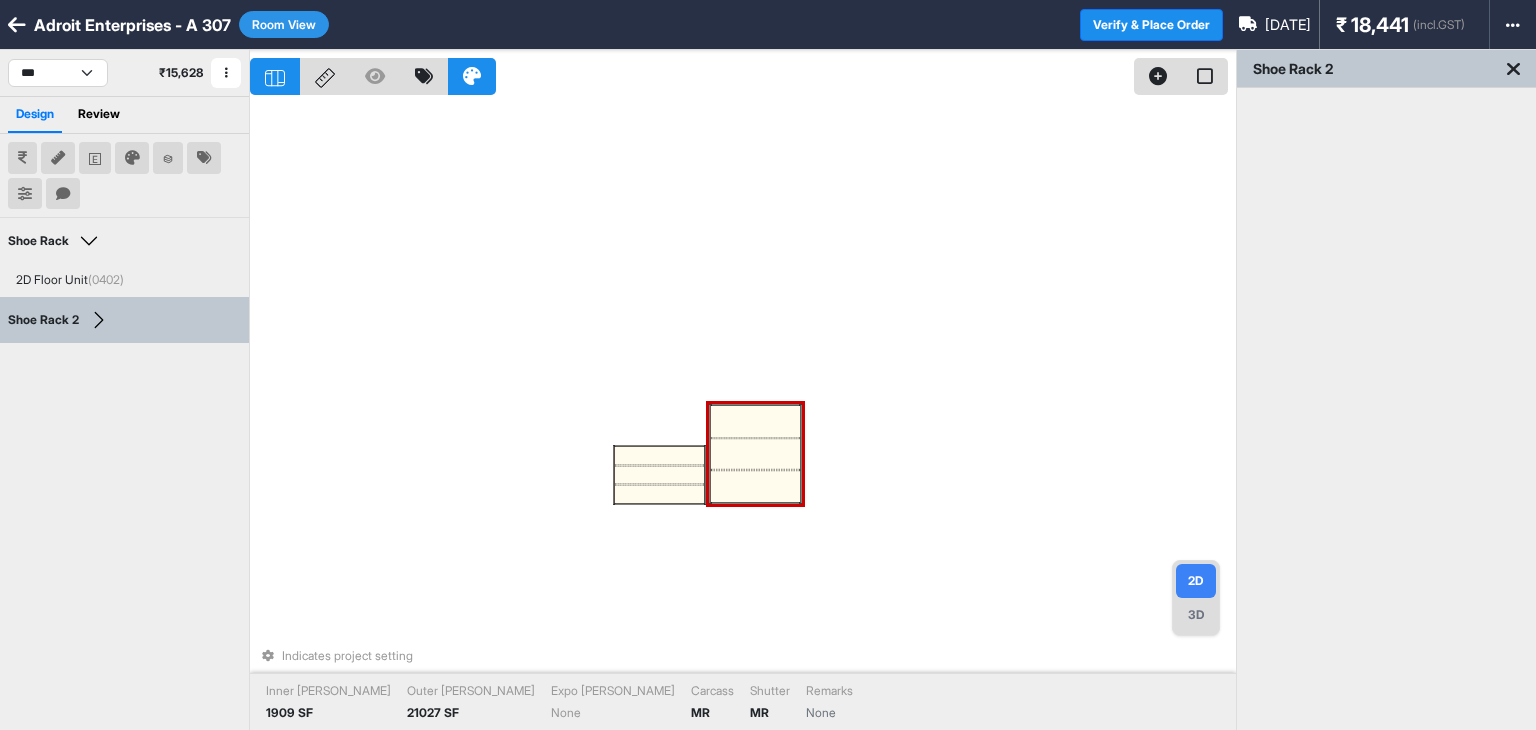 drag, startPoint x: 686, startPoint y: 501, endPoint x: 783, endPoint y: 501, distance: 97 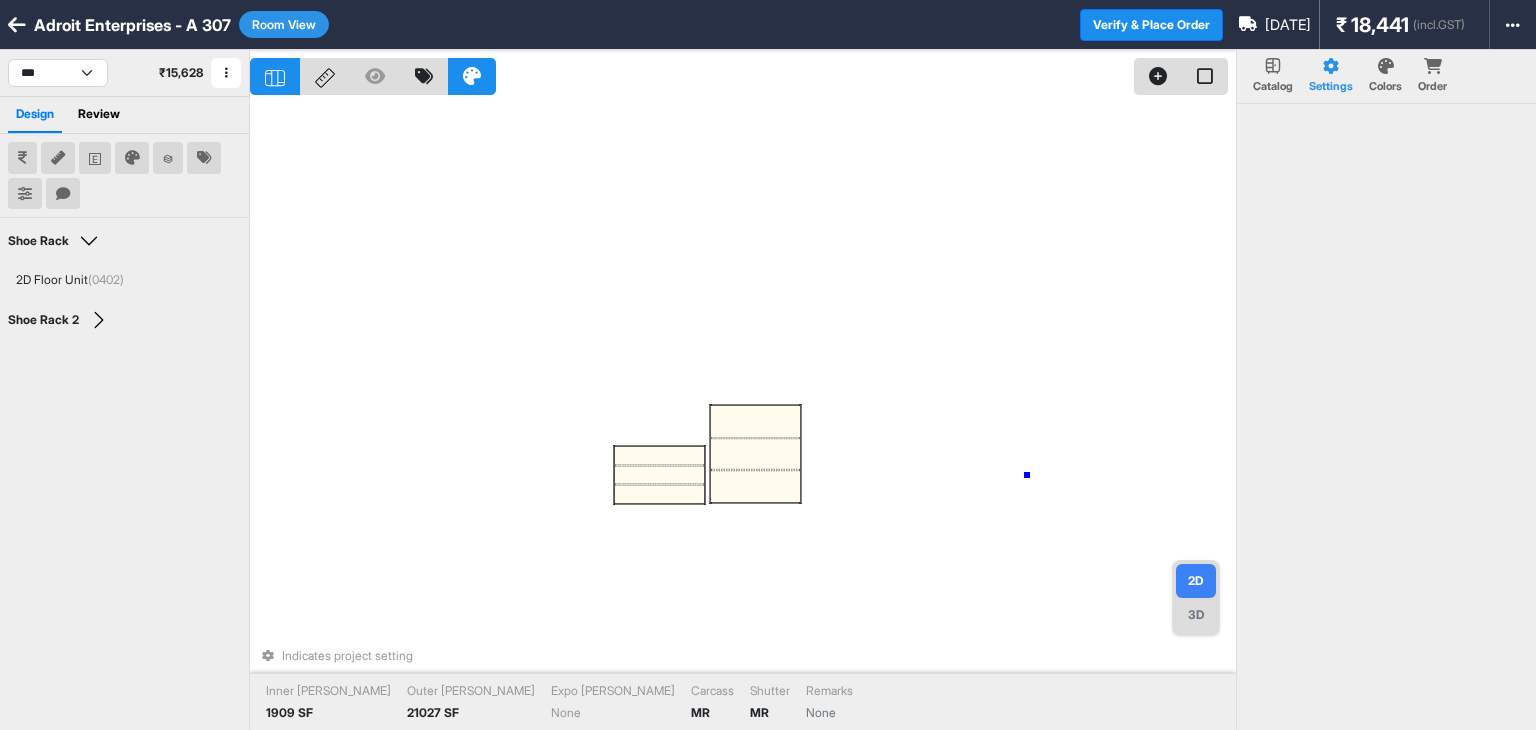 click on "Indicates project setting Inner [PERSON_NAME] 1909 SF Outer [PERSON_NAME] 21027 SF Expo [PERSON_NAME] None Carcass MR [PERSON_NAME] MR Remarks None" at bounding box center (743, 415) 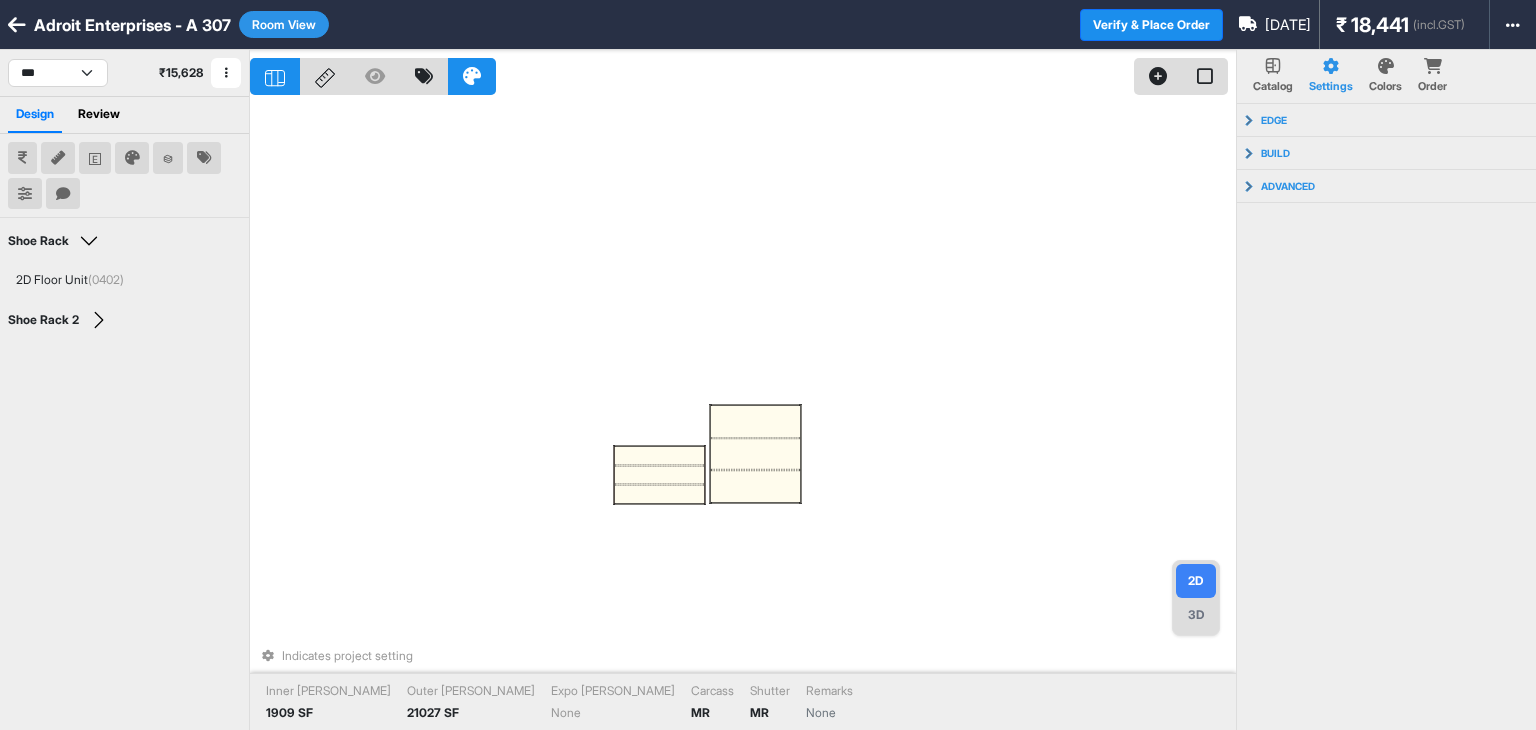 click on "3D" at bounding box center (1196, 615) 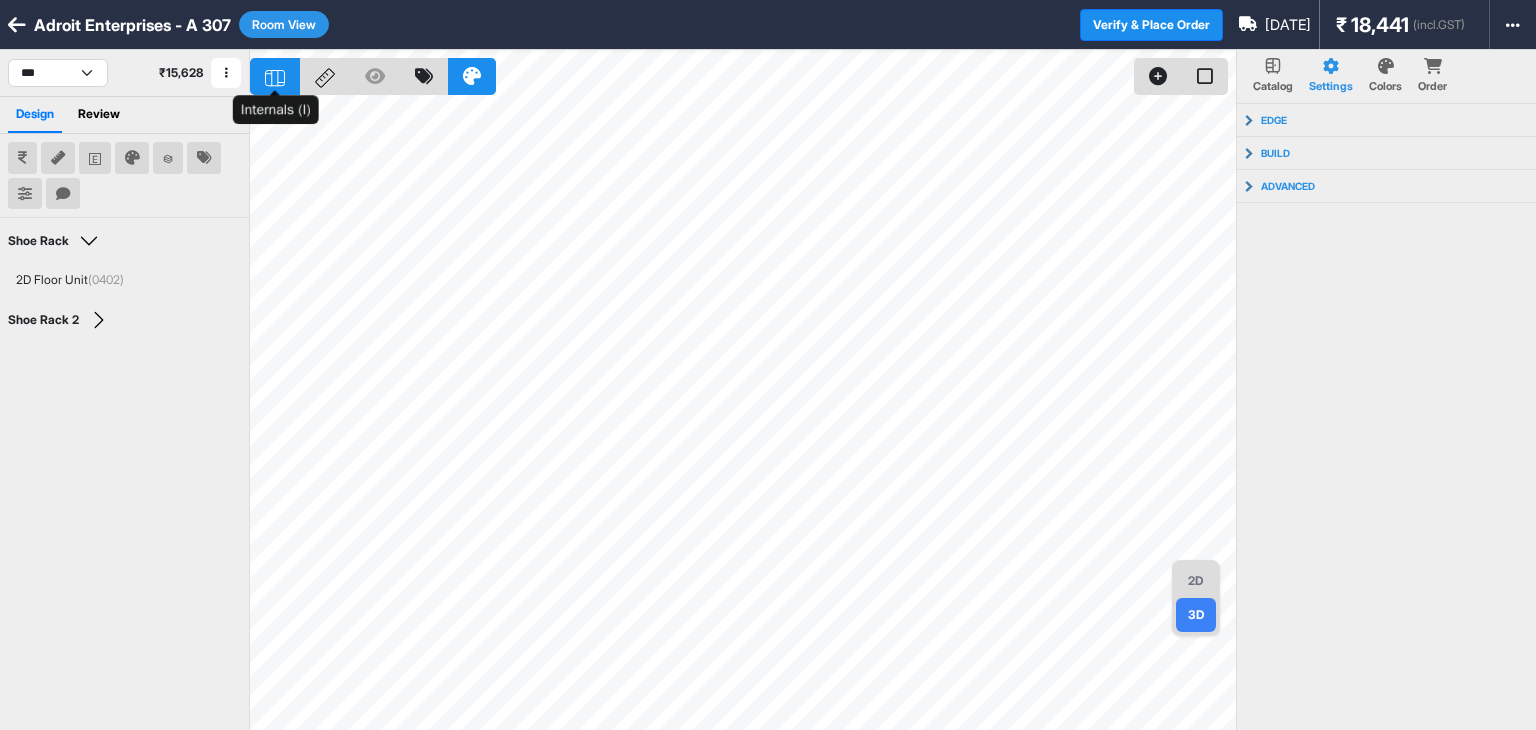 click 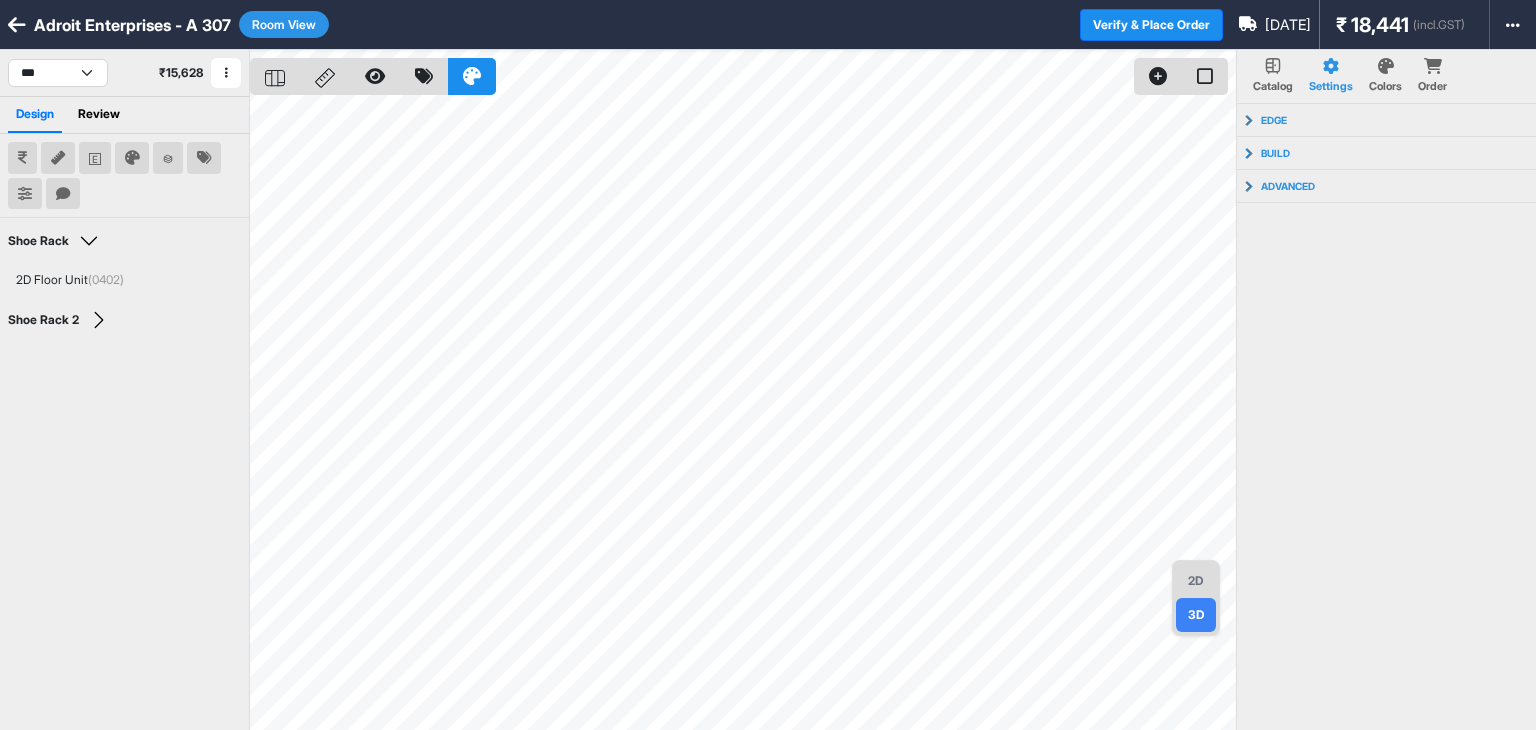 click on "2D" at bounding box center (1196, 581) 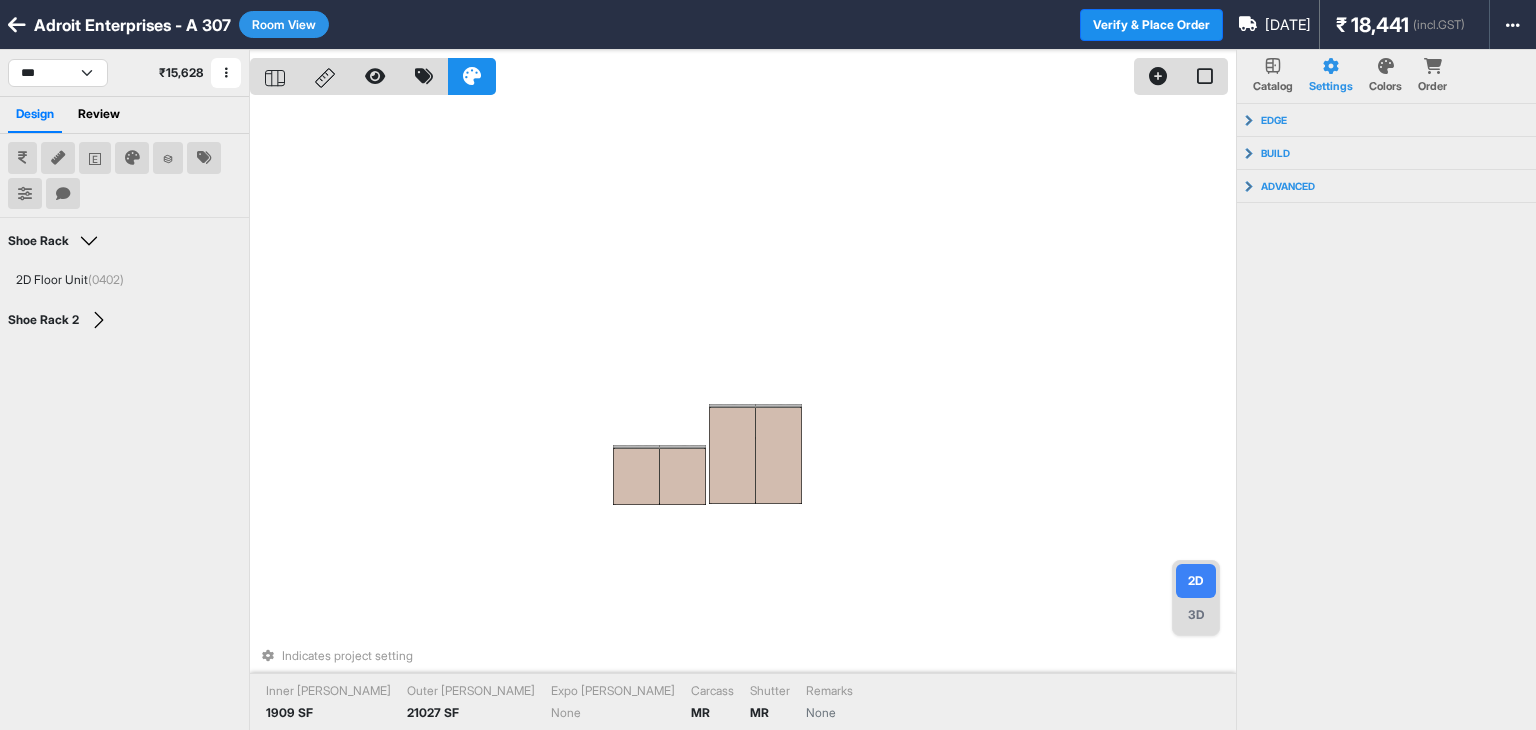 click at bounding box center [17, 25] 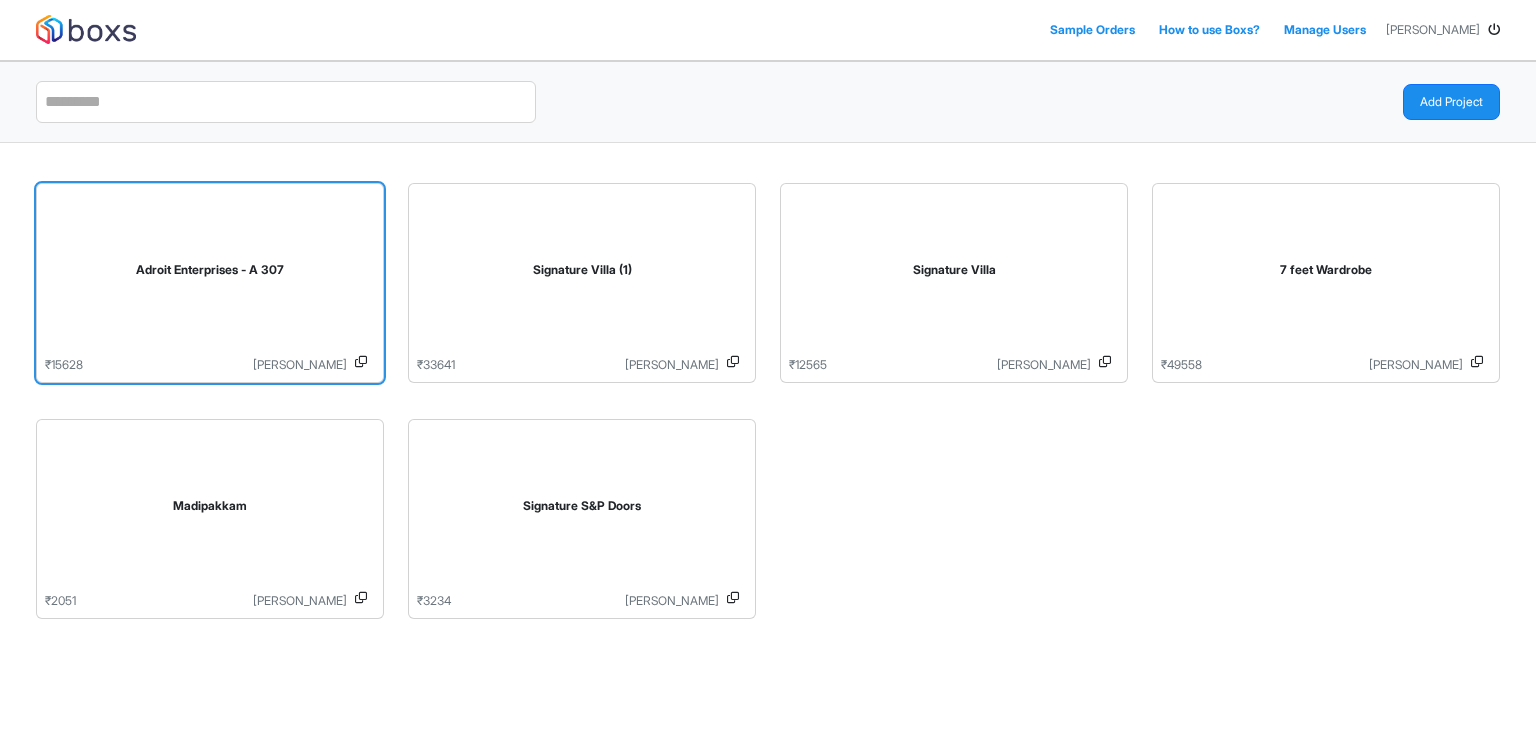 click on "Adroit Enterprises - A 307" at bounding box center (210, 270) 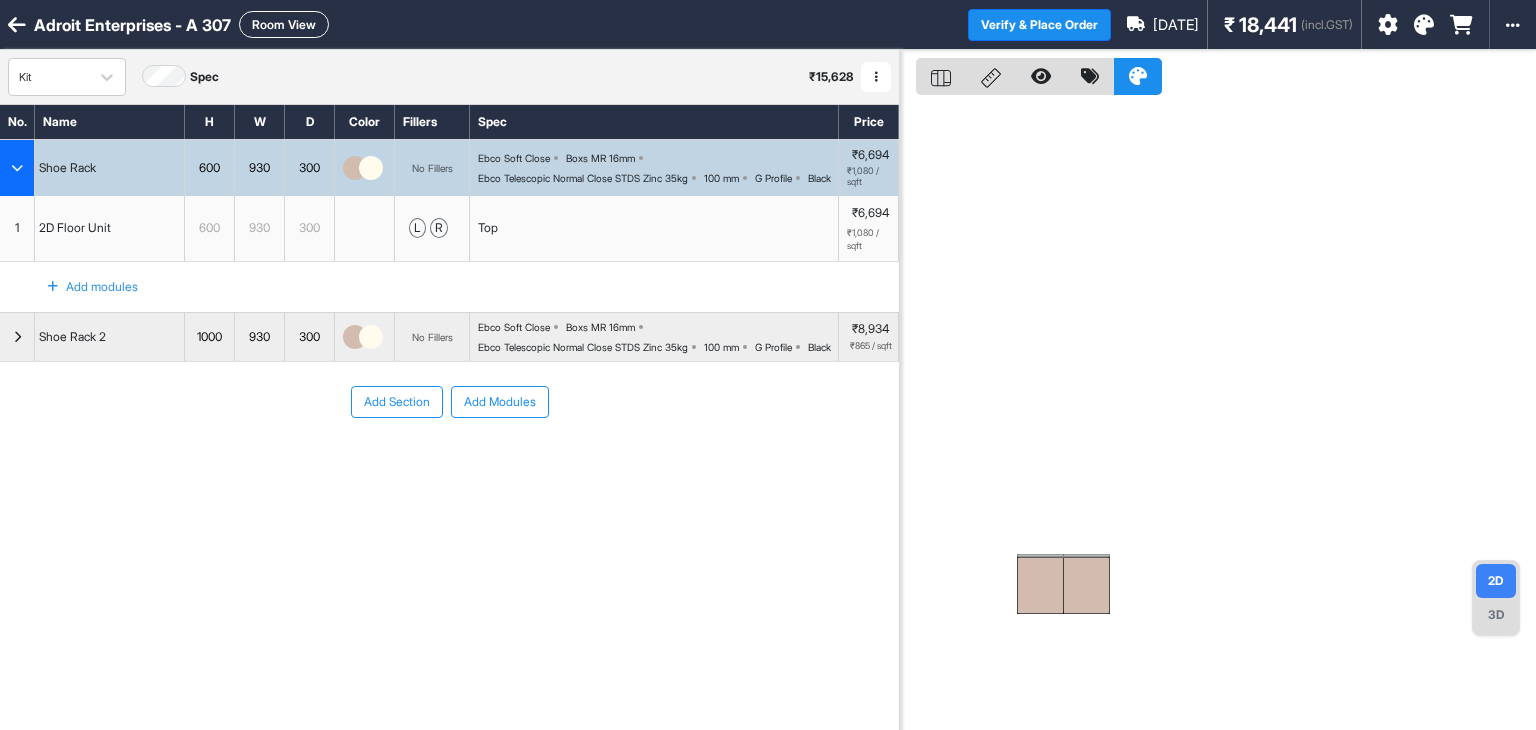 click on "Ebco Soft Close Boxs MR 16mm Ebco Telescopic Normal Close STDS Zinc 35kg 100 mm G Profile Black" at bounding box center (658, 168) 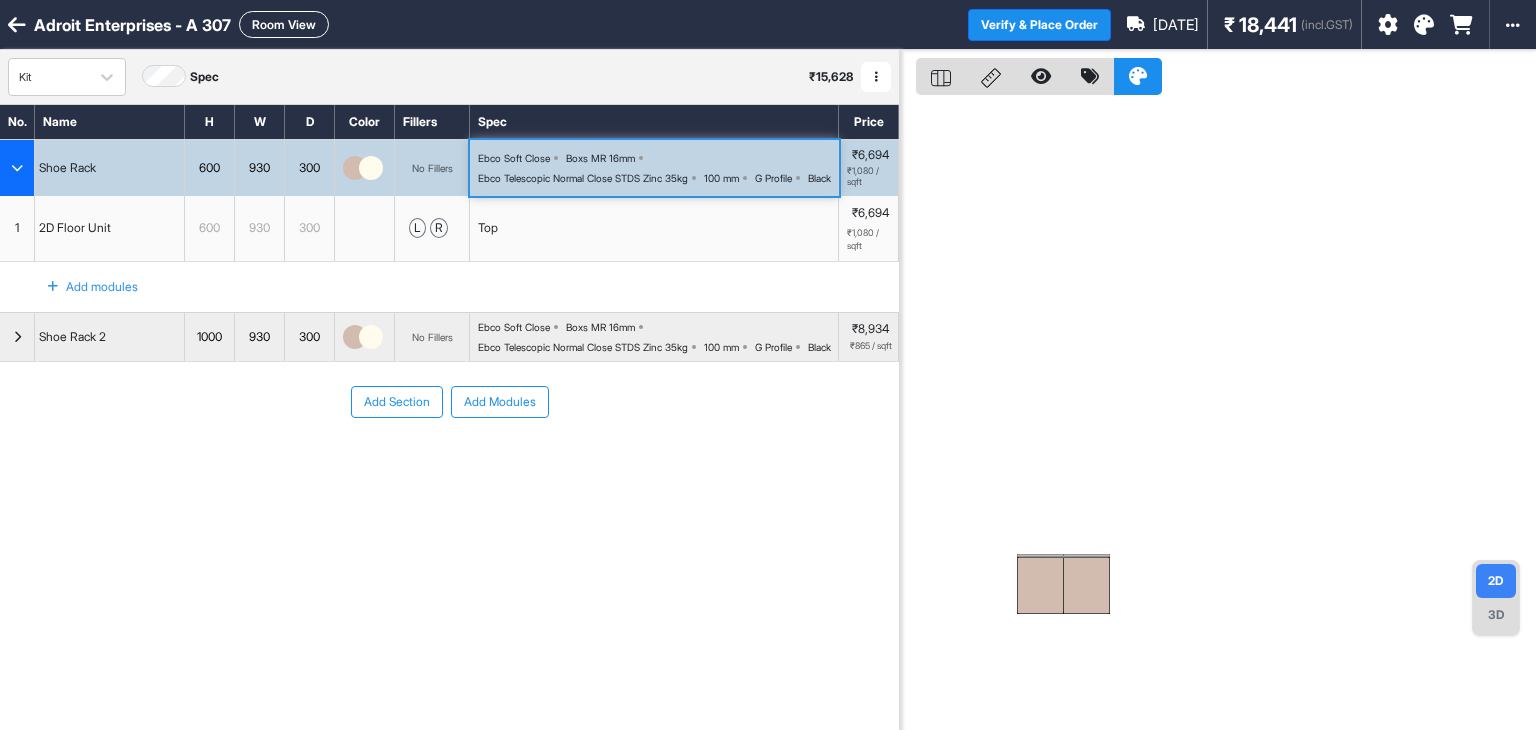 click on "Ebco Telescopic Normal Close STDS Zinc 35kg" at bounding box center [583, 178] 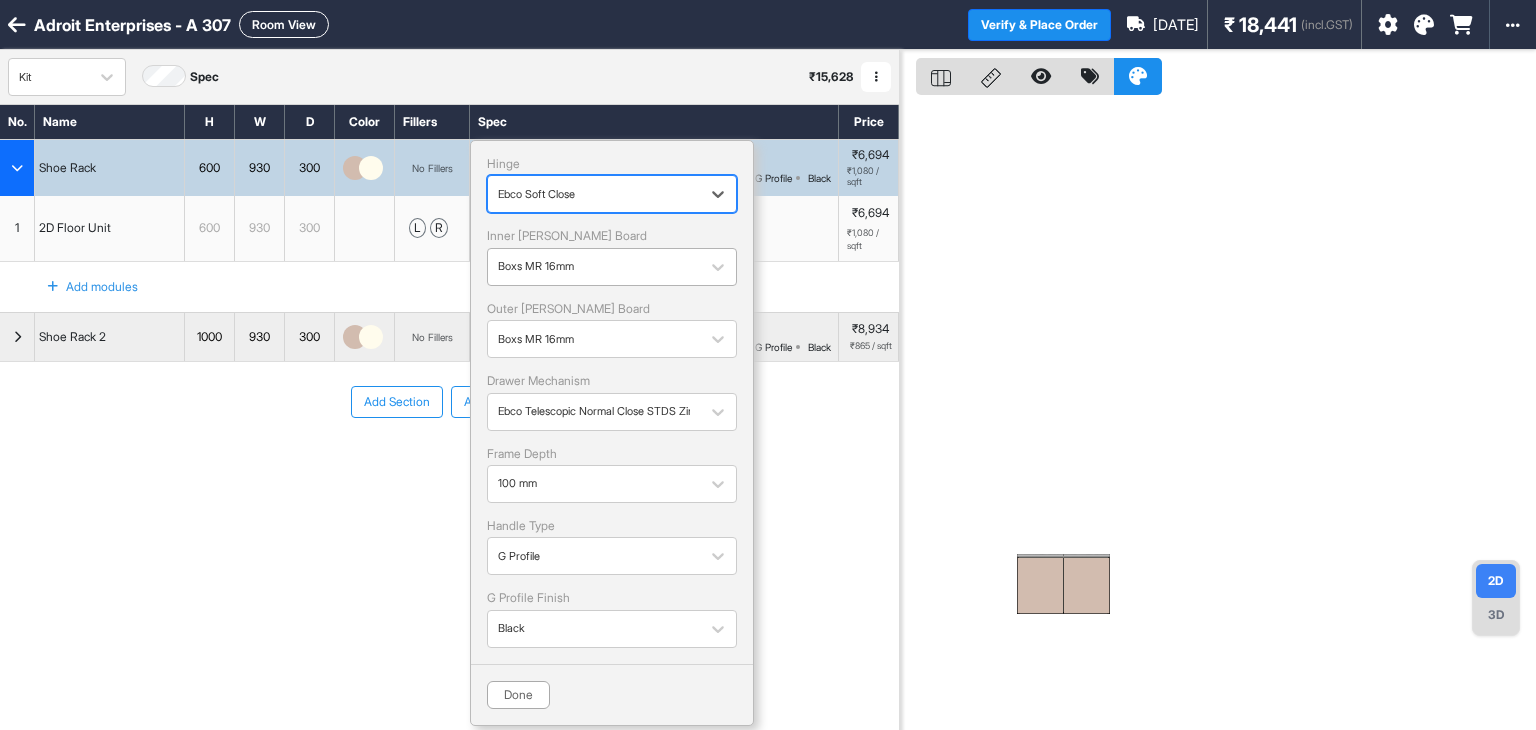 click at bounding box center [594, 267] 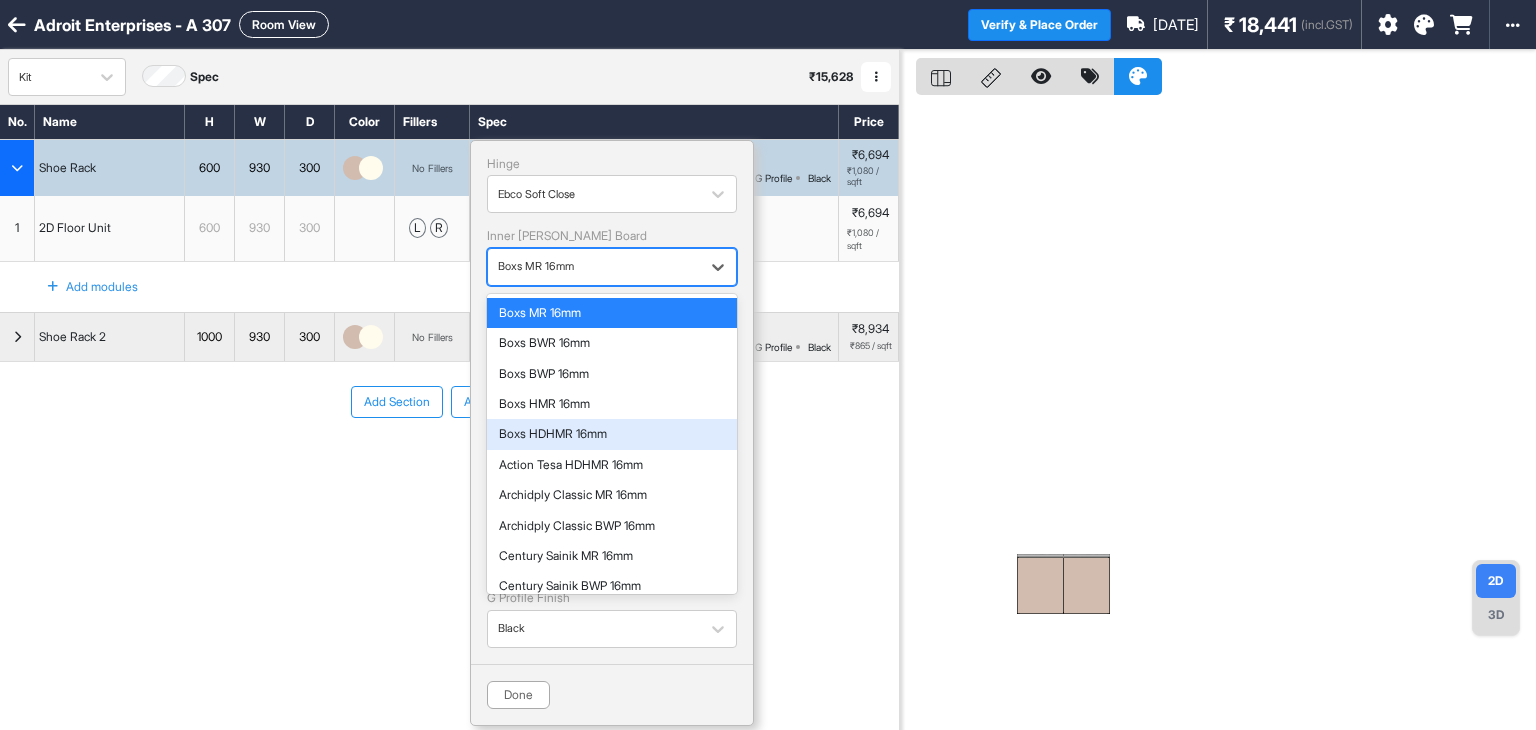 click on "Boxs HDHMR 16mm" at bounding box center [612, 434] 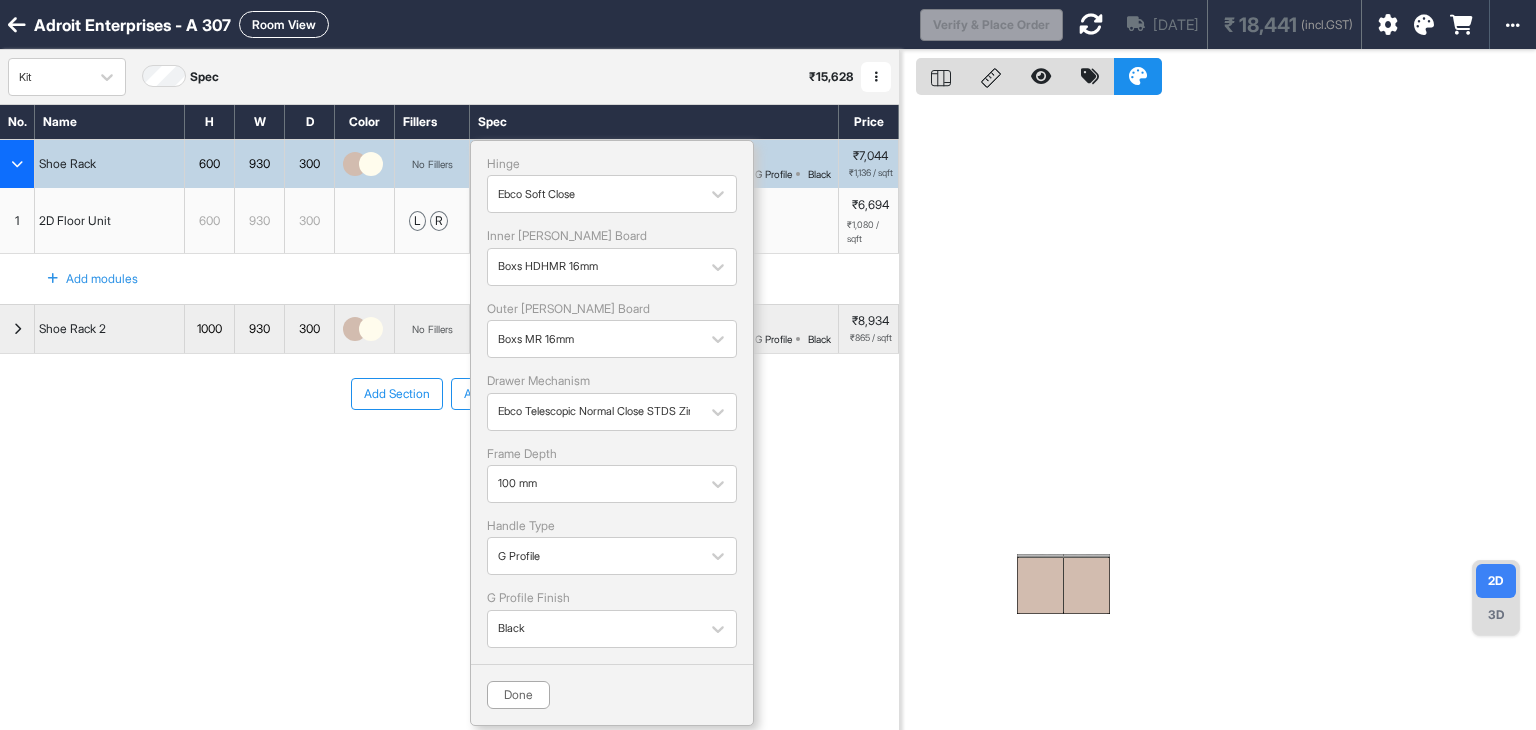 click on "Add Section Add Modules" at bounding box center [449, 454] 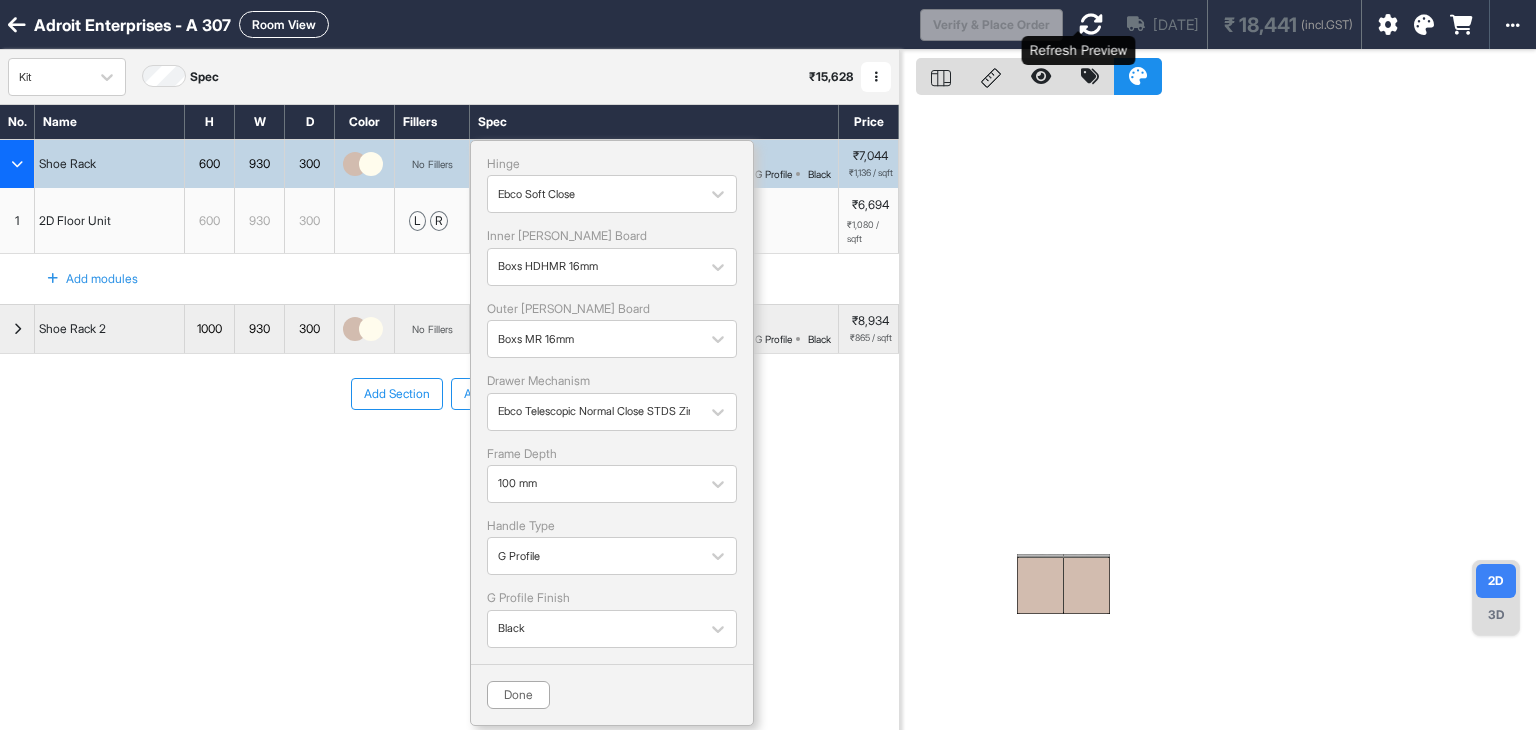 click at bounding box center (1091, 24) 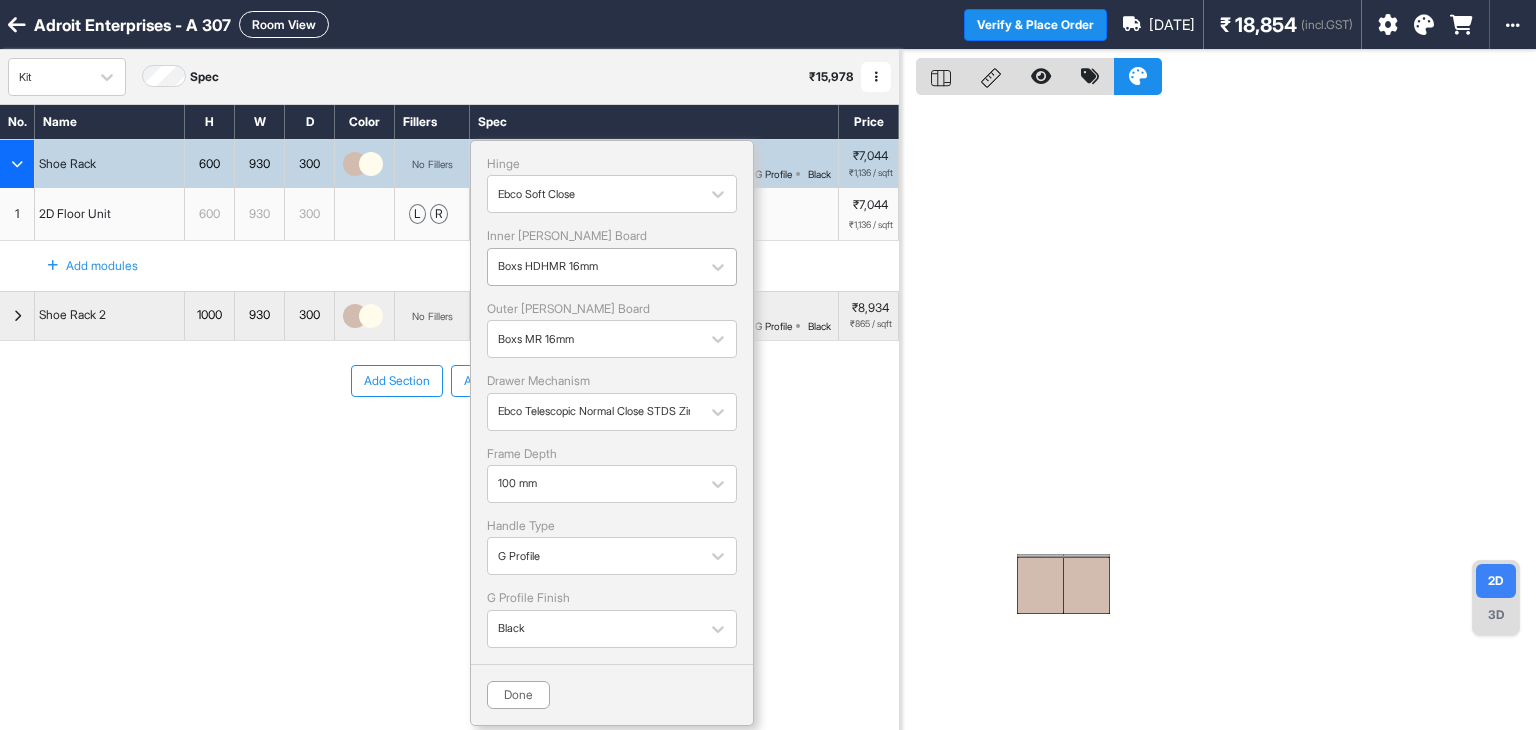 click at bounding box center (594, 267) 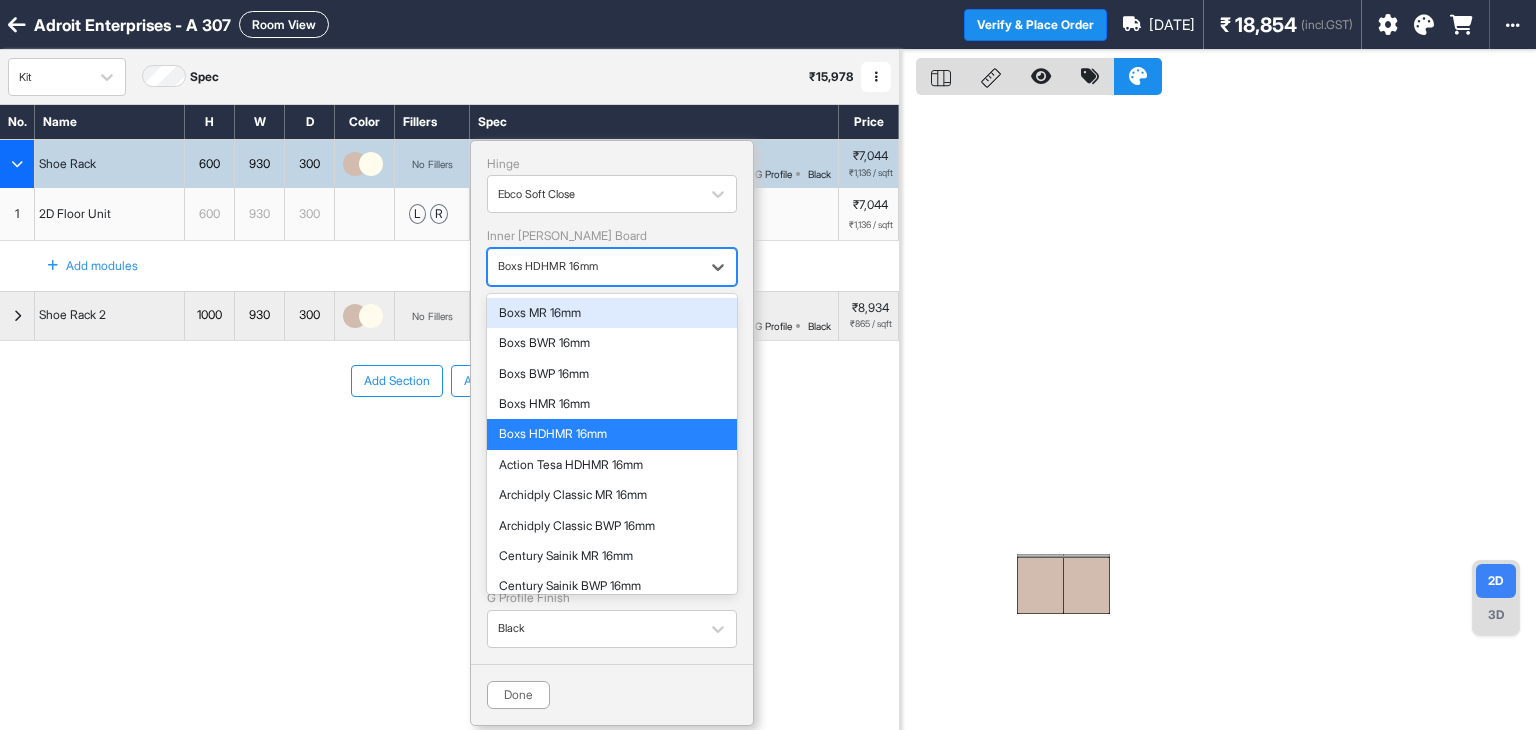 click on "Boxs MR 16mm" at bounding box center [612, 313] 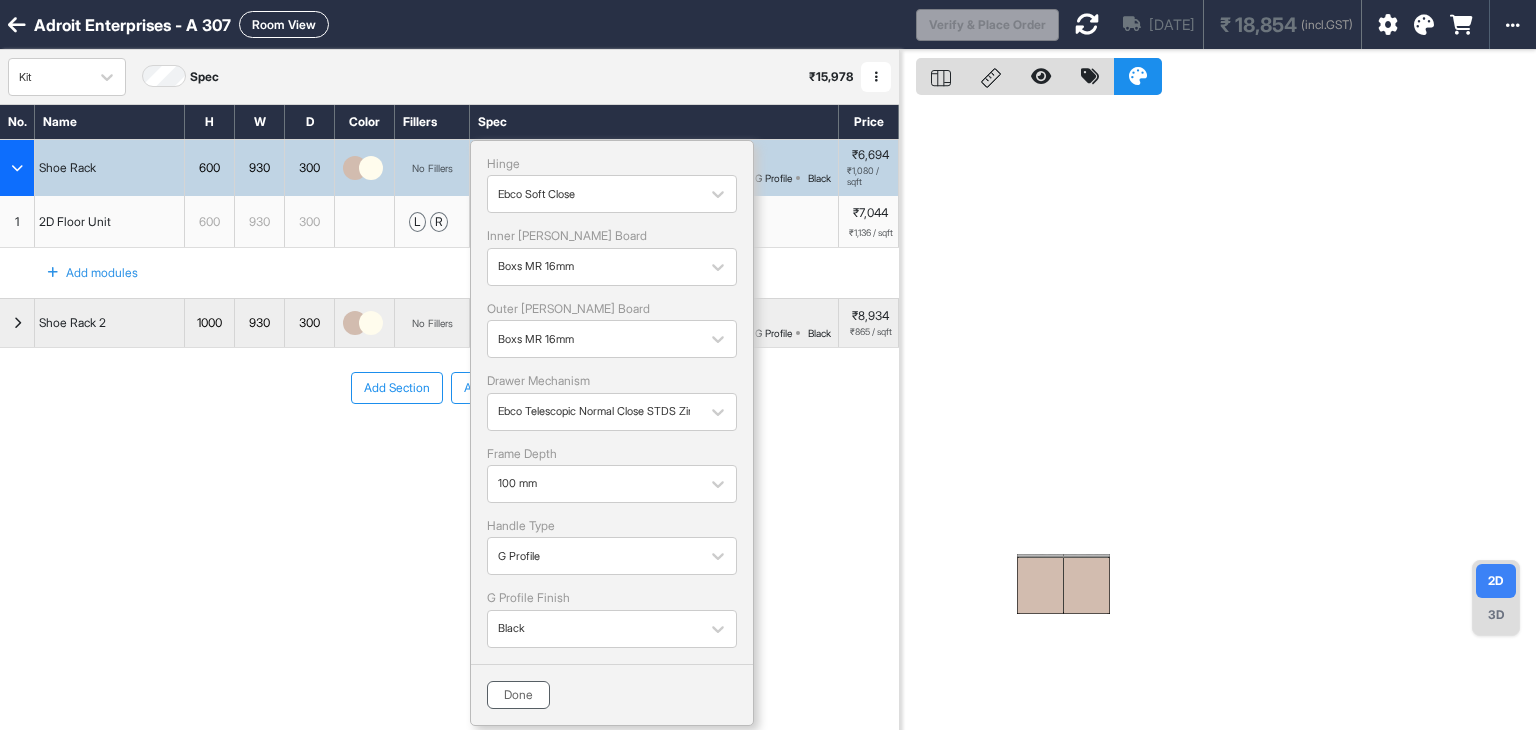 click on "Done" at bounding box center (518, 695) 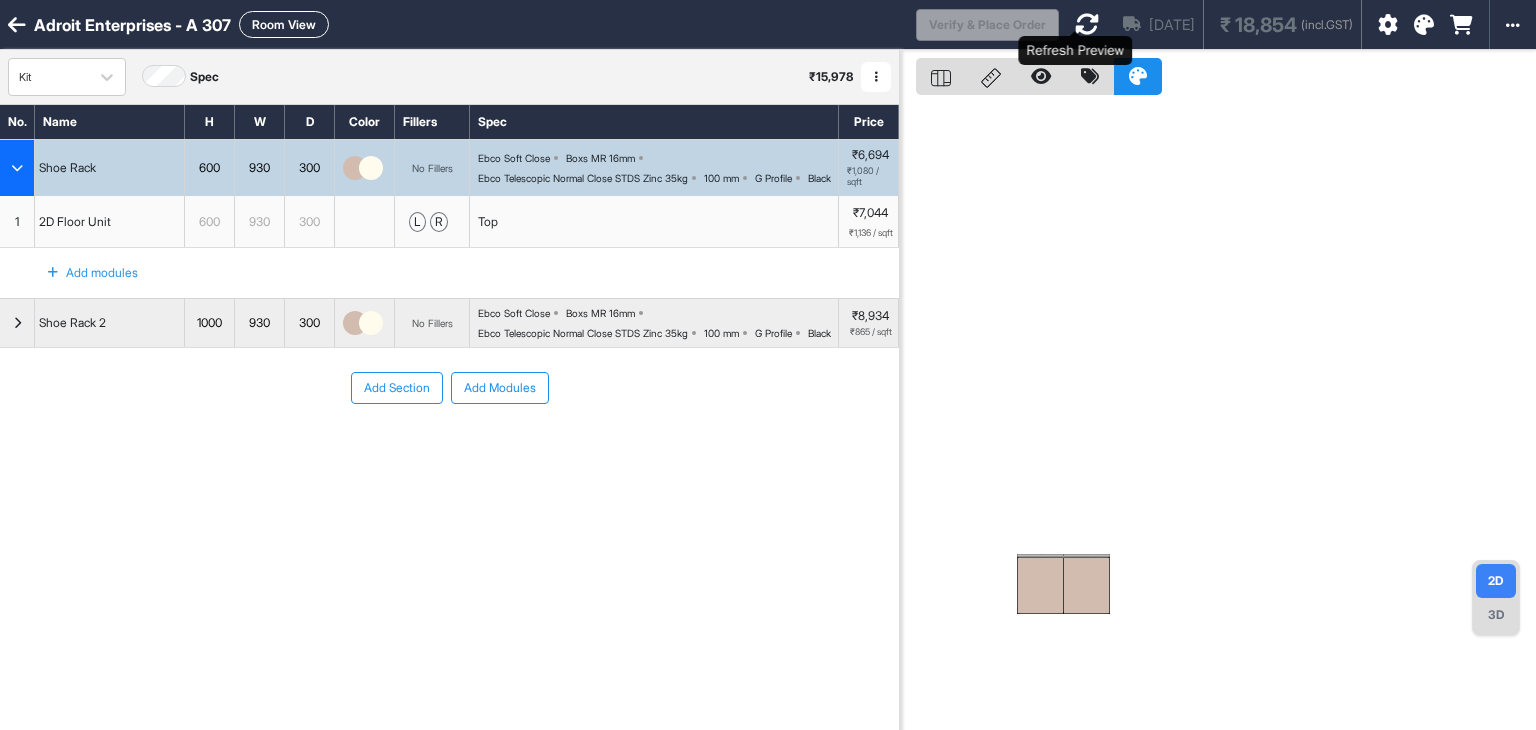 click at bounding box center (1087, 24) 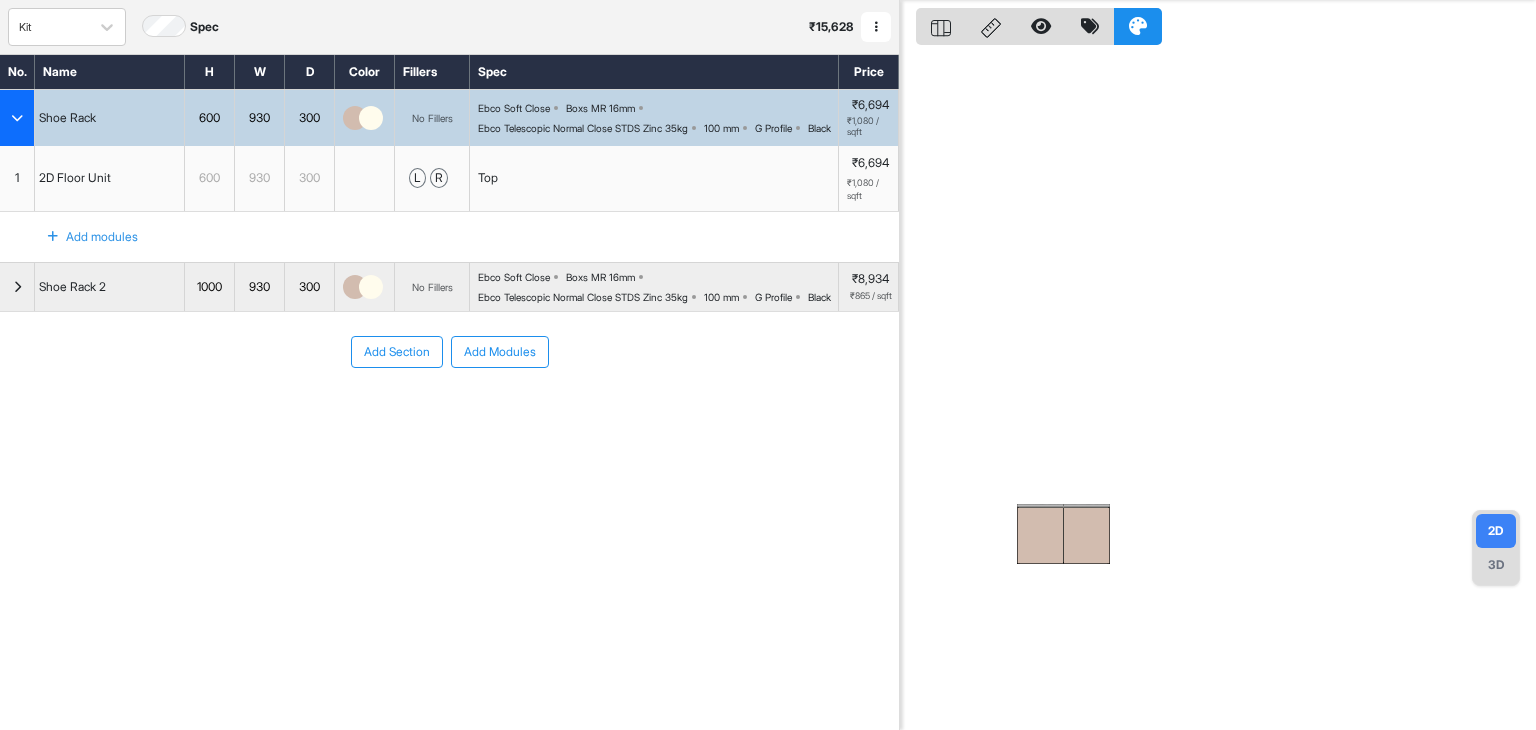 scroll, scrollTop: 0, scrollLeft: 0, axis: both 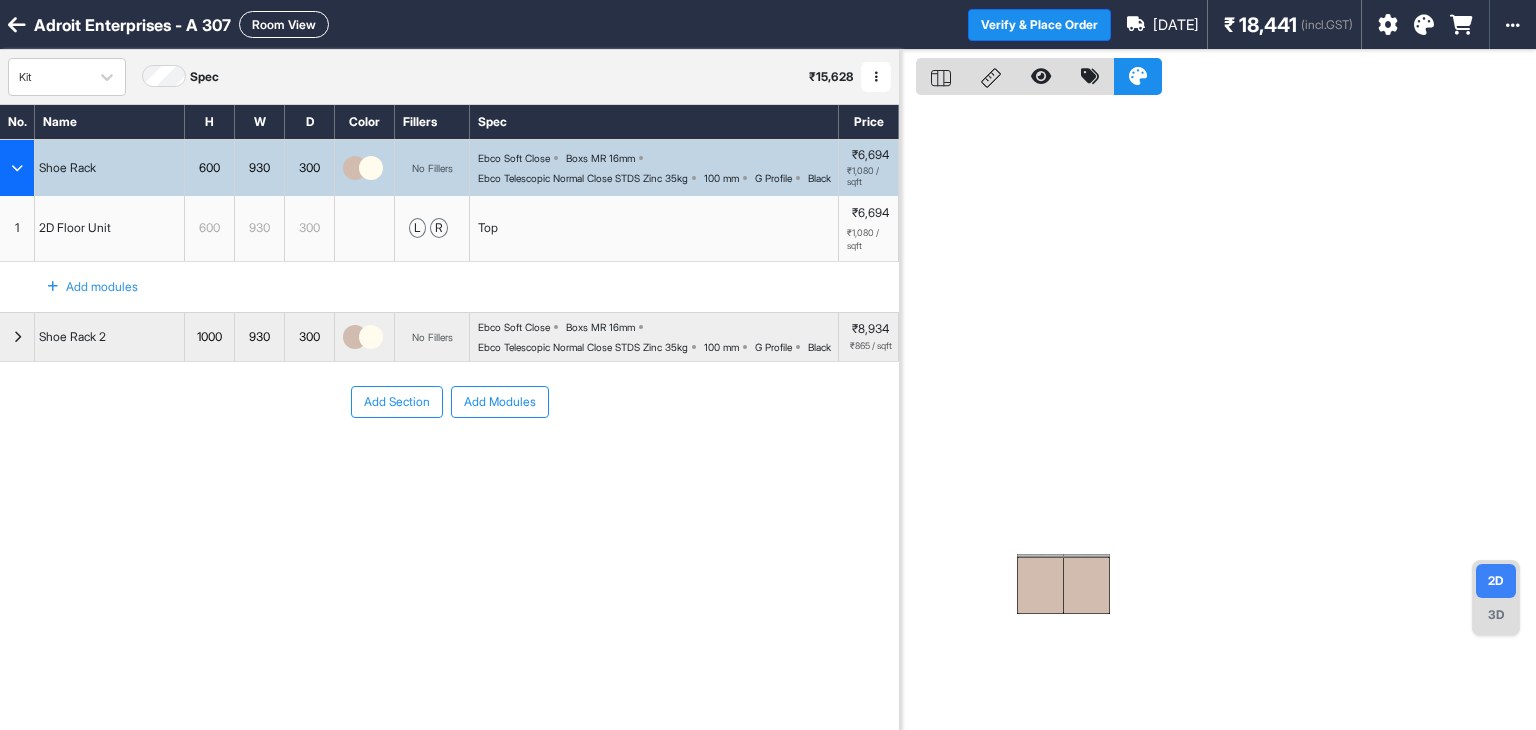 click on "Add Section Add Modules" at bounding box center [449, 462] 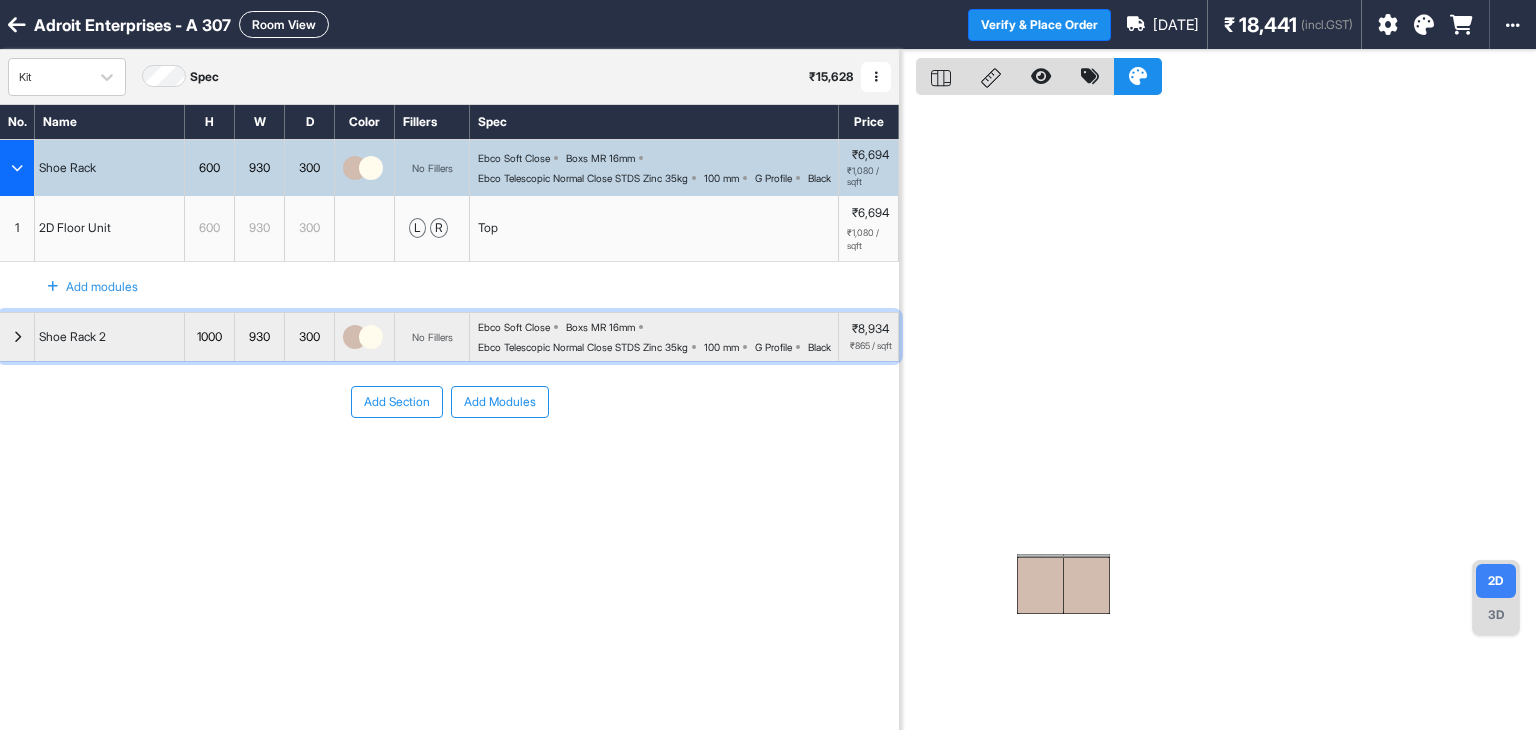 click at bounding box center (17, 337) 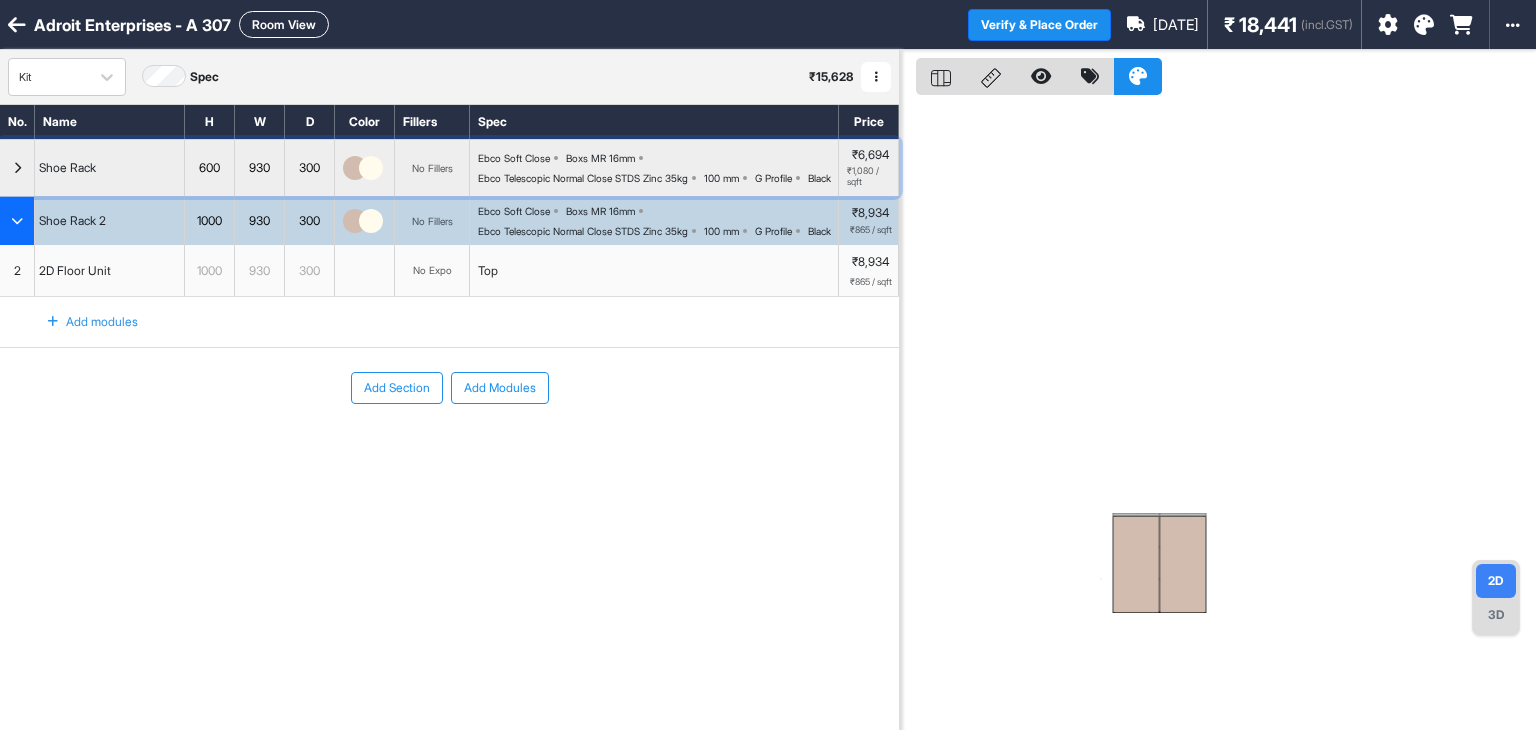 click at bounding box center [17, 168] 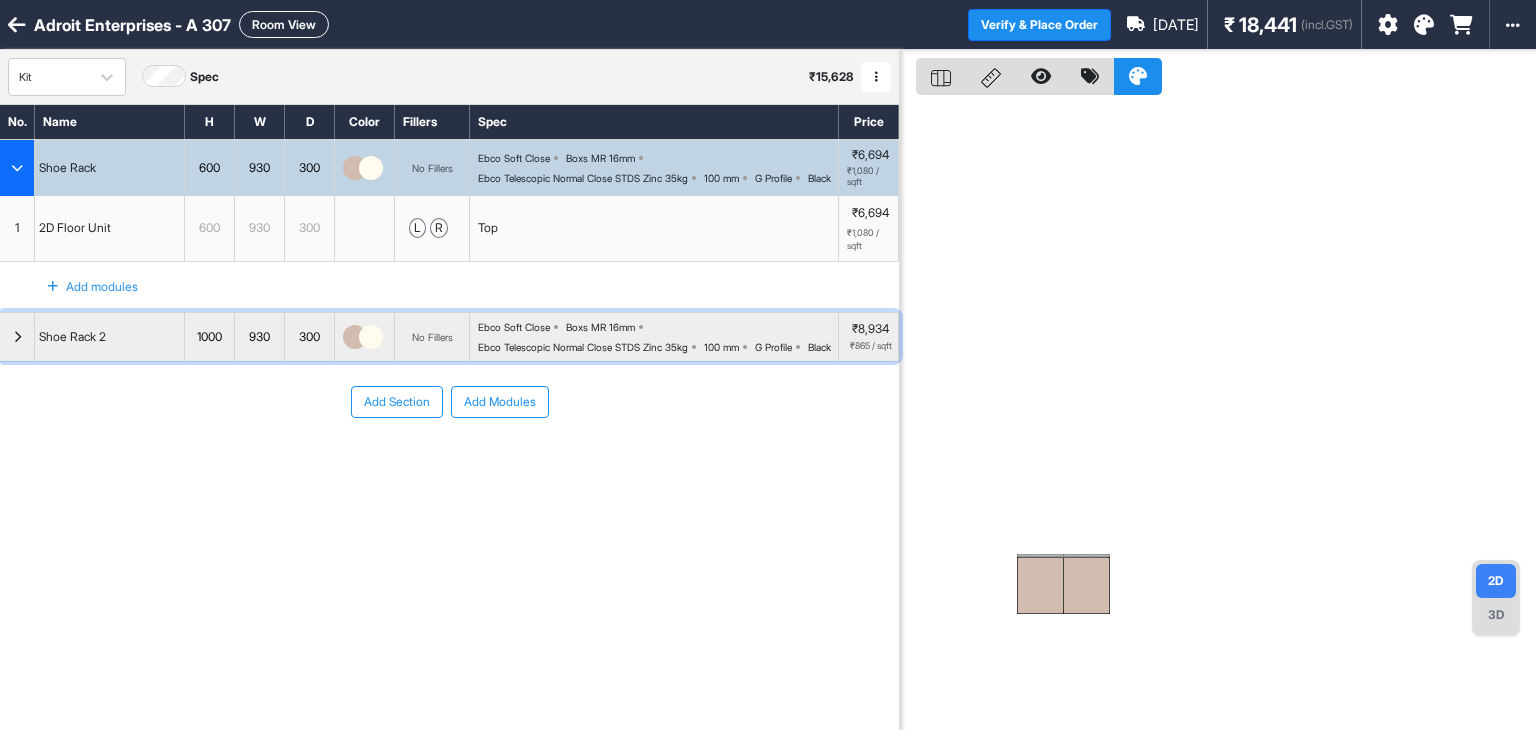 click at bounding box center [17, 337] 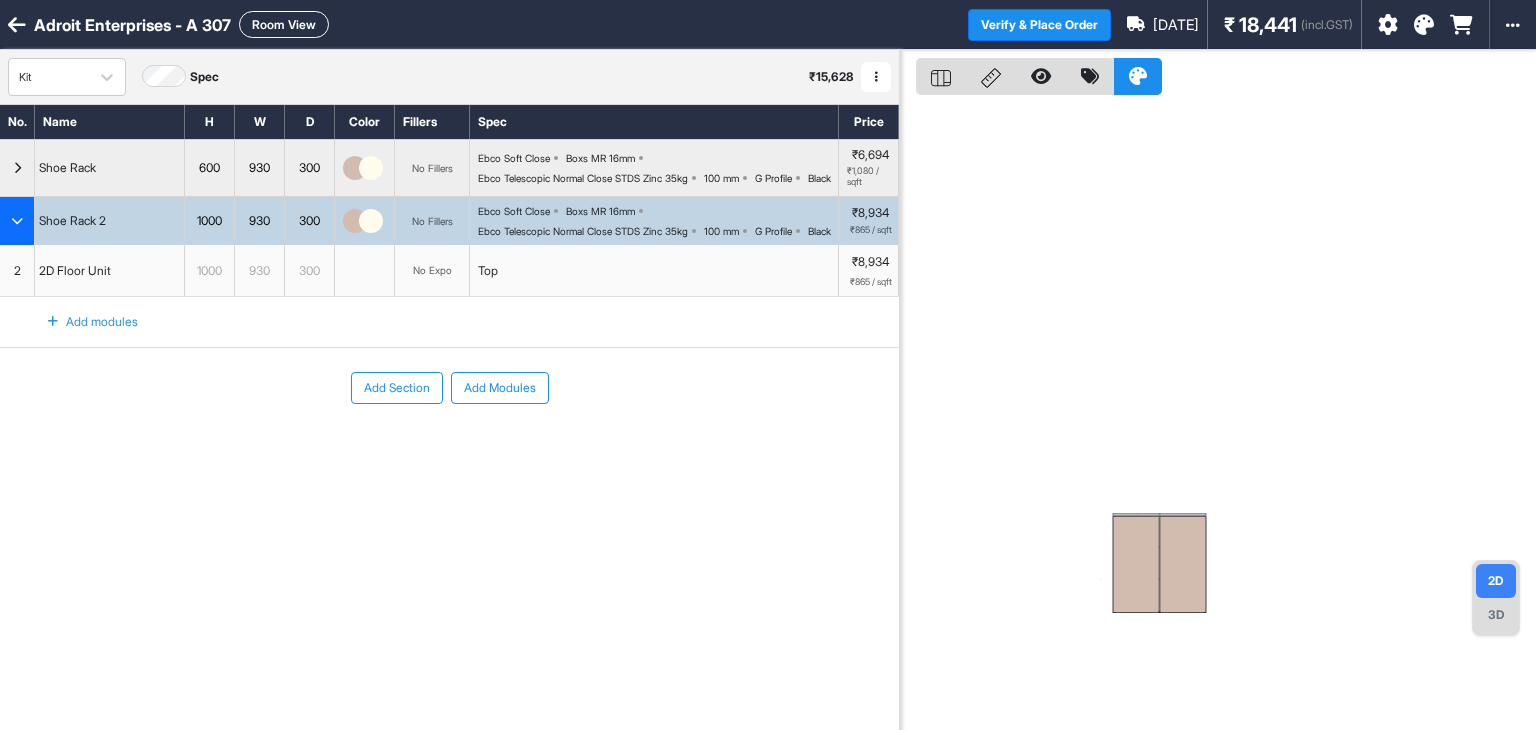 click at bounding box center (17, 221) 